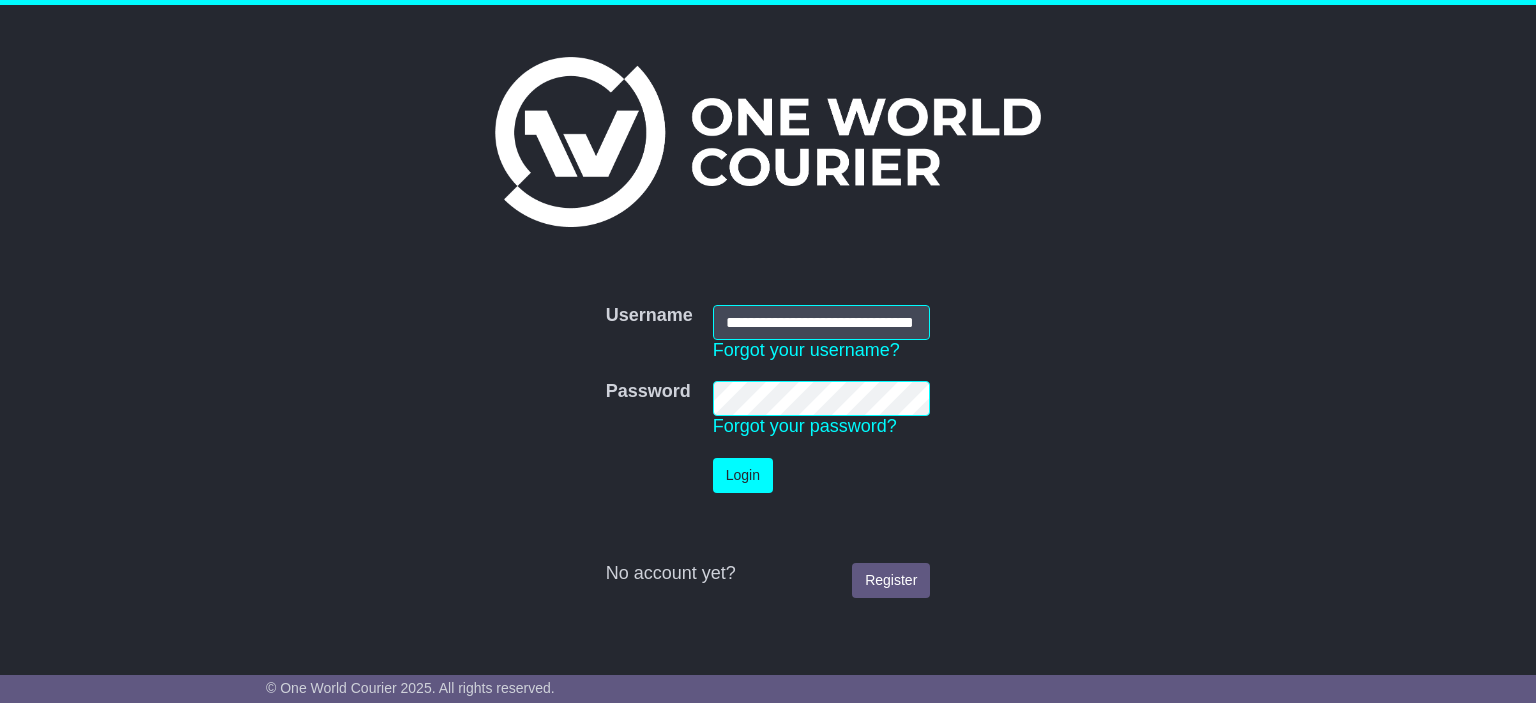 scroll, scrollTop: 0, scrollLeft: 0, axis: both 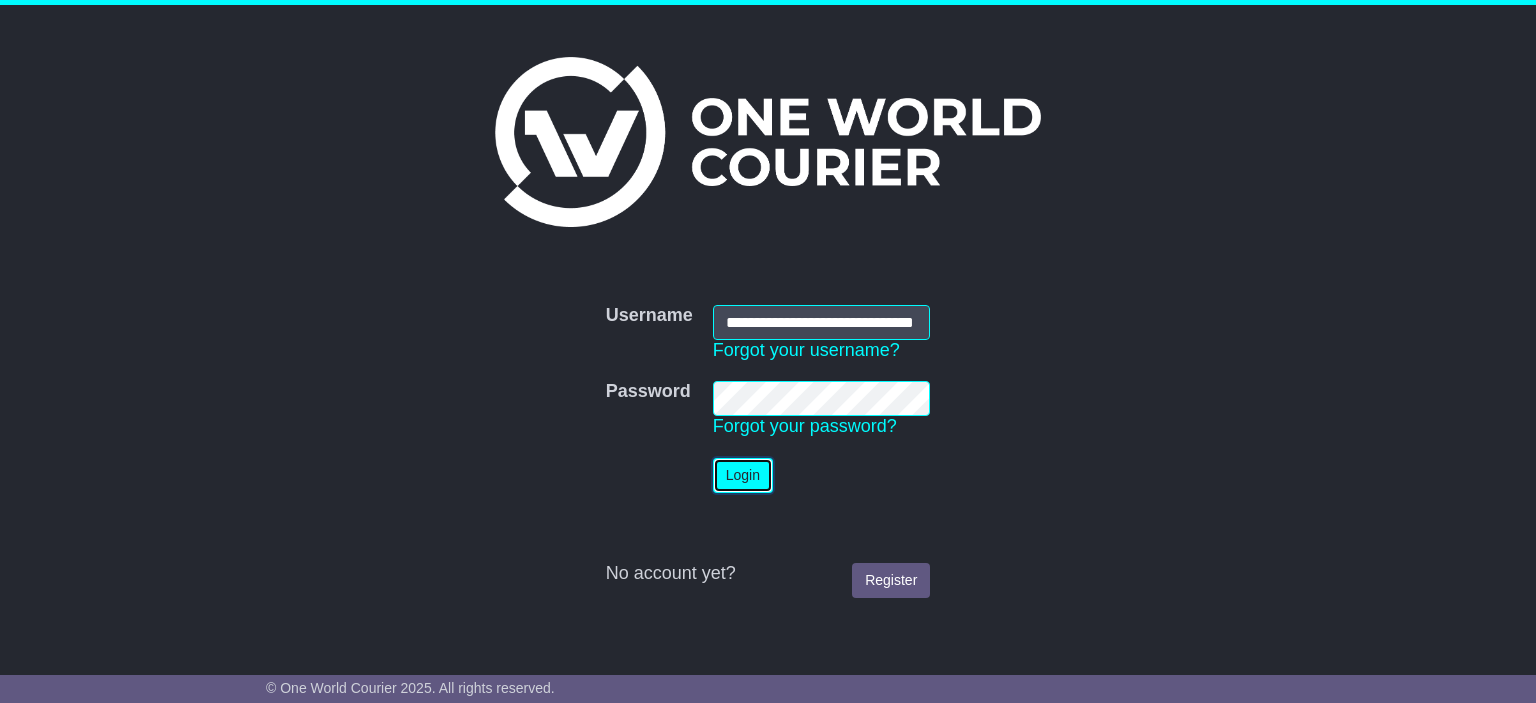 click on "Login" at bounding box center [743, 475] 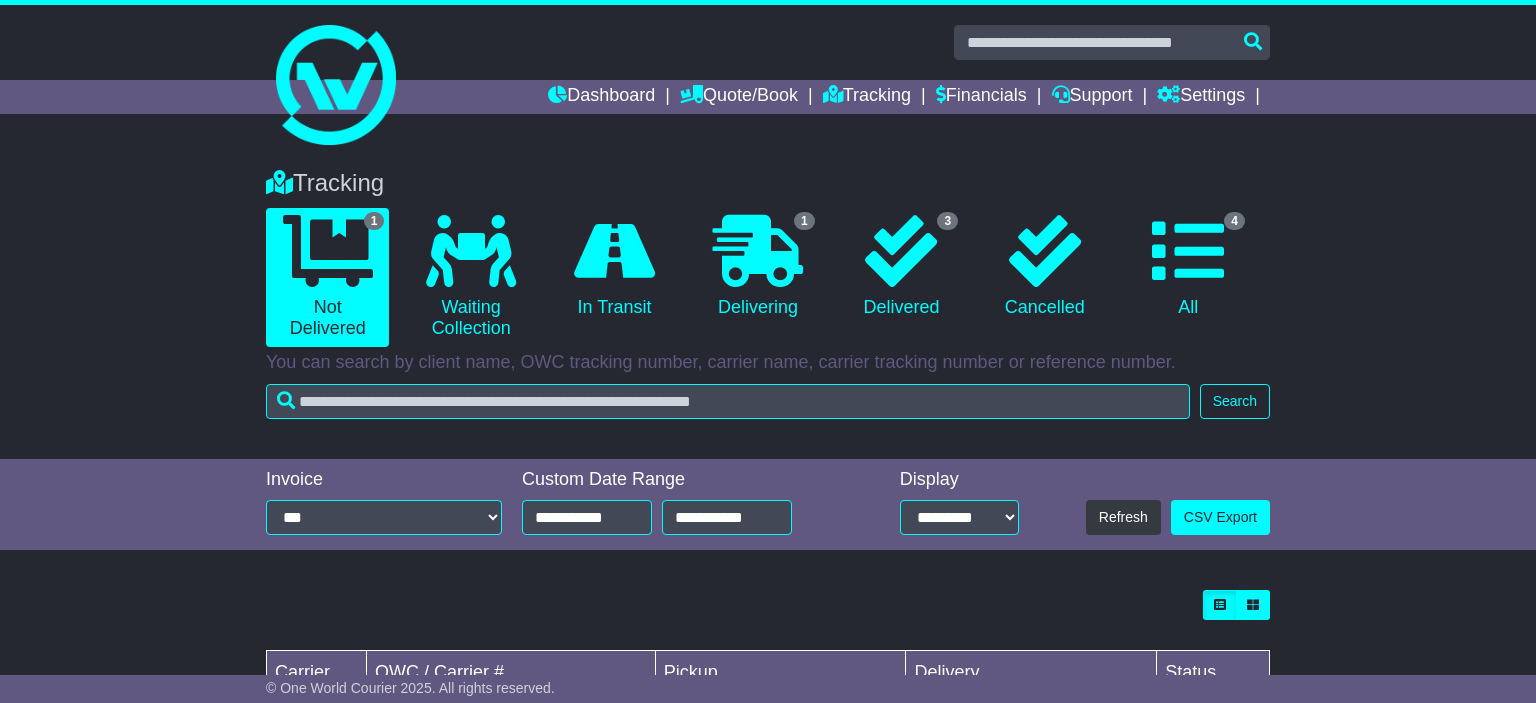 scroll, scrollTop: 0, scrollLeft: 0, axis: both 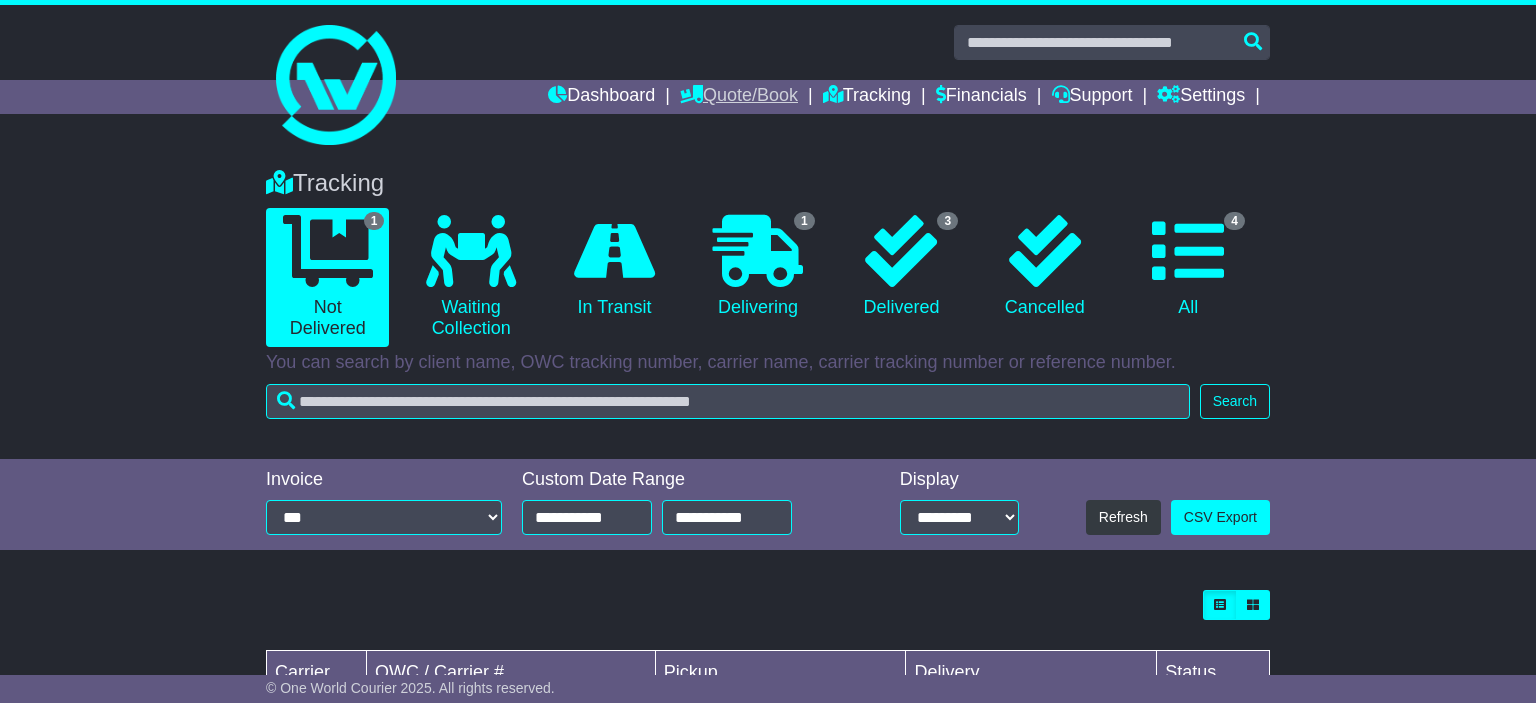 click on "Quote/Book" at bounding box center (739, 97) 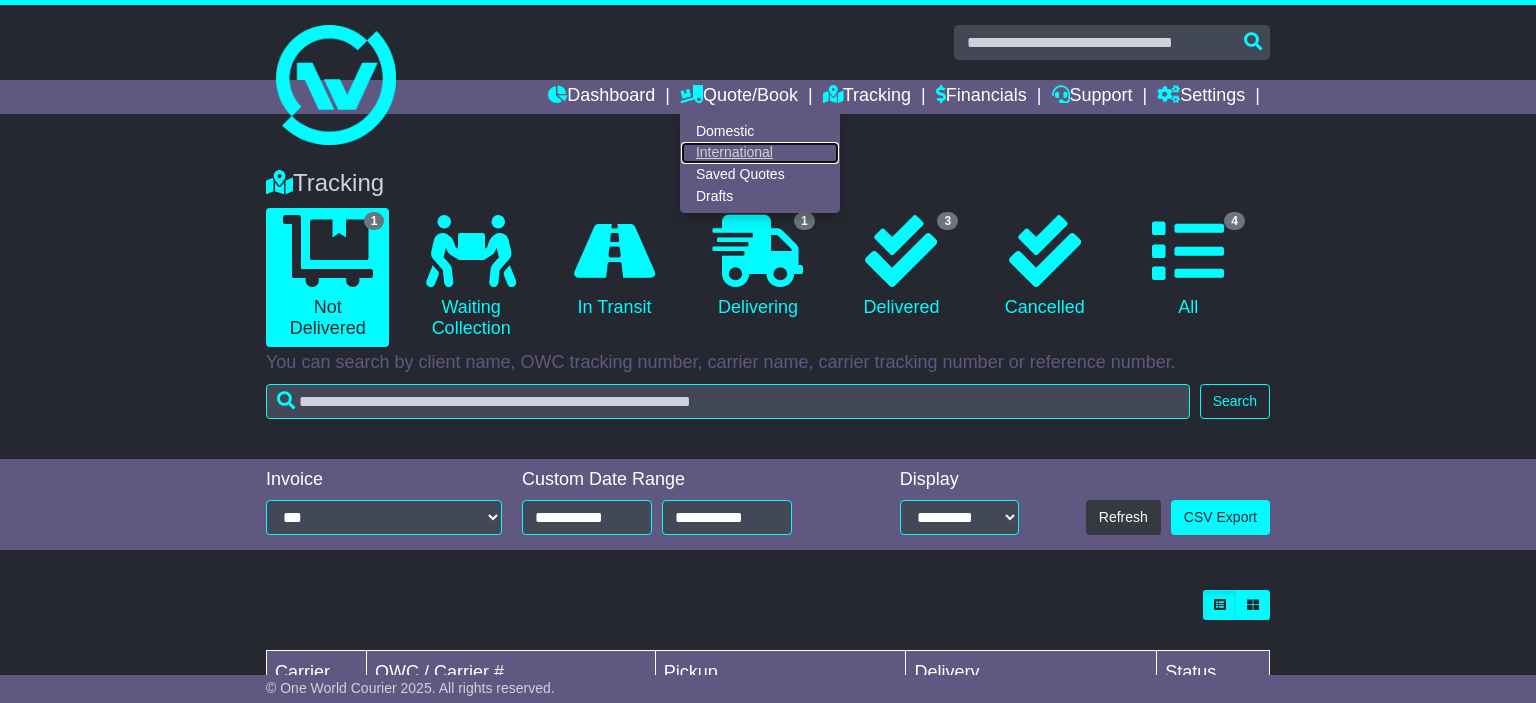 click on "International" at bounding box center [760, 153] 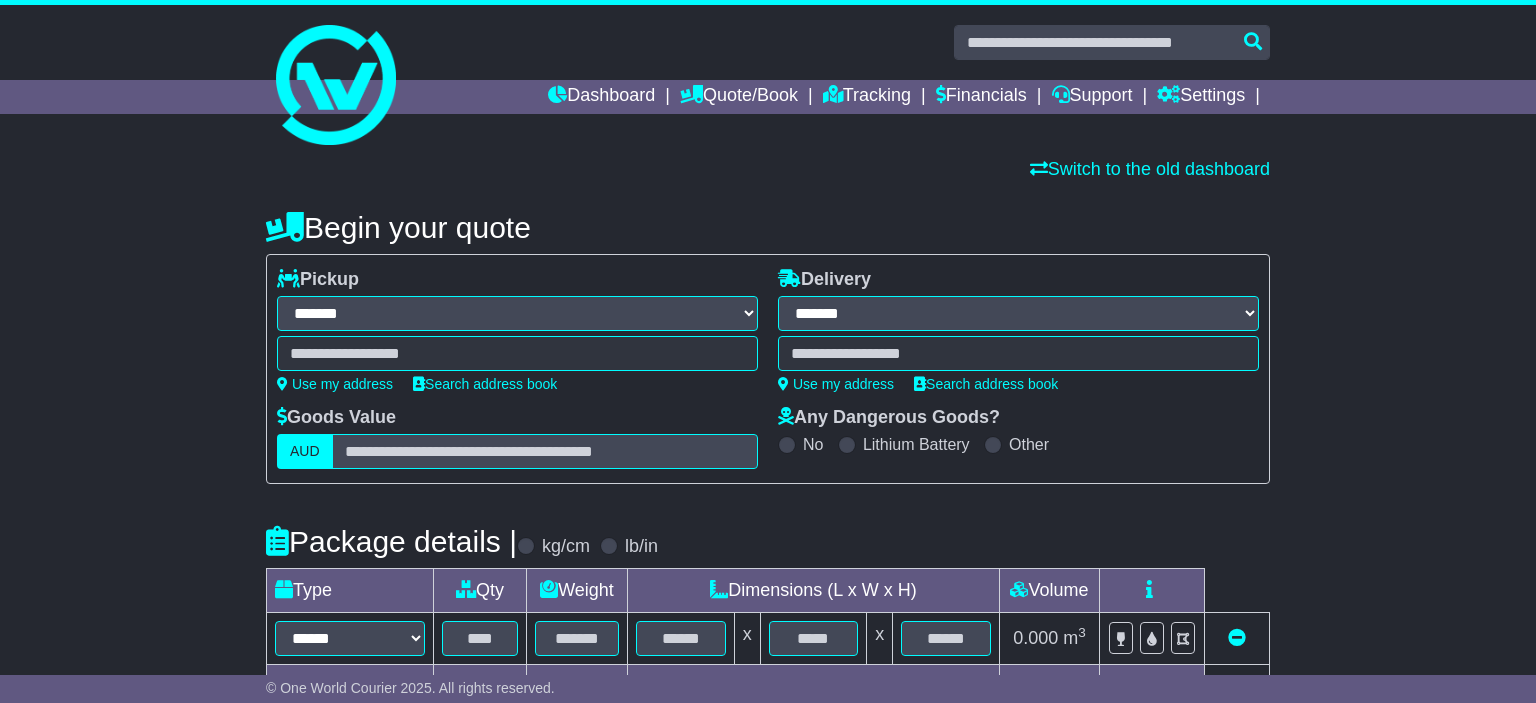 select on "**" 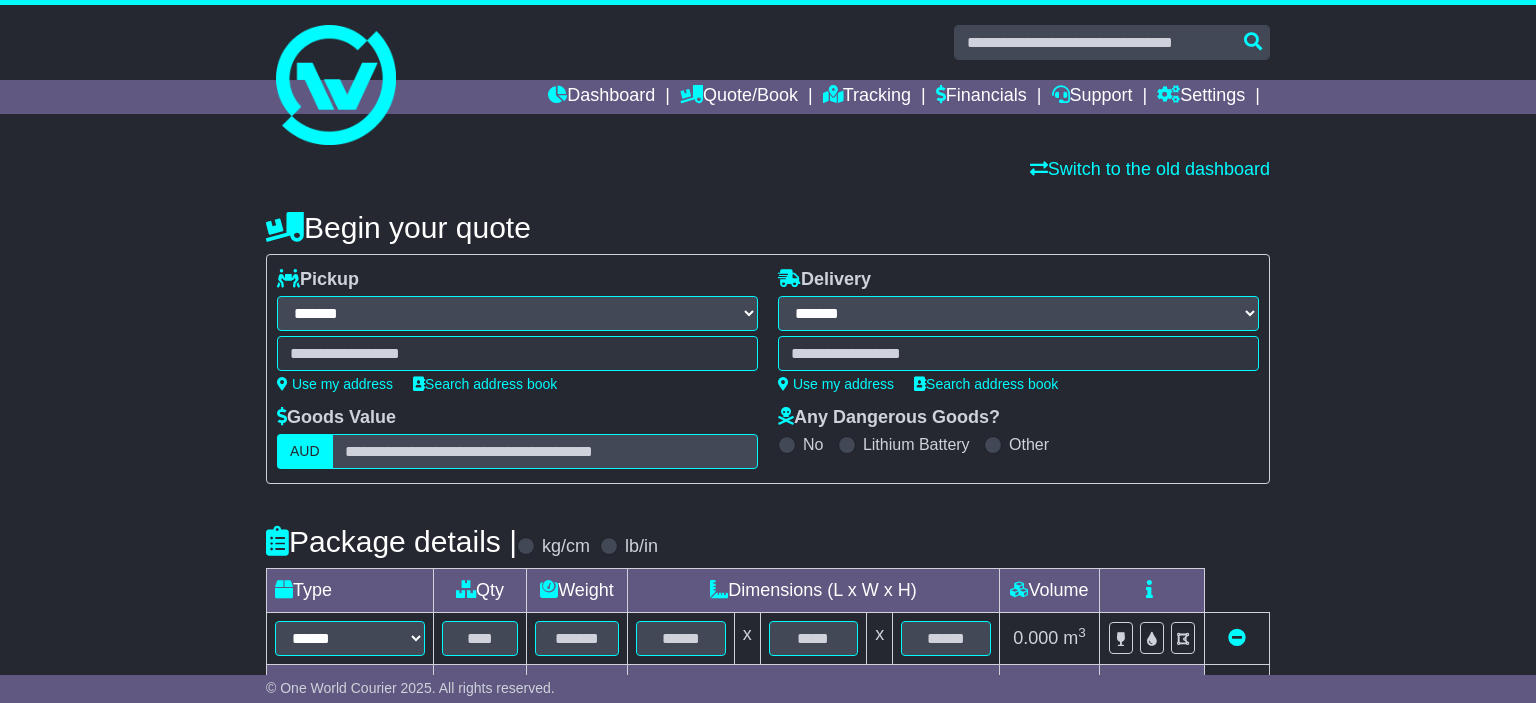 scroll, scrollTop: 0, scrollLeft: 0, axis: both 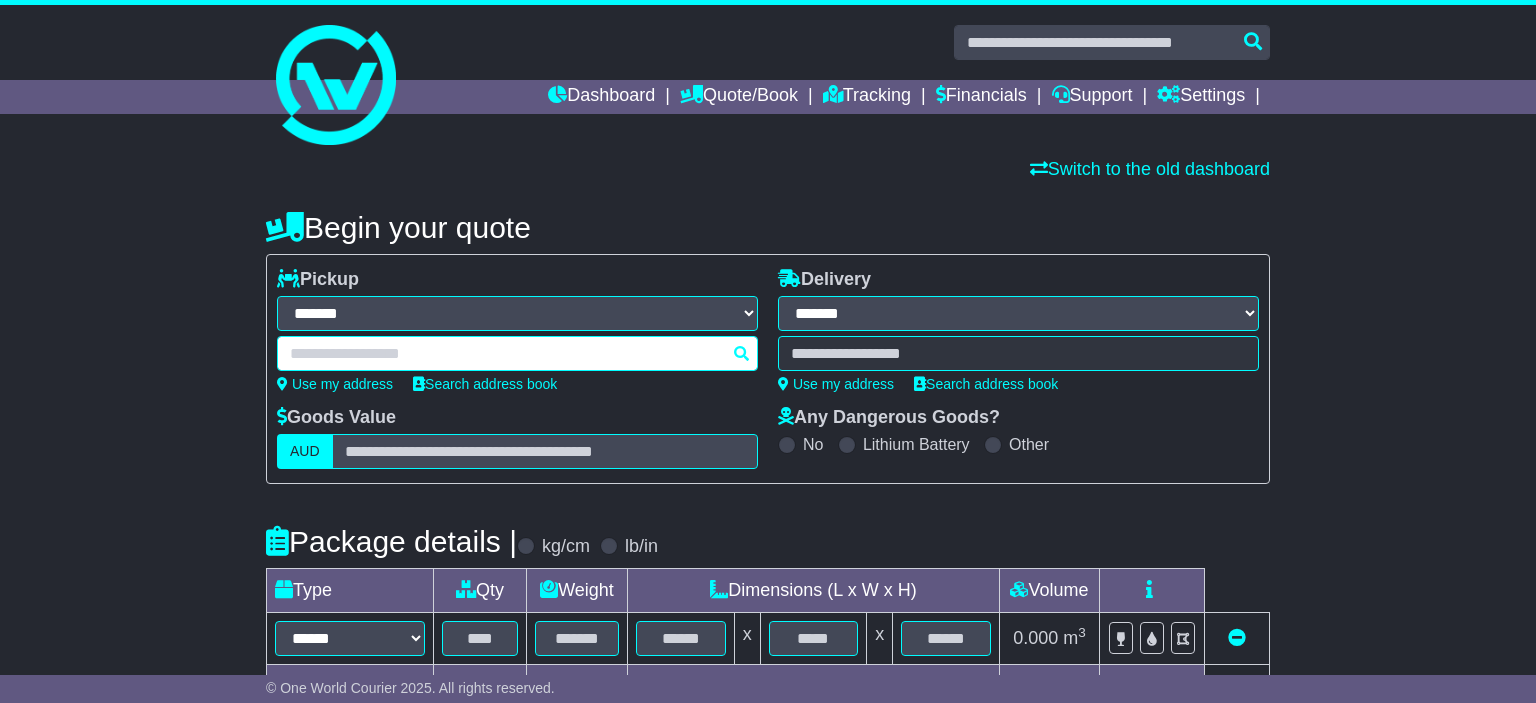 click at bounding box center (517, 353) 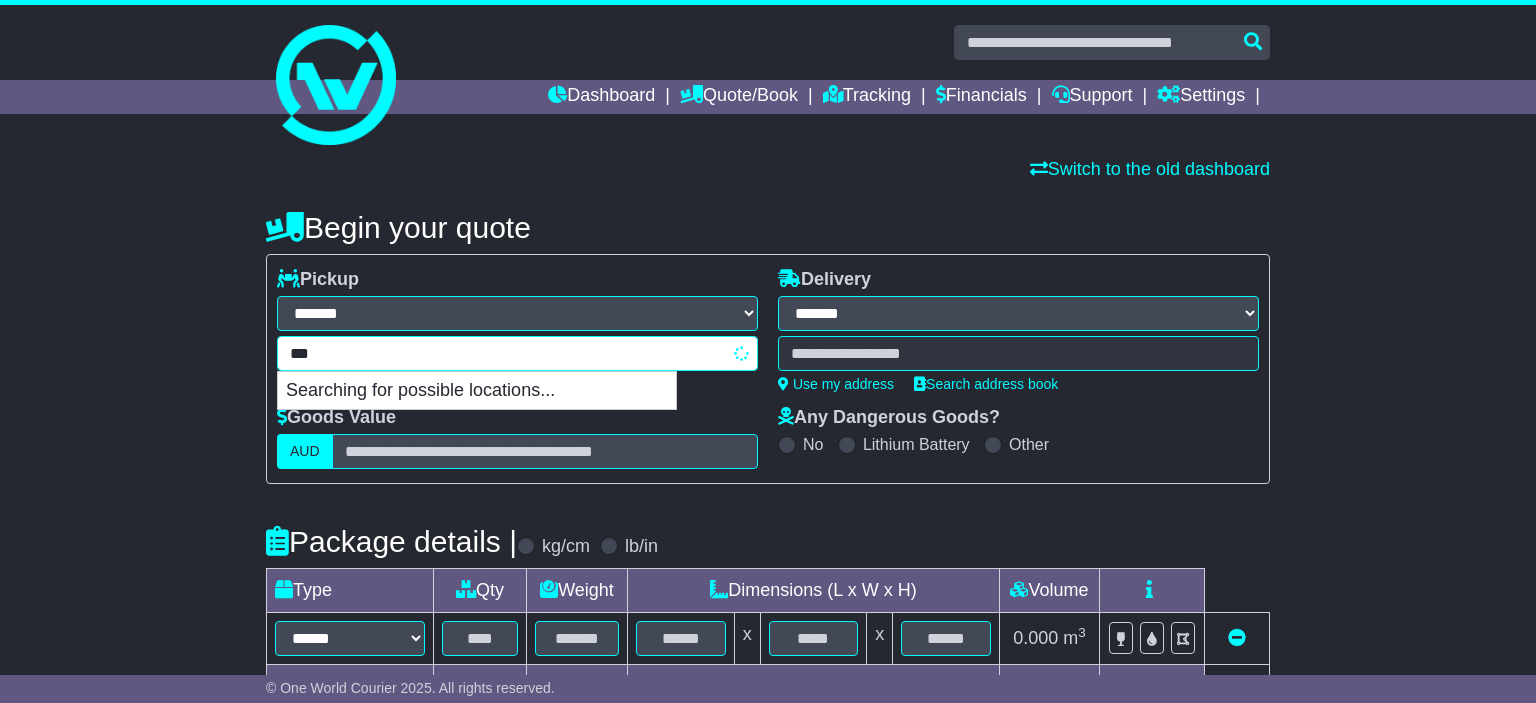 type on "****" 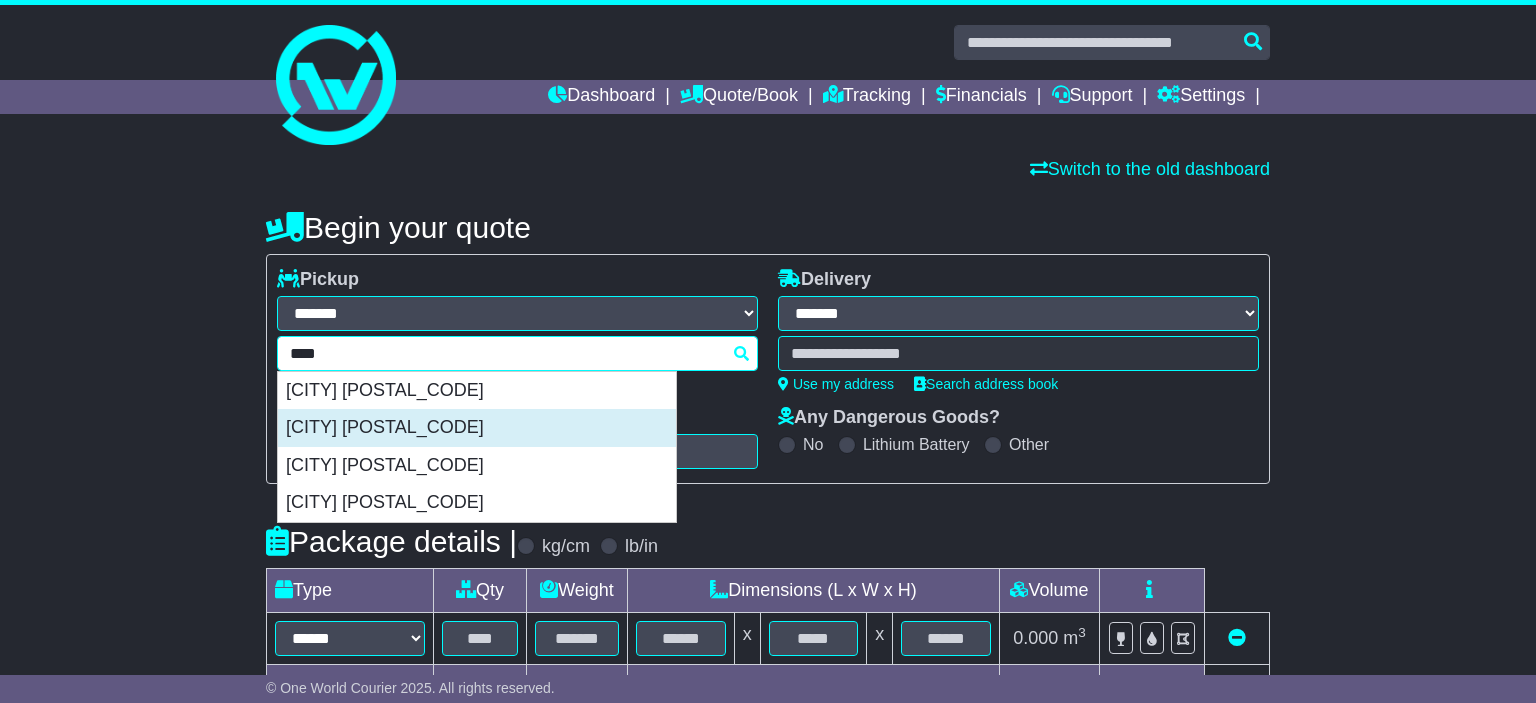 click on "[CITY] [POSTAL_CODE]" at bounding box center [477, 428] 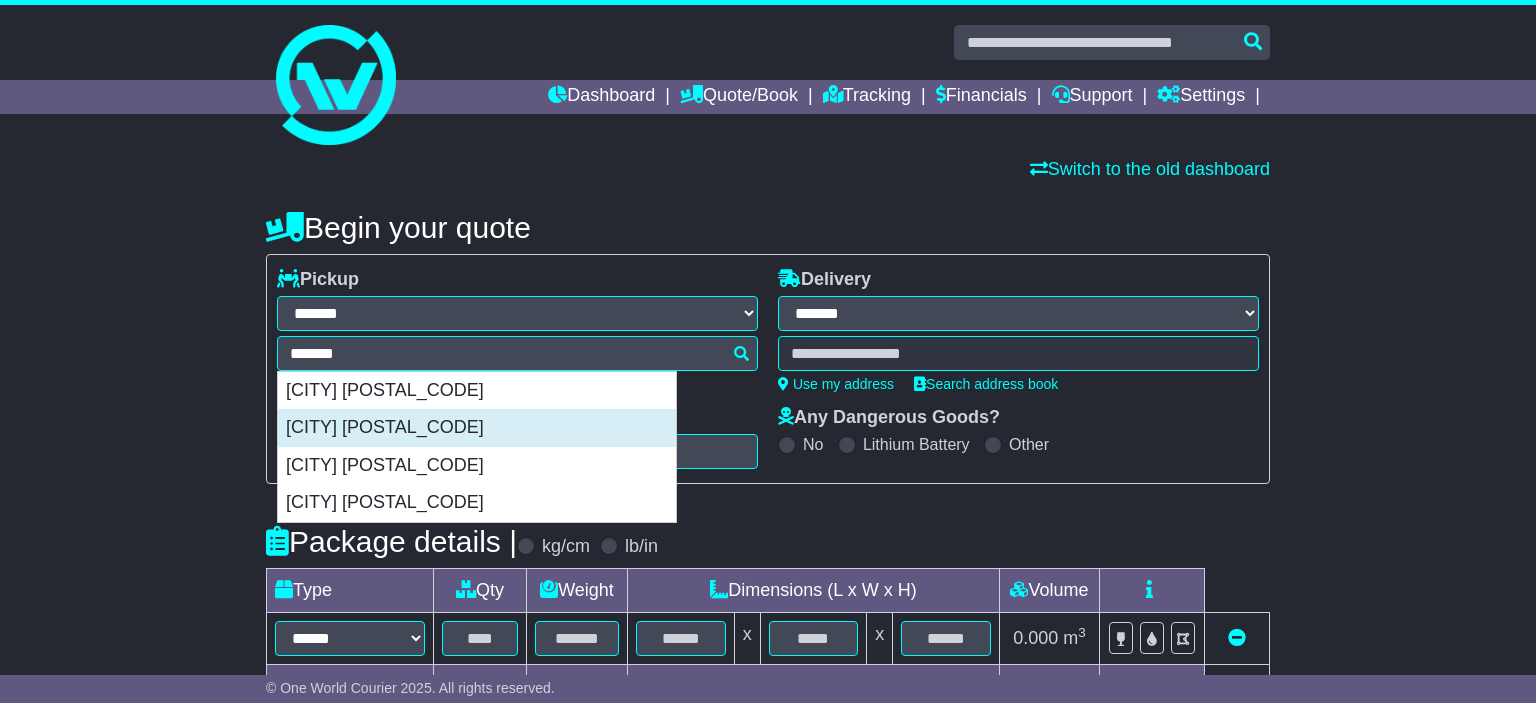 type on "**********" 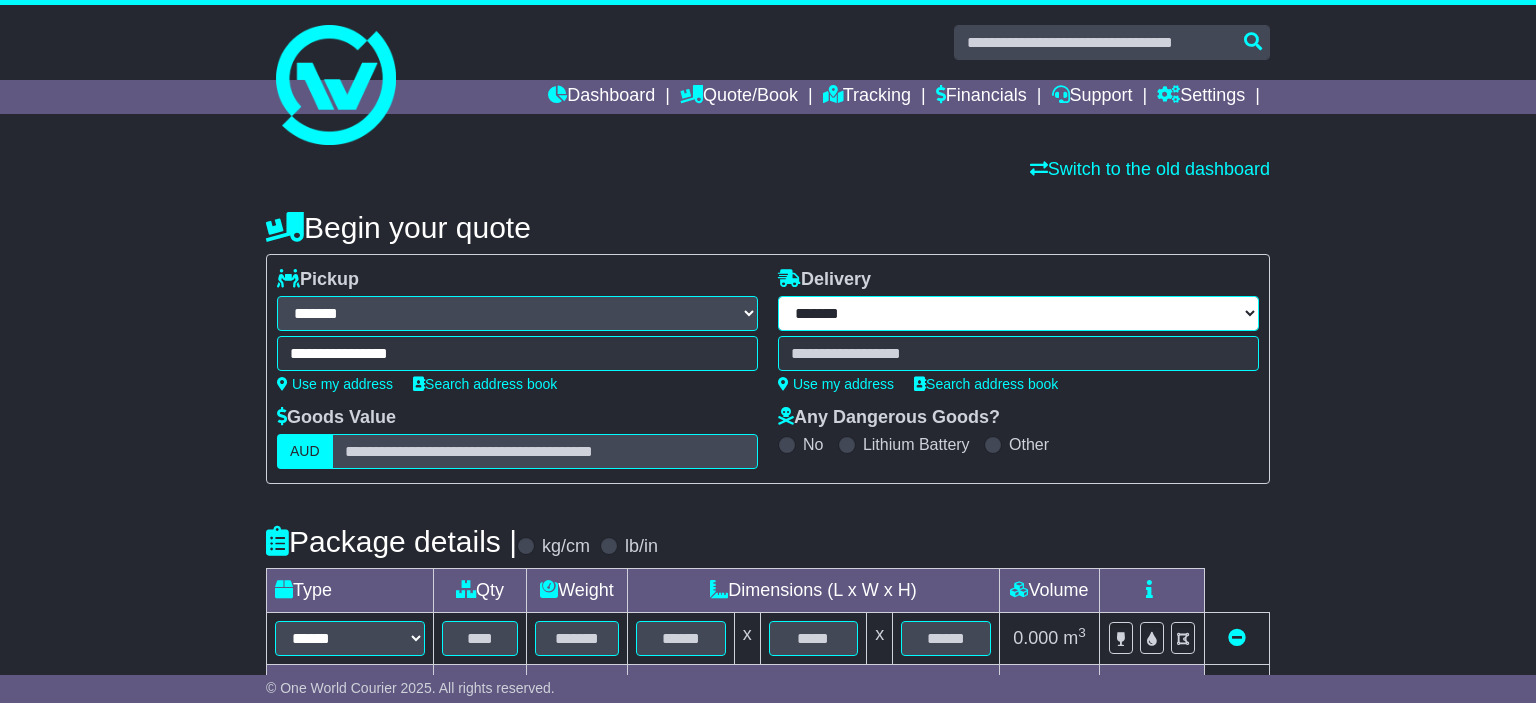 click on "**********" at bounding box center (1018, 313) 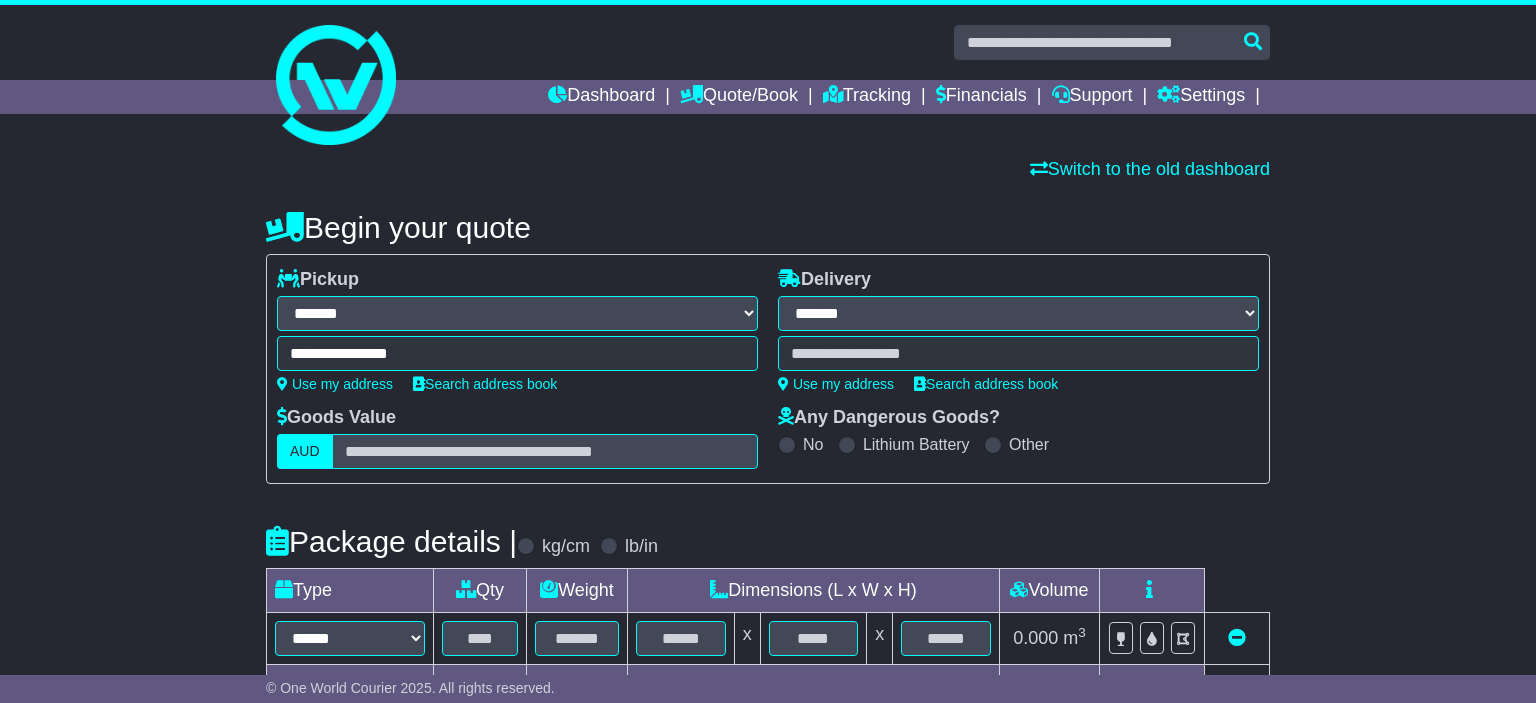 select on "***" 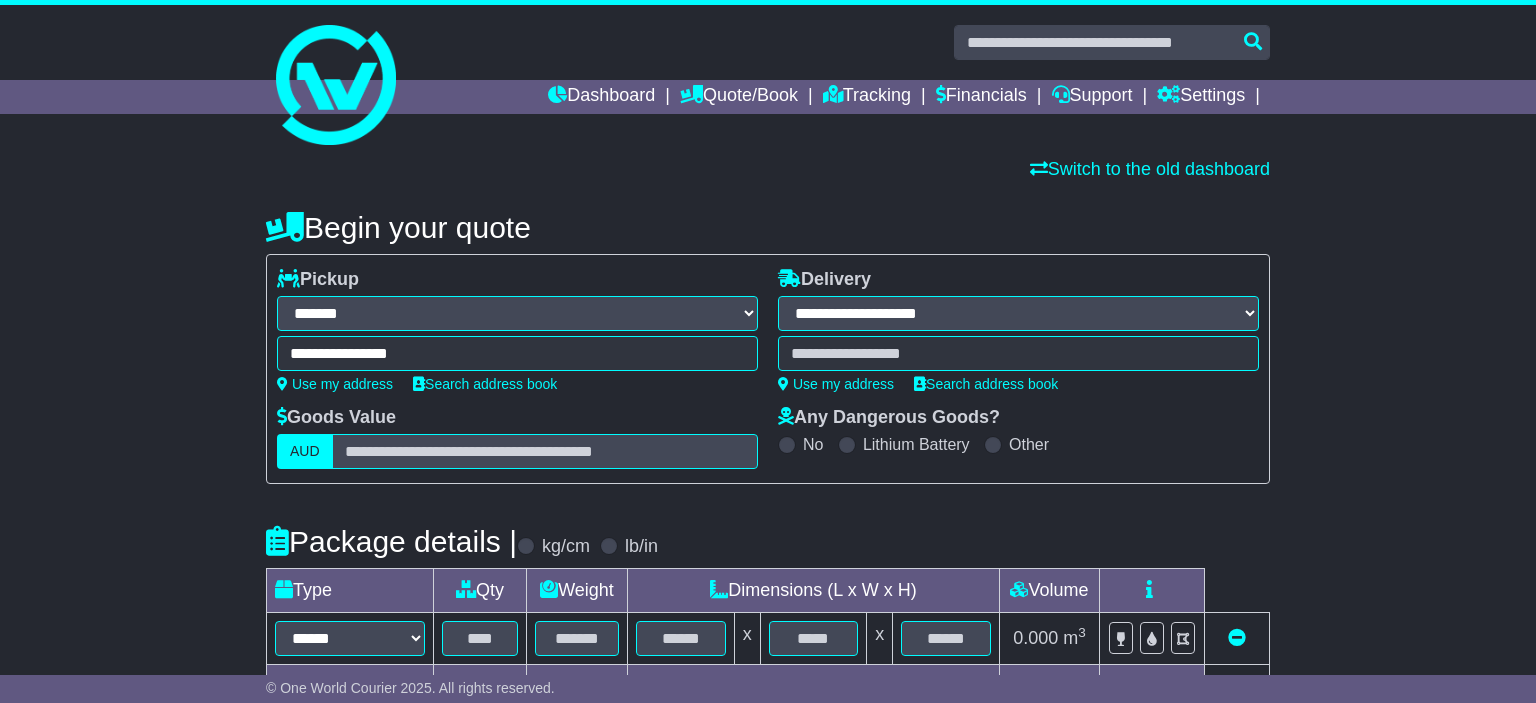 click on "********" at bounding box center (0, 0) 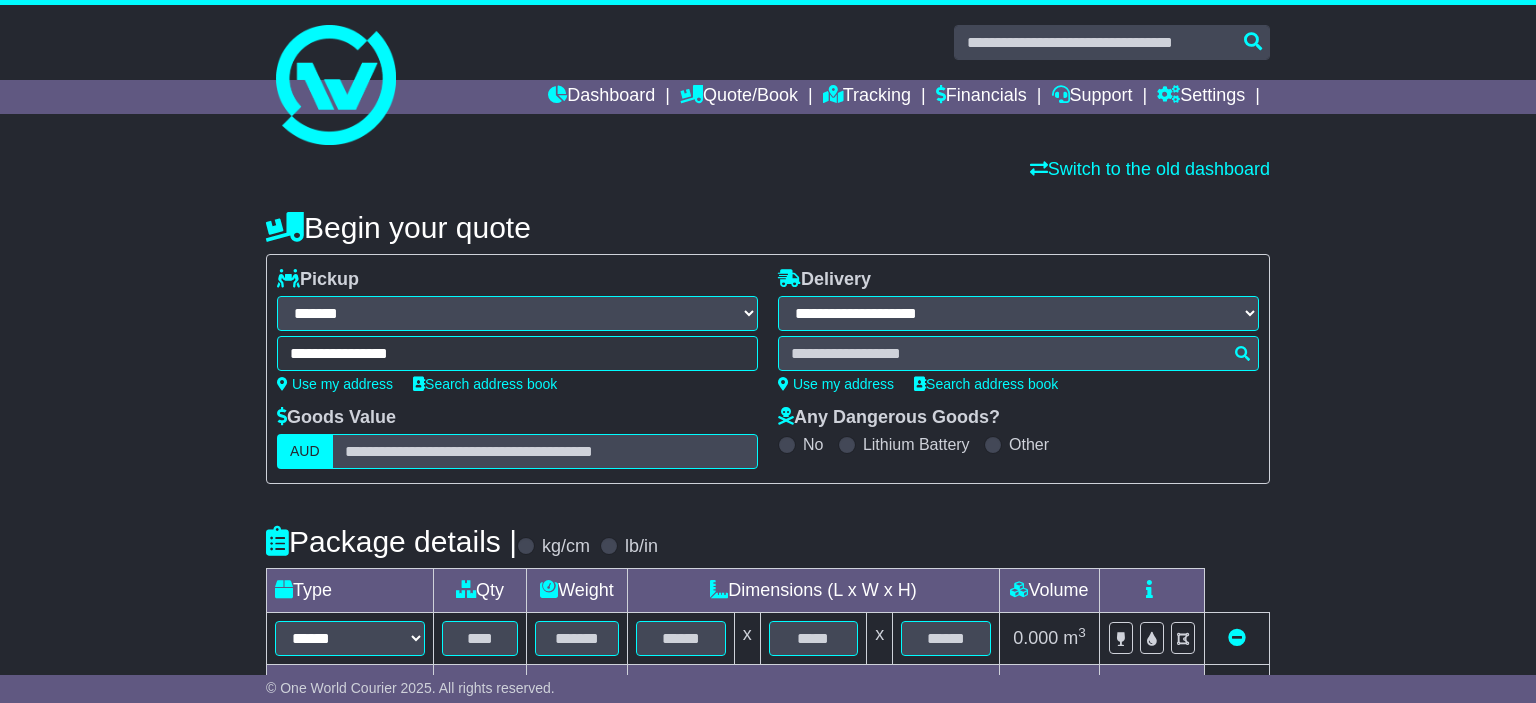 click on "**********" at bounding box center (1018, 313) 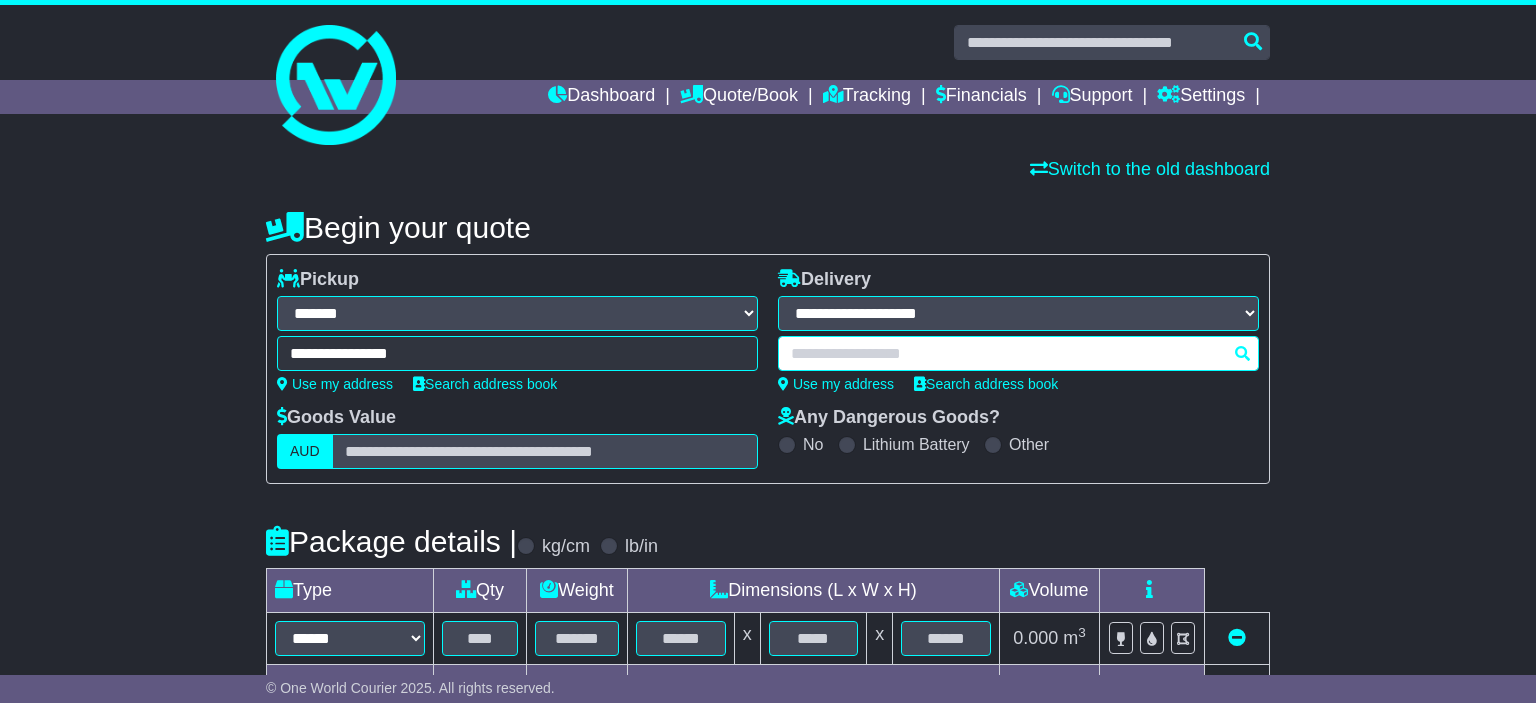 click at bounding box center (1018, 353) 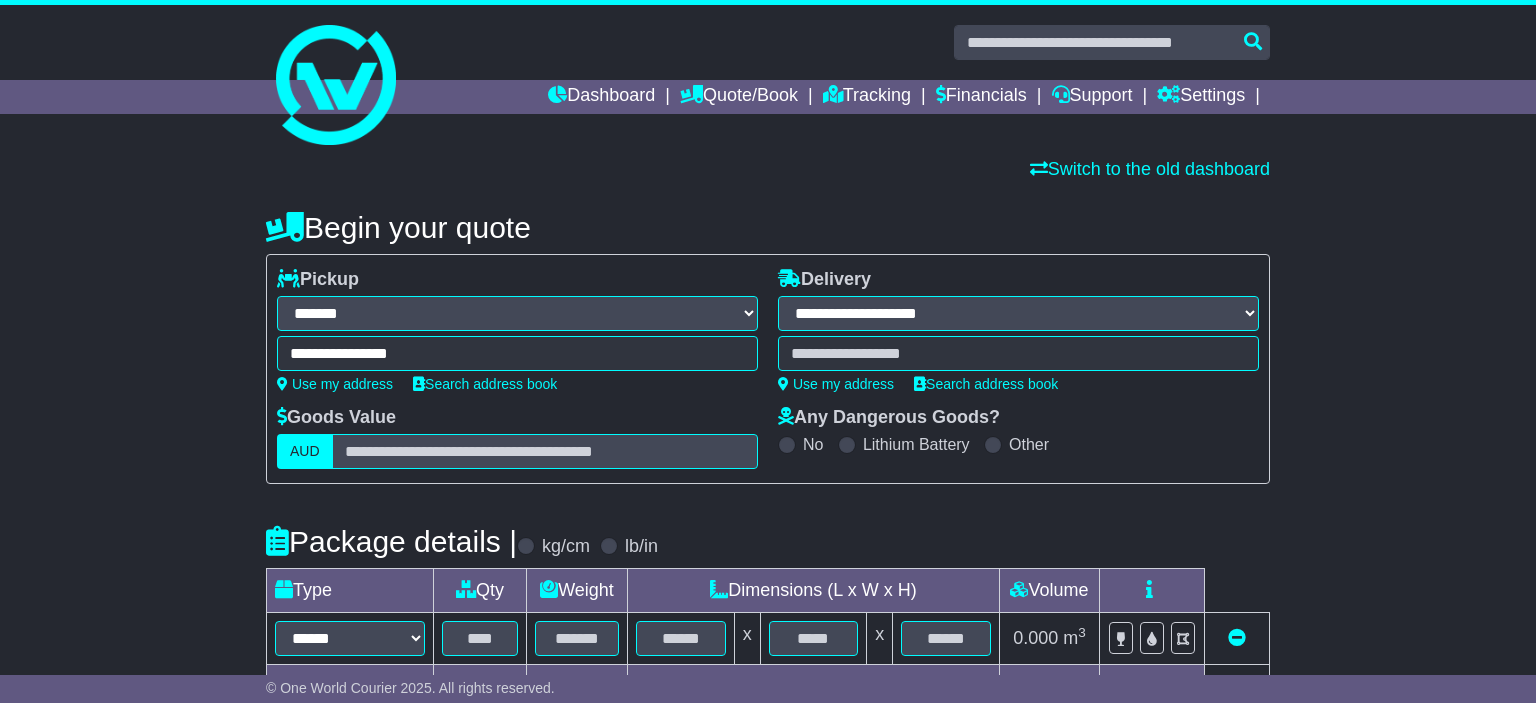 click at bounding box center (1018, 353) 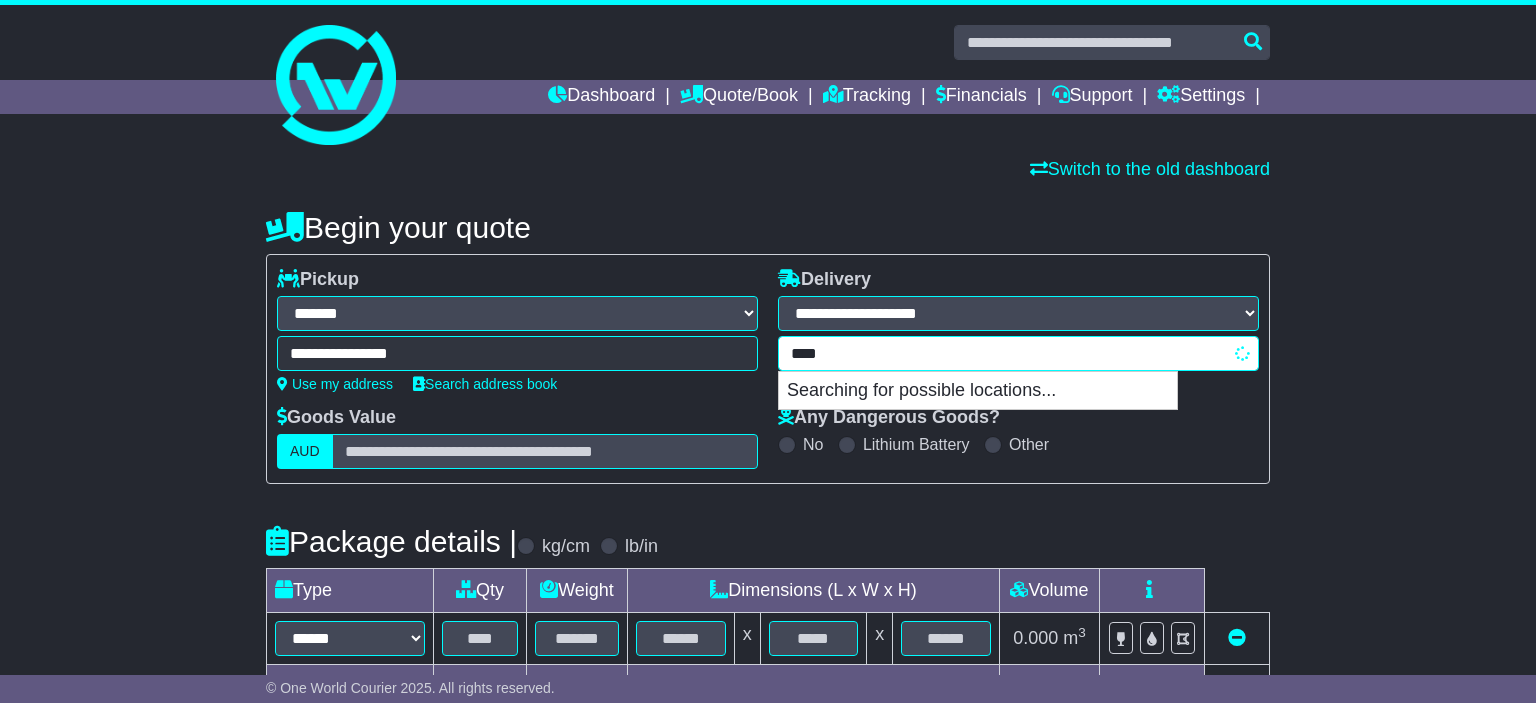 type on "*****" 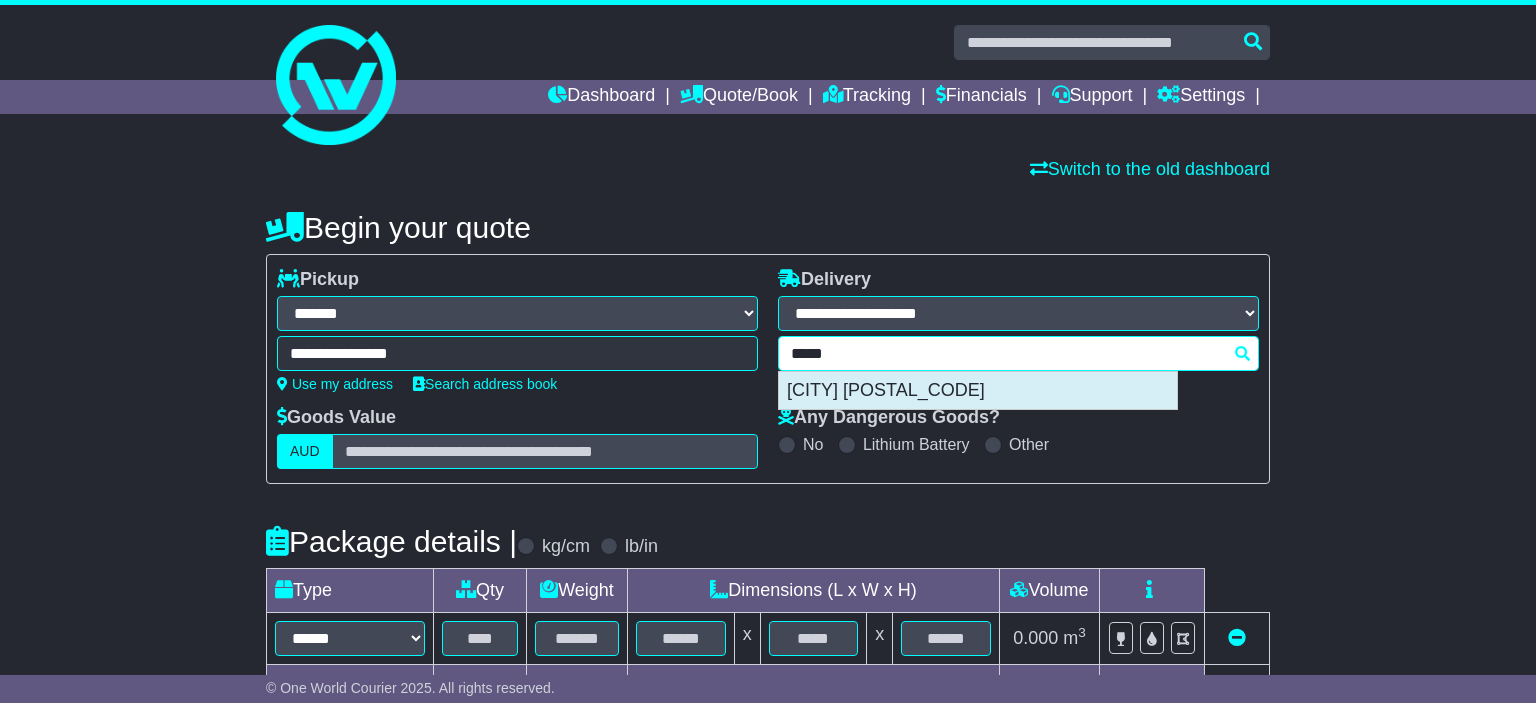 click on "SIALKOT 51310" at bounding box center (978, 391) 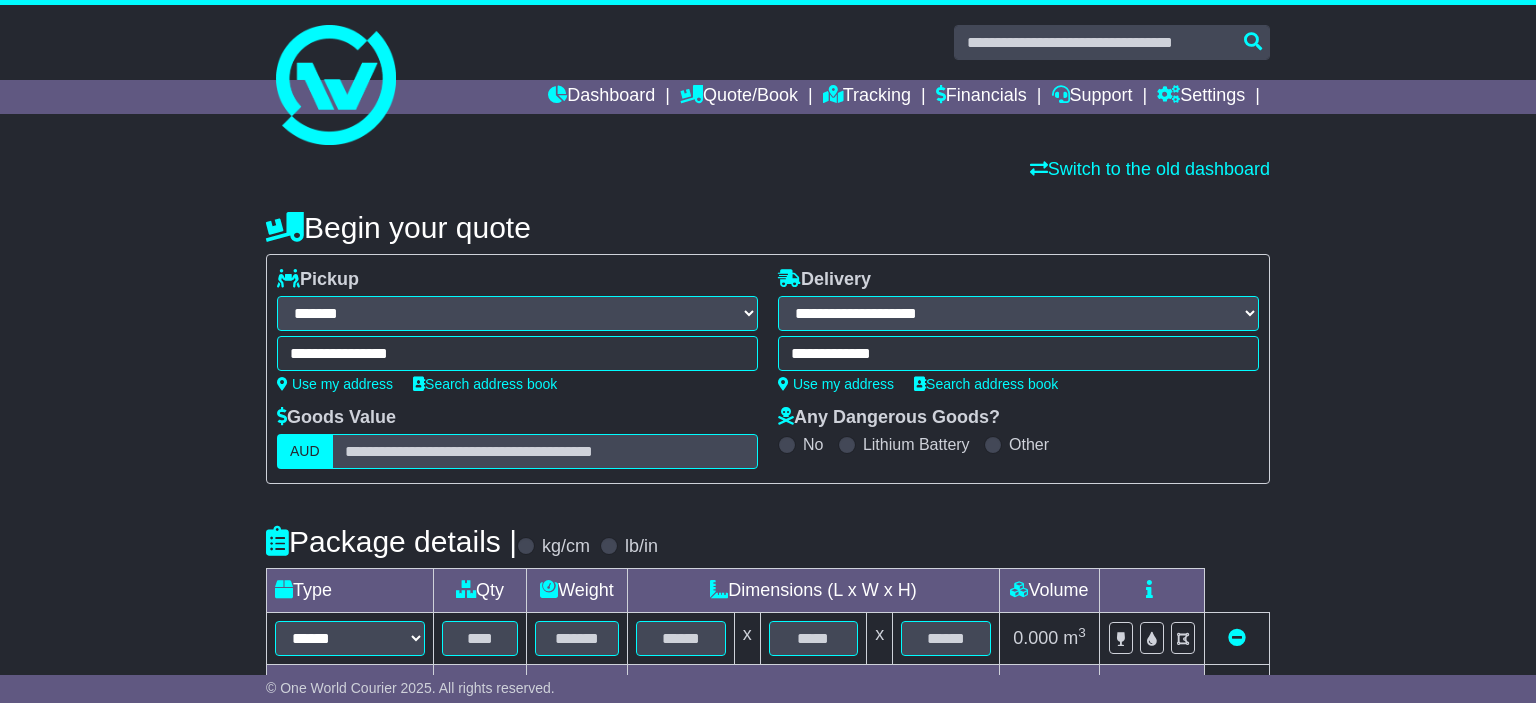 type on "**********" 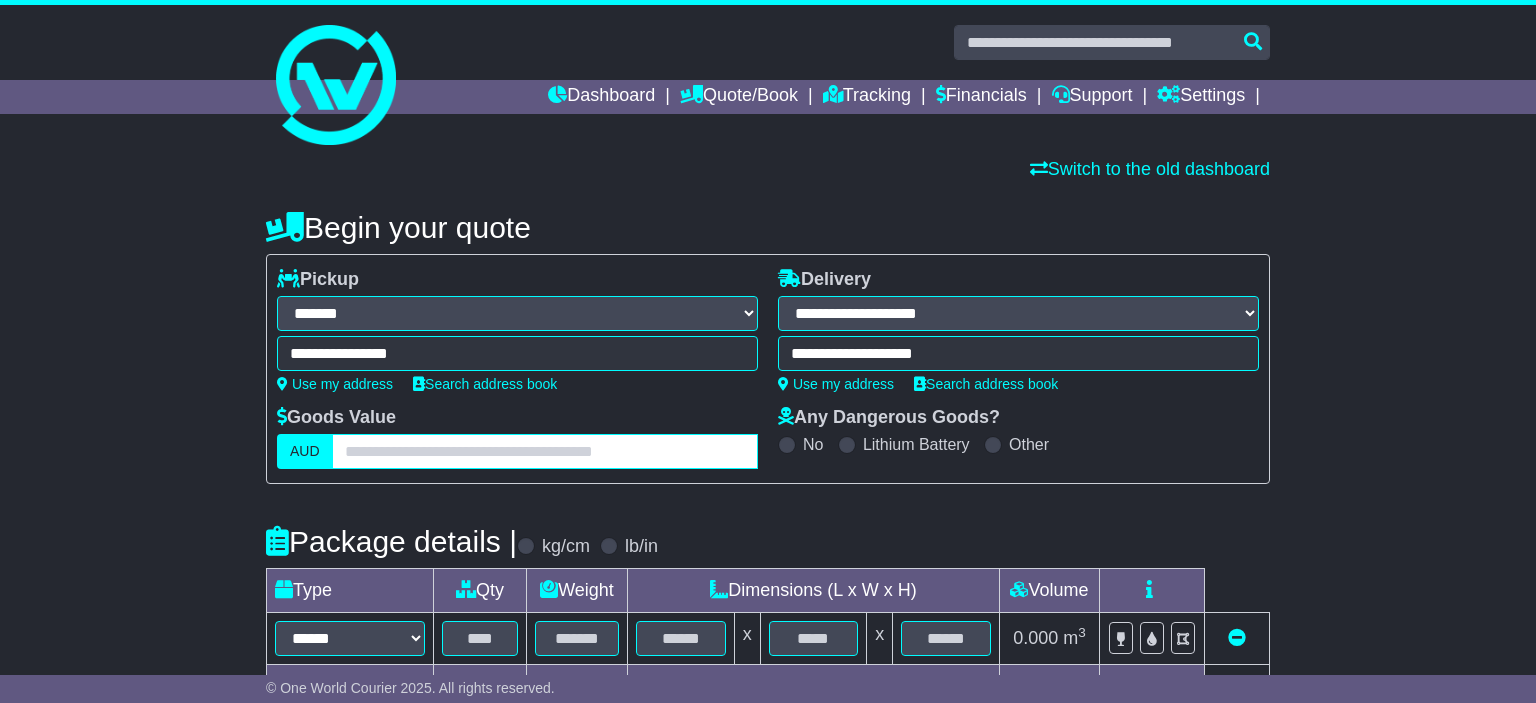 click at bounding box center [545, 451] 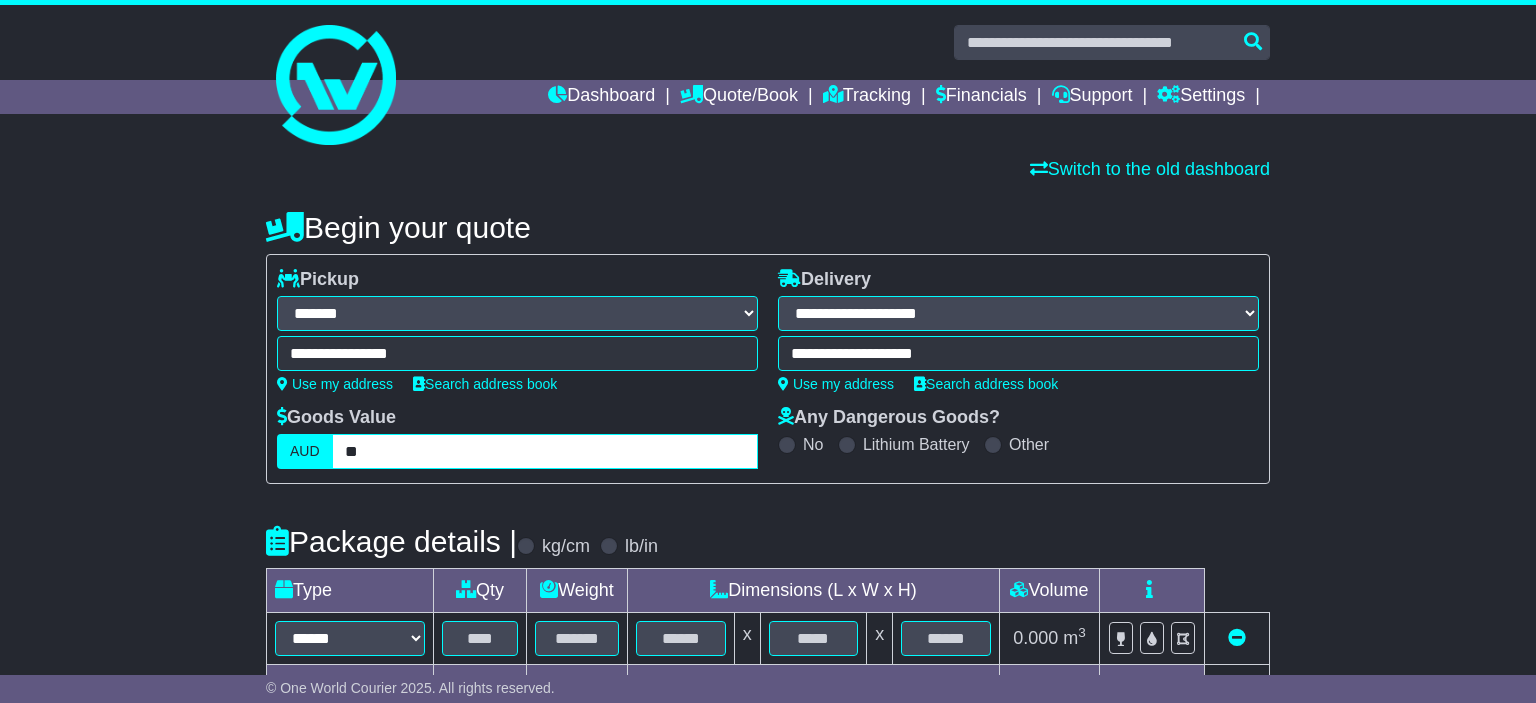type on "**" 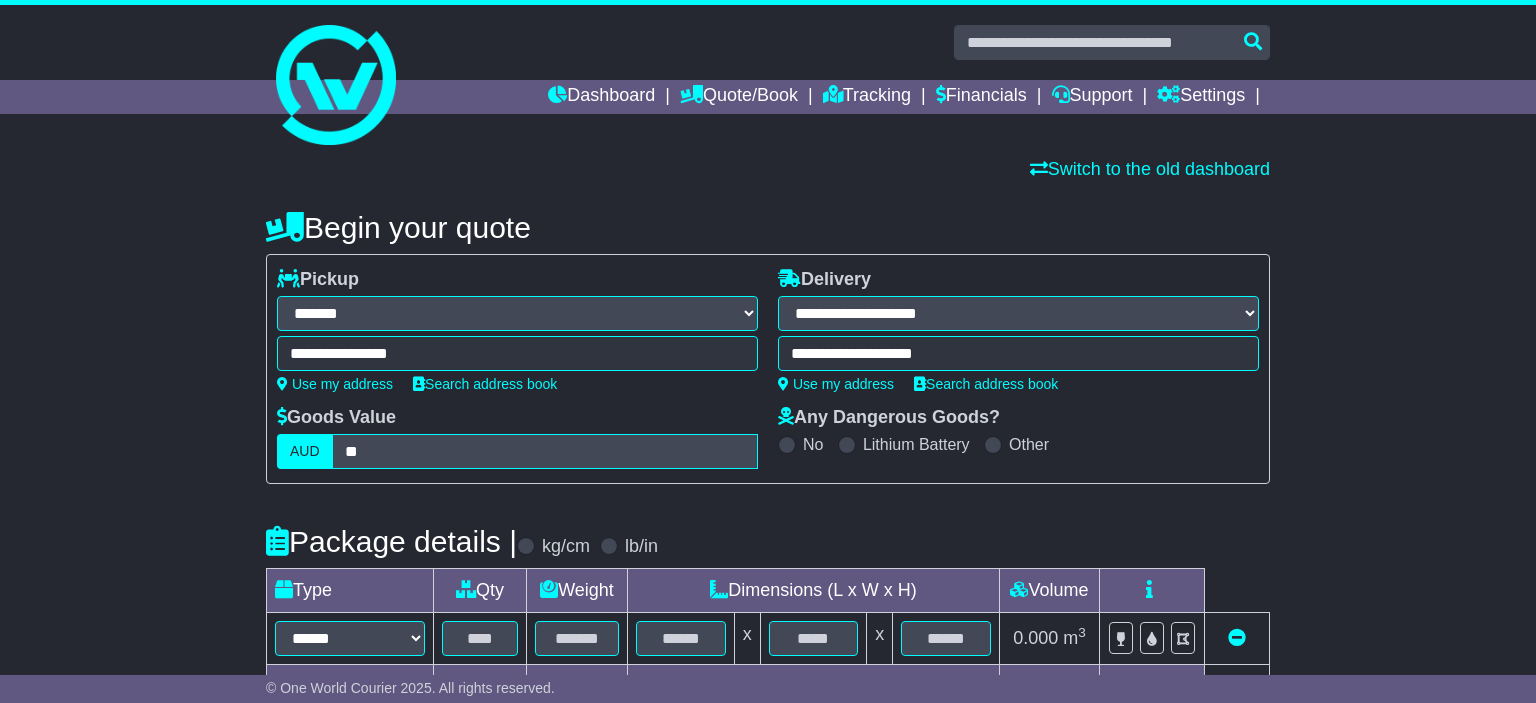 click on "**********" at bounding box center [768, 591] 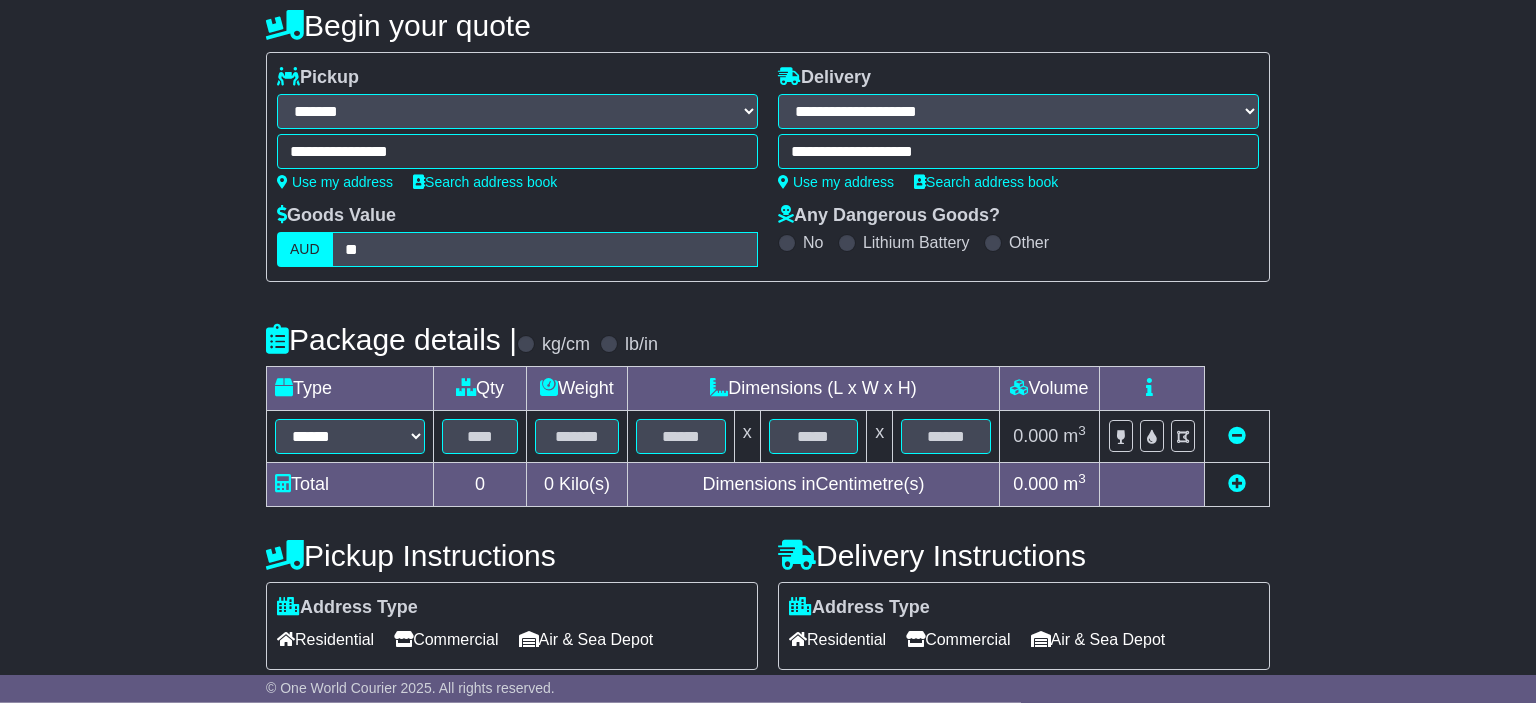 scroll, scrollTop: 211, scrollLeft: 0, axis: vertical 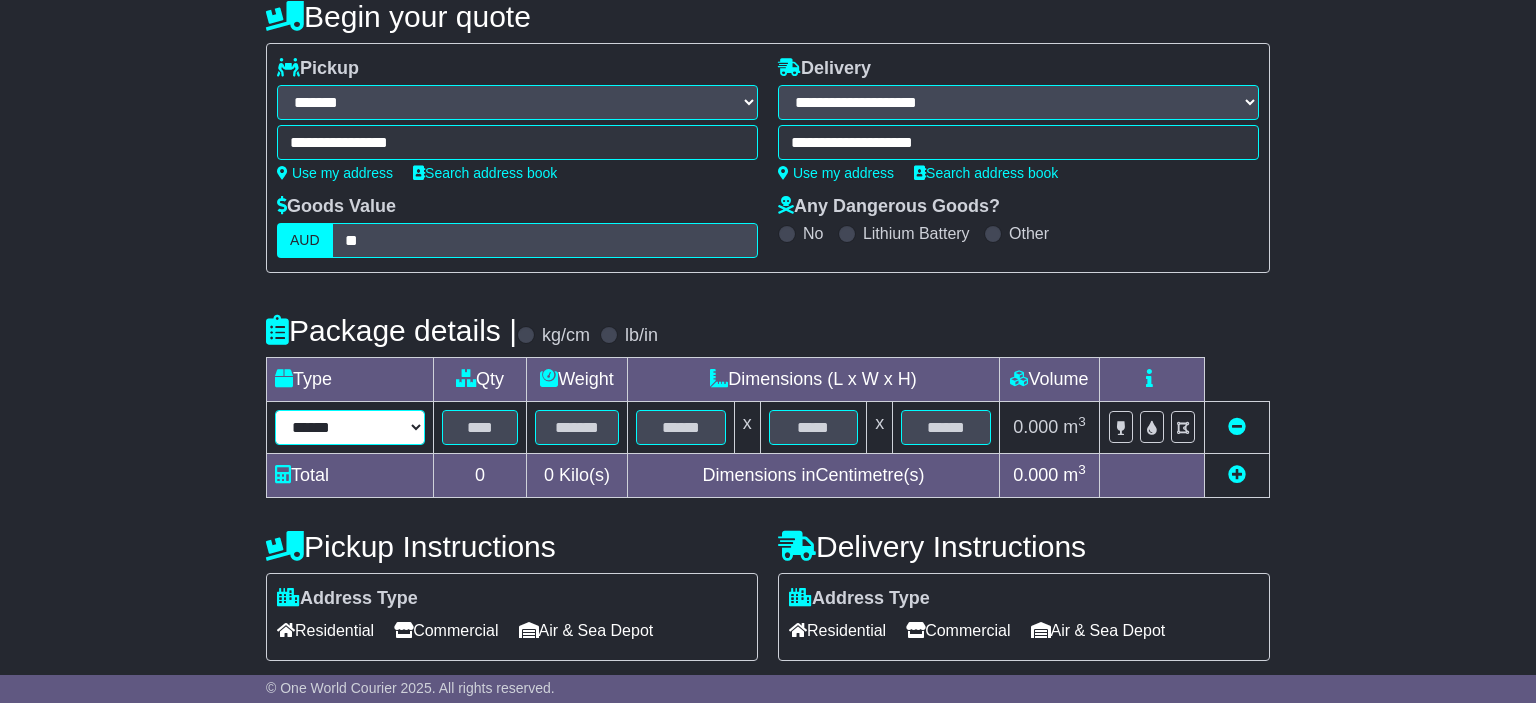 click on "****** ****** *** ******** ***** **** **** ****** *** *******" at bounding box center (350, 427) 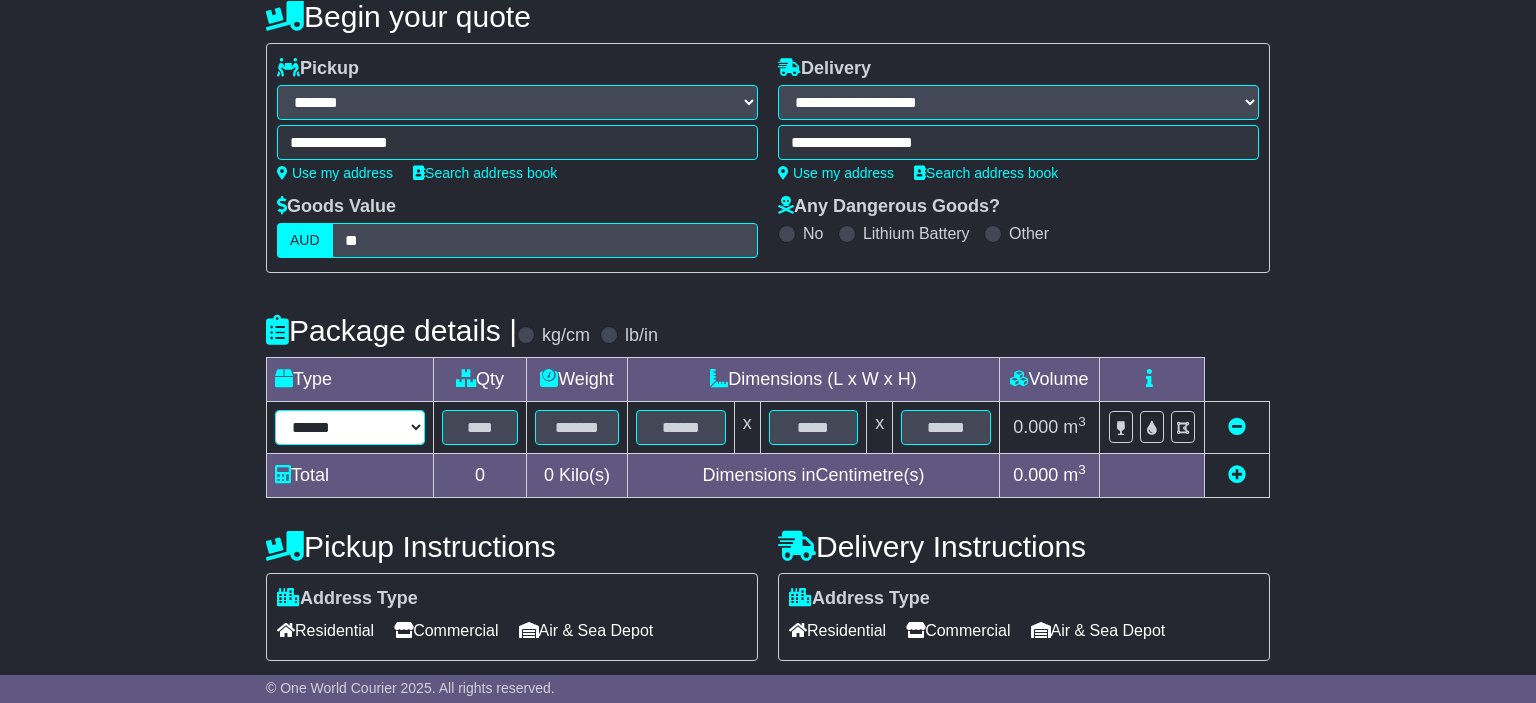 select on "*****" 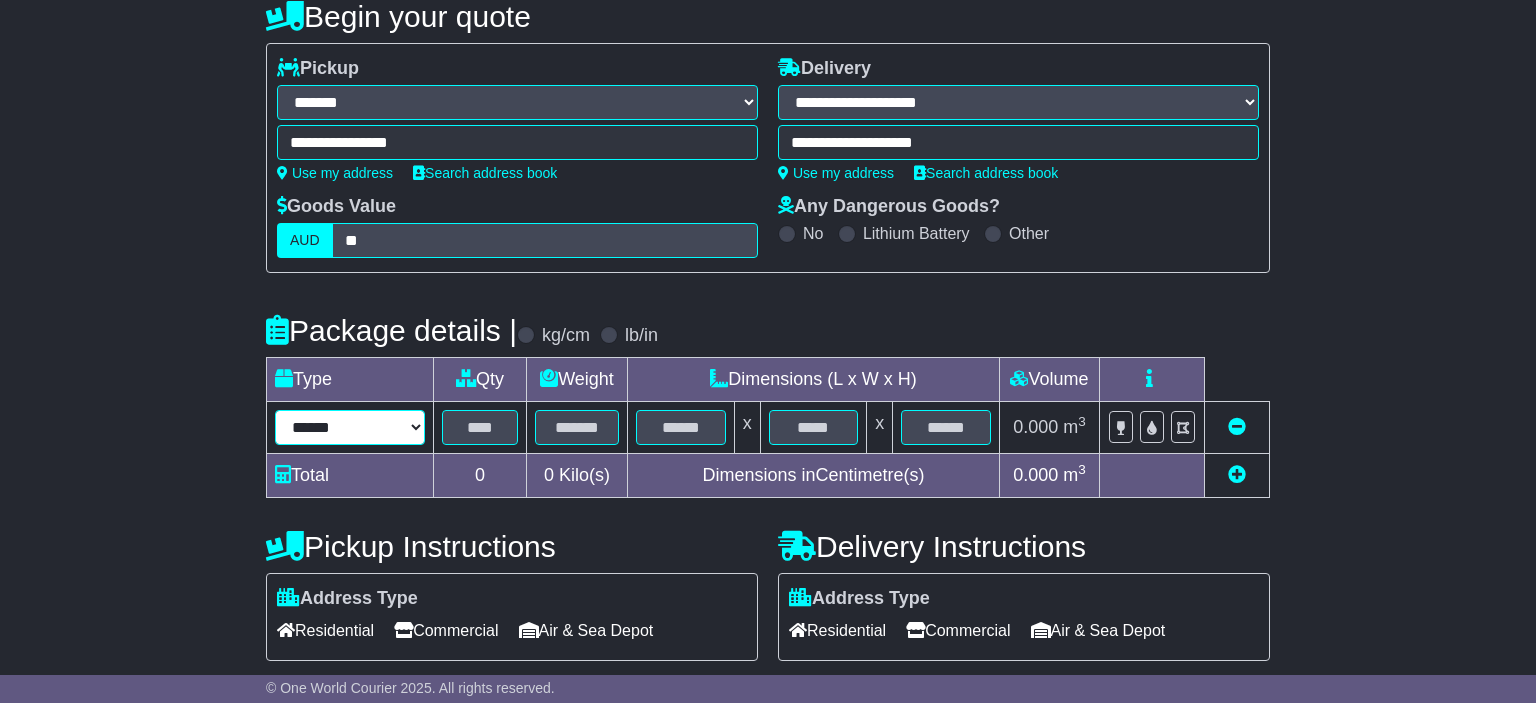 click on "******" at bounding box center (0, 0) 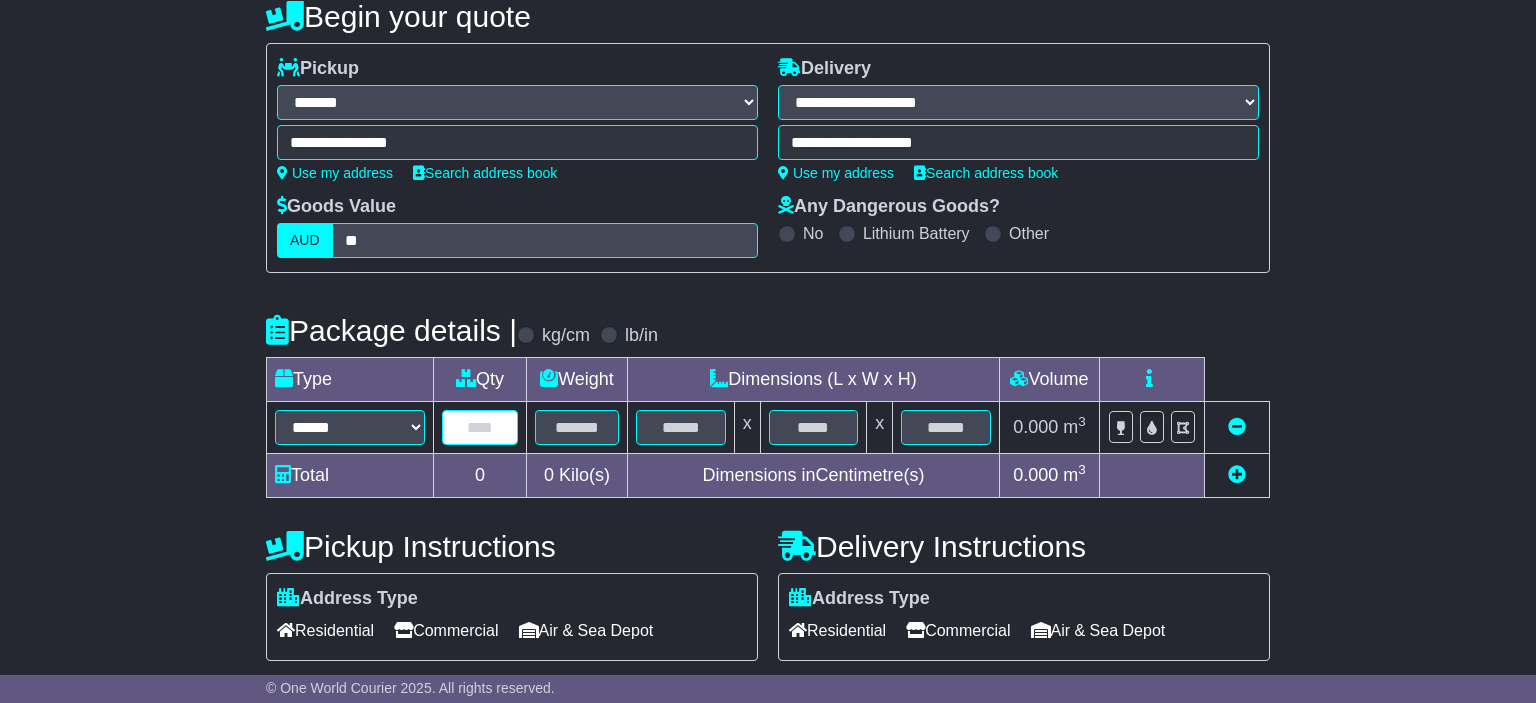 click at bounding box center (480, 427) 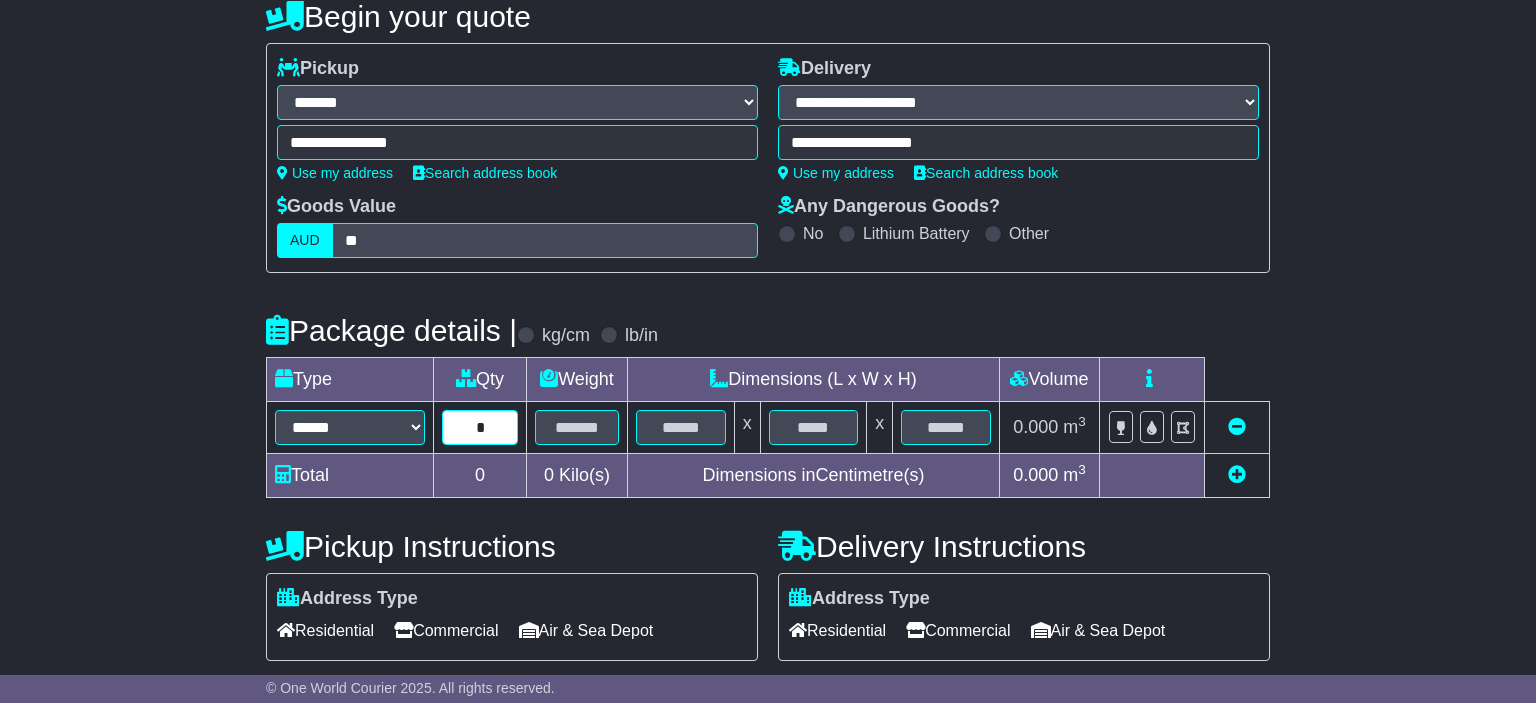 type on "*" 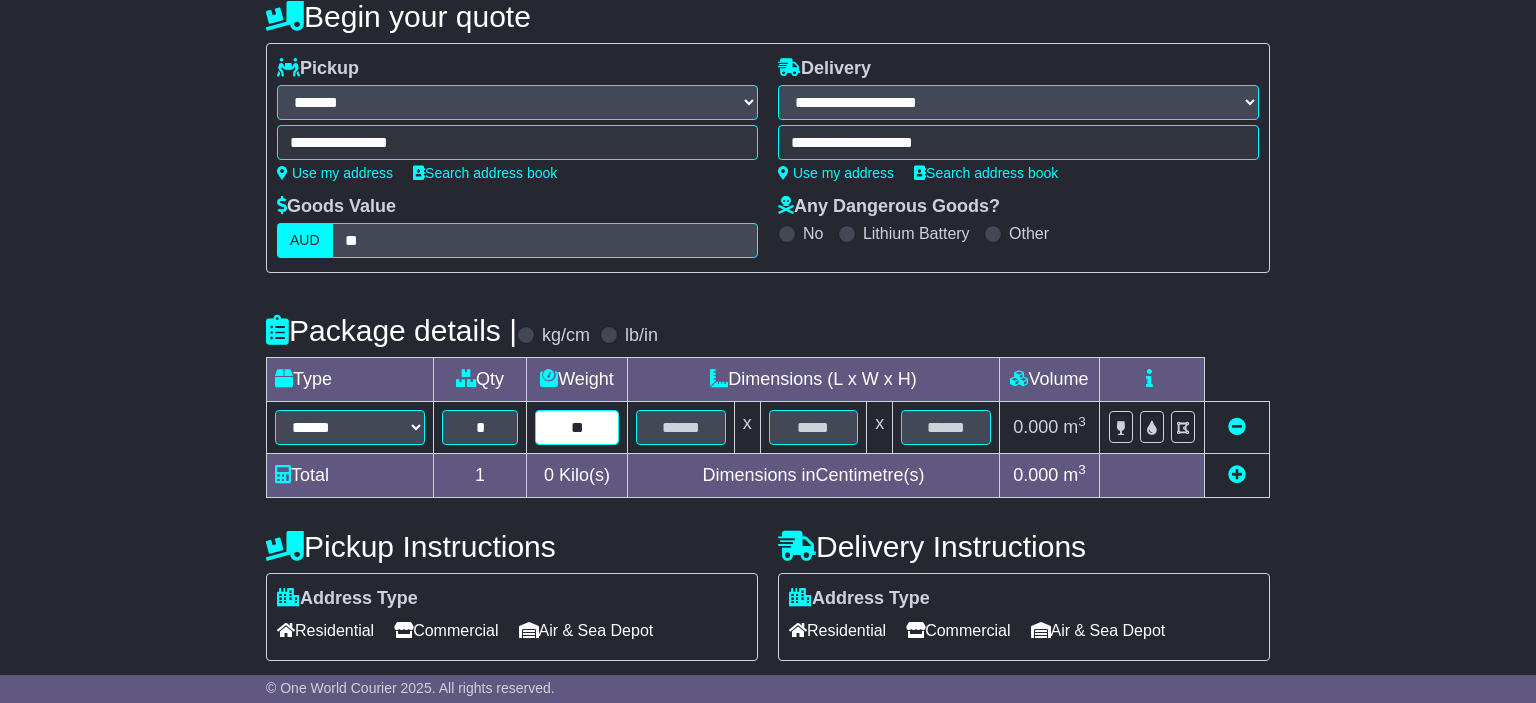 type on "**" 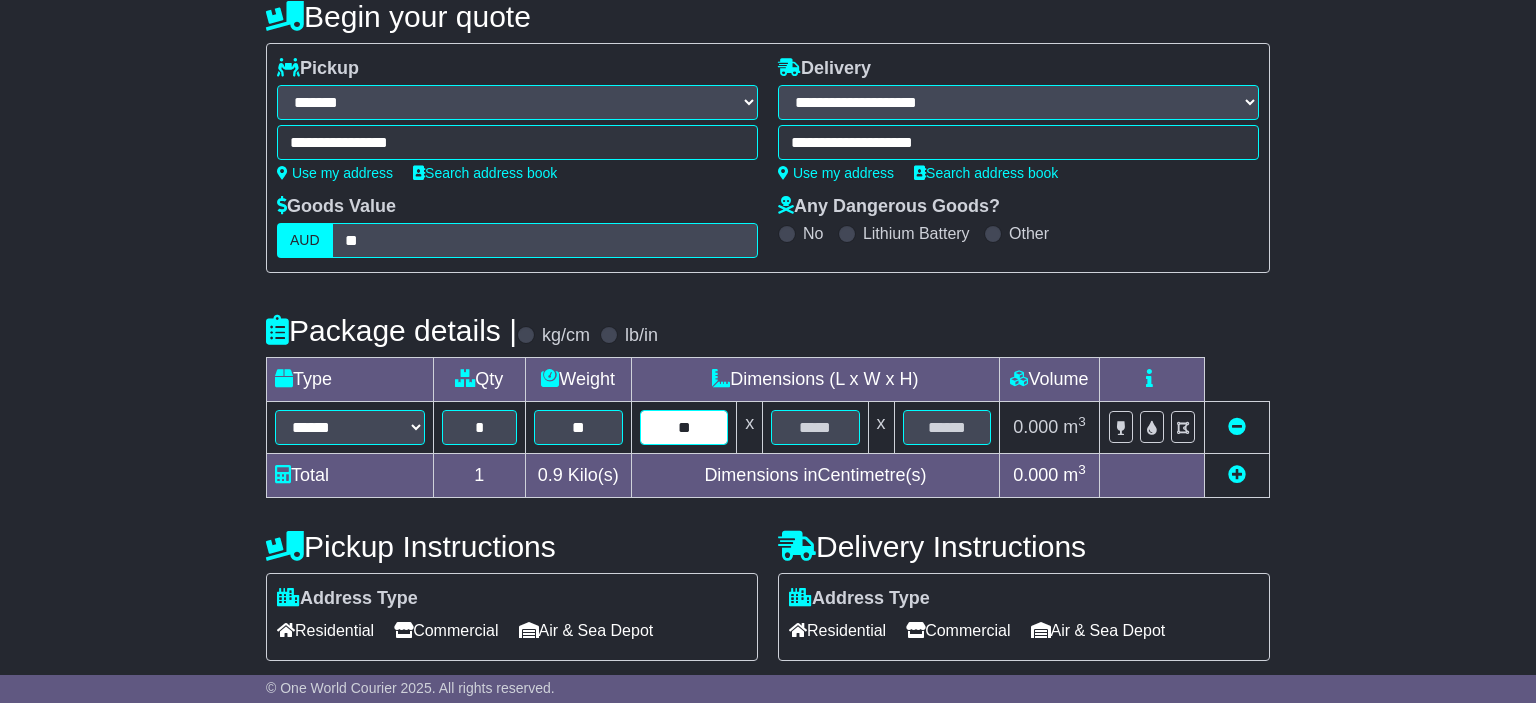 type on "**" 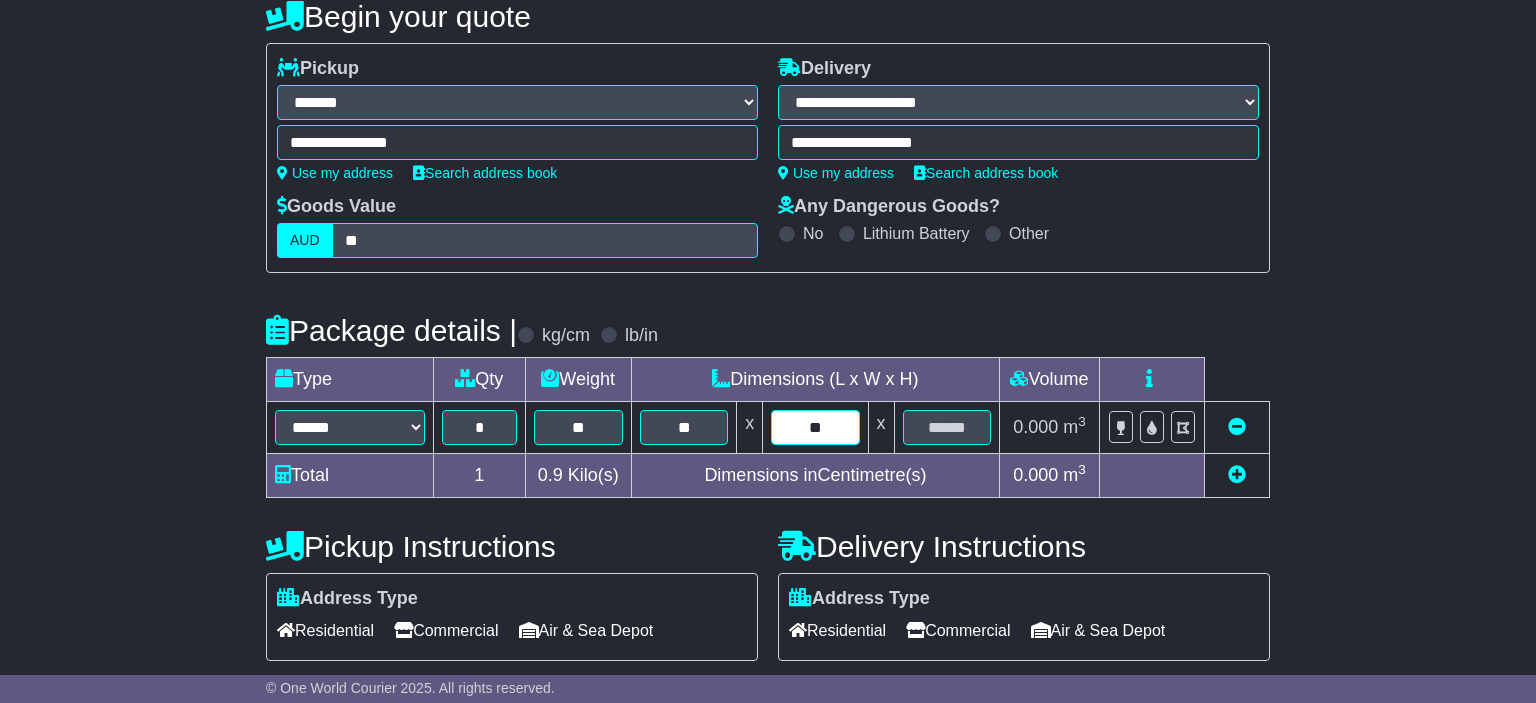 type on "**" 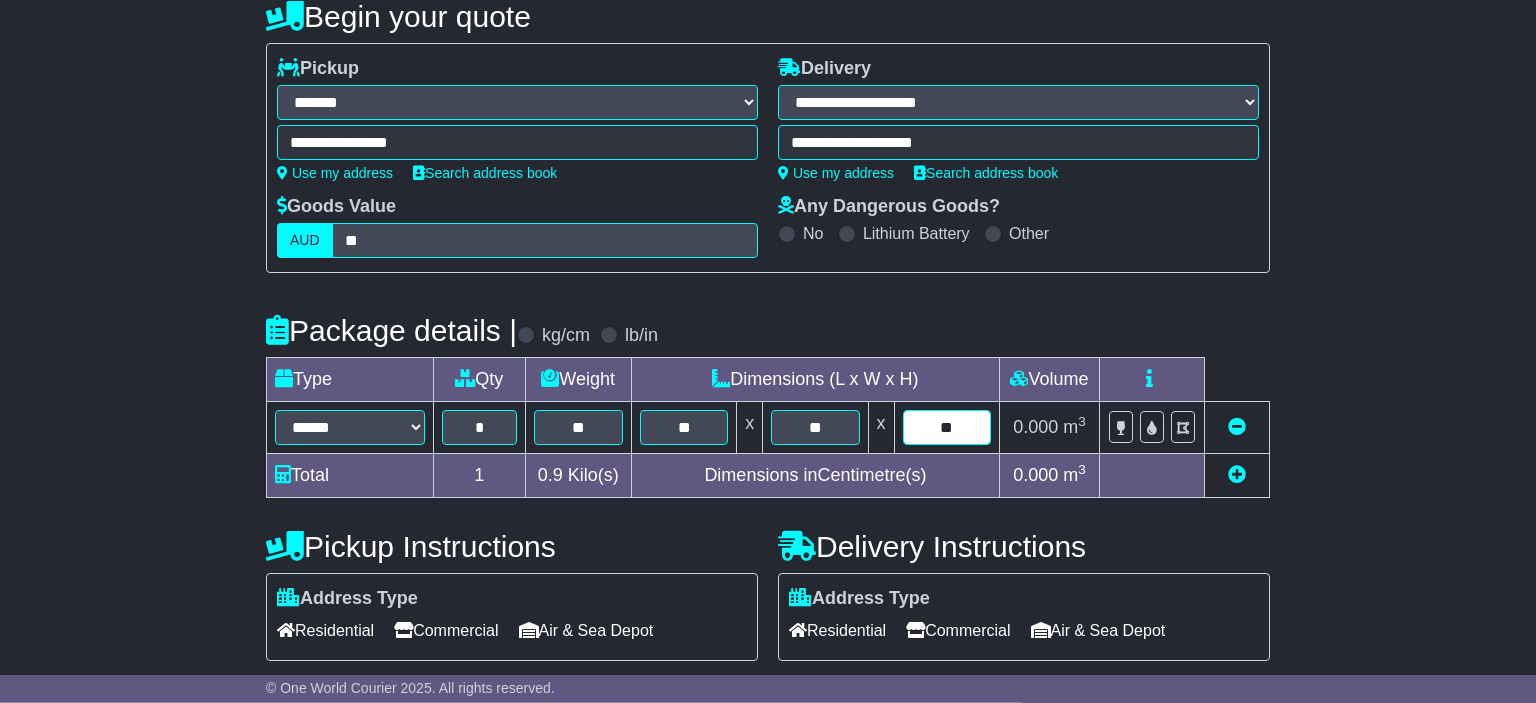 scroll, scrollTop: 316, scrollLeft: 0, axis: vertical 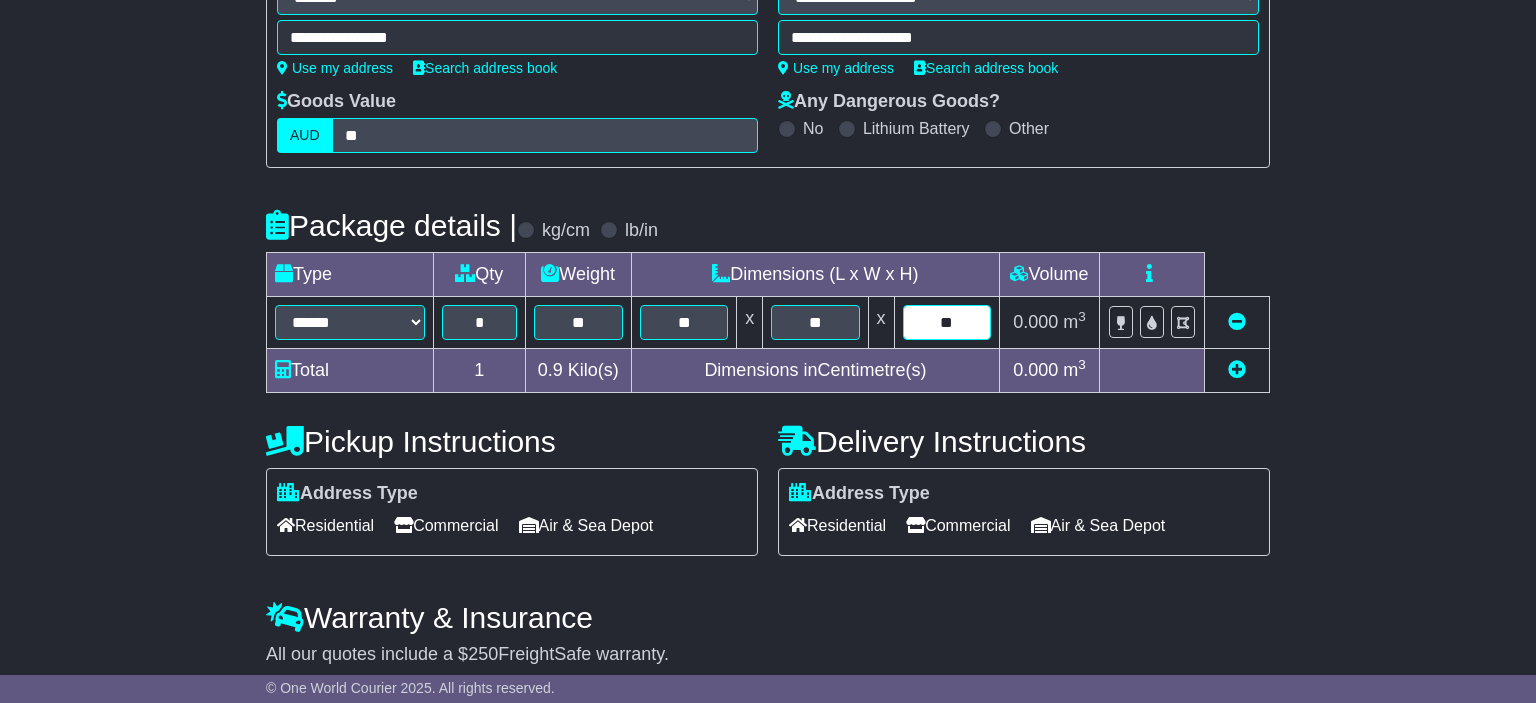 type on "**" 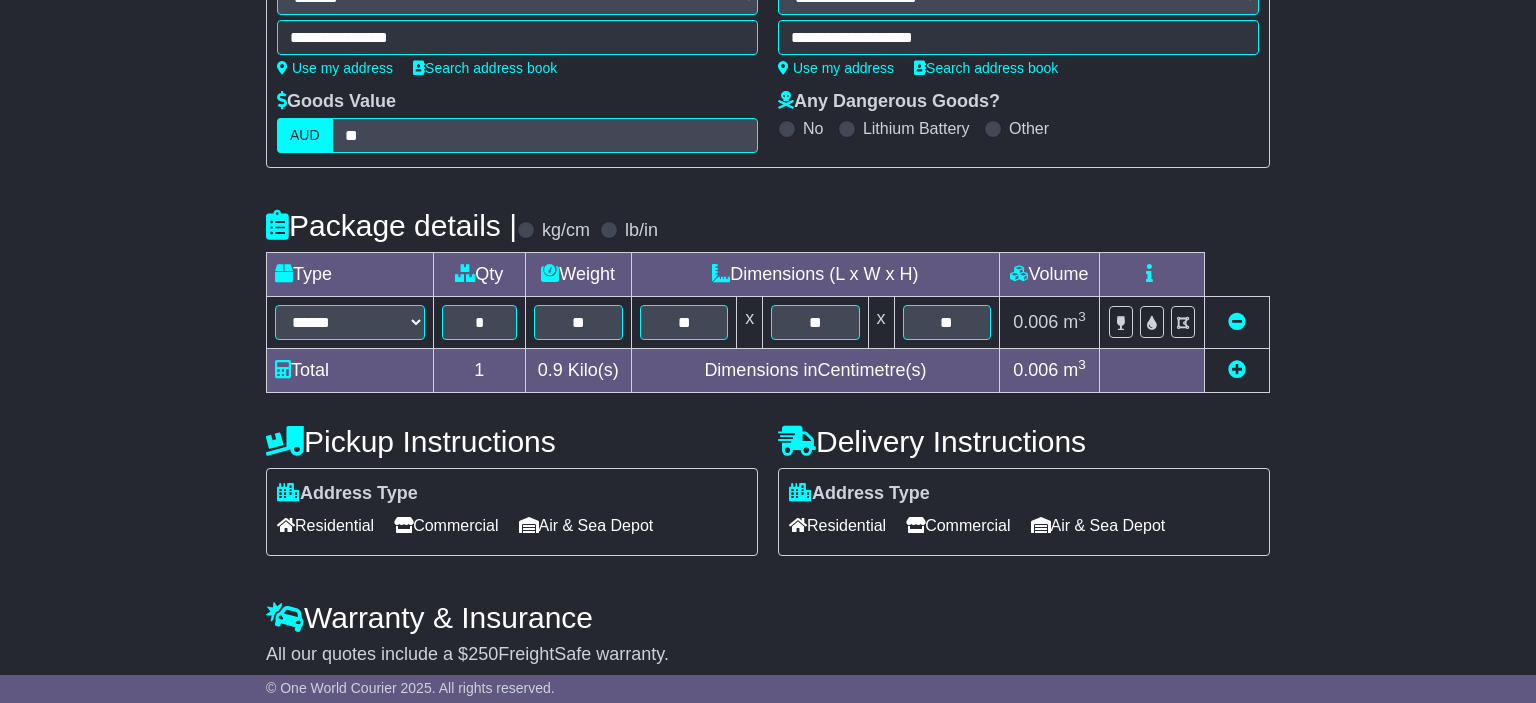 click on "Commercial" at bounding box center (446, 525) 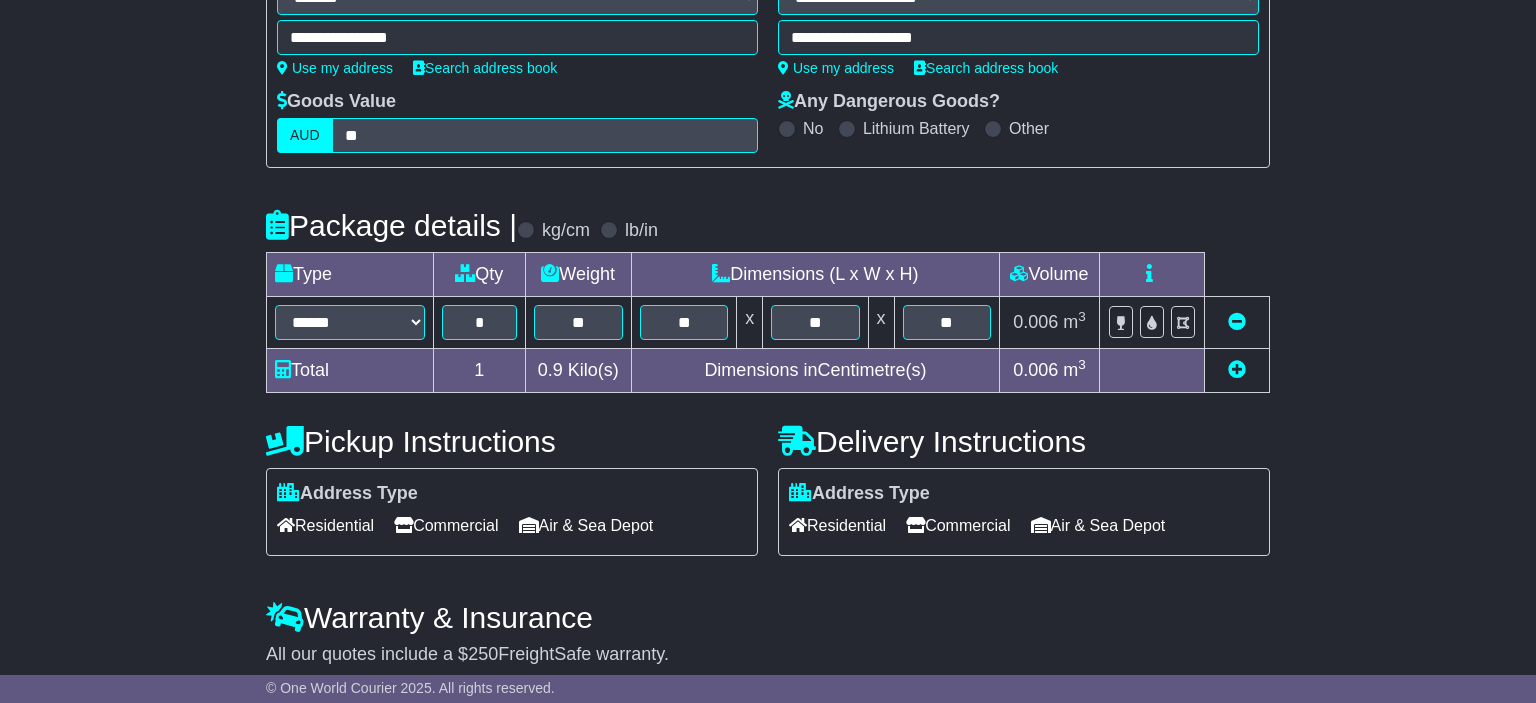 click on "Commercial" at bounding box center (958, 525) 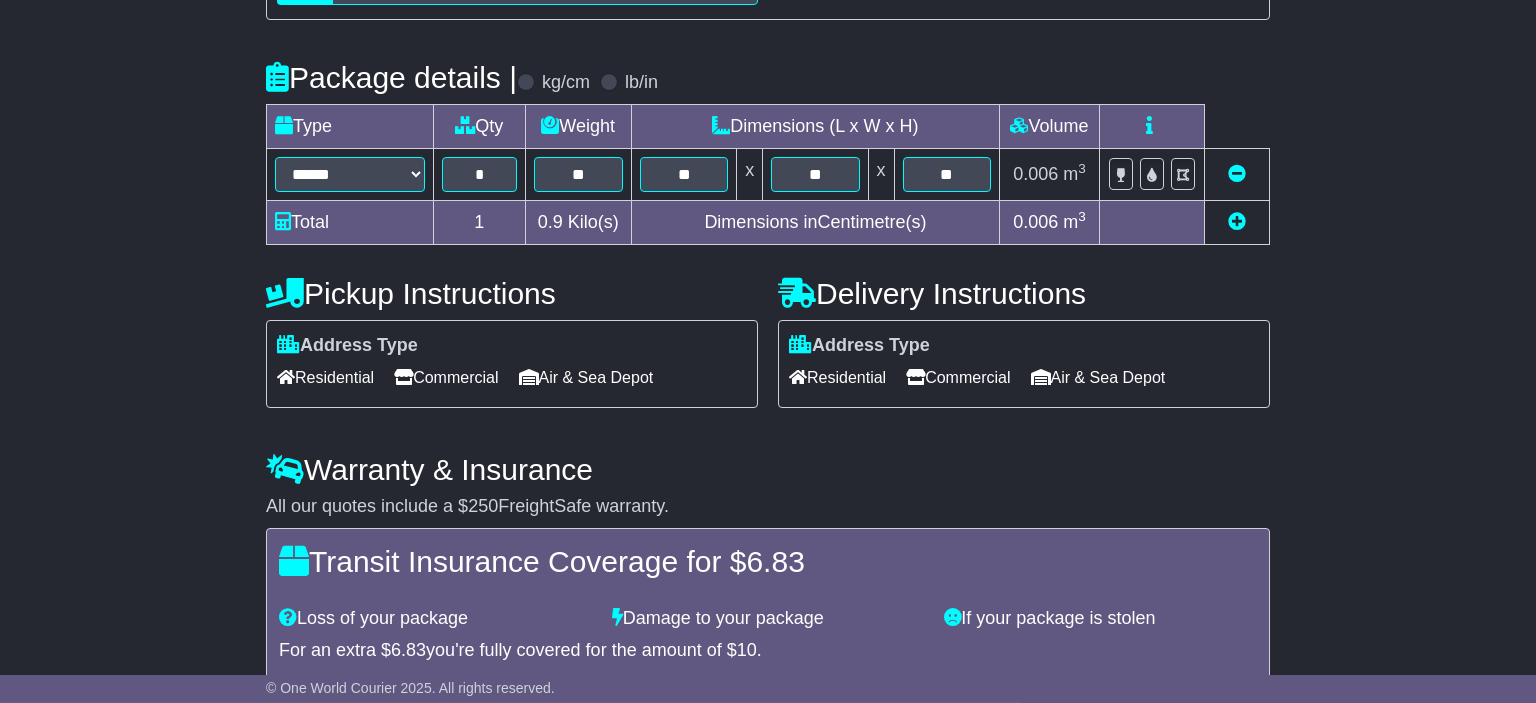 scroll, scrollTop: 611, scrollLeft: 0, axis: vertical 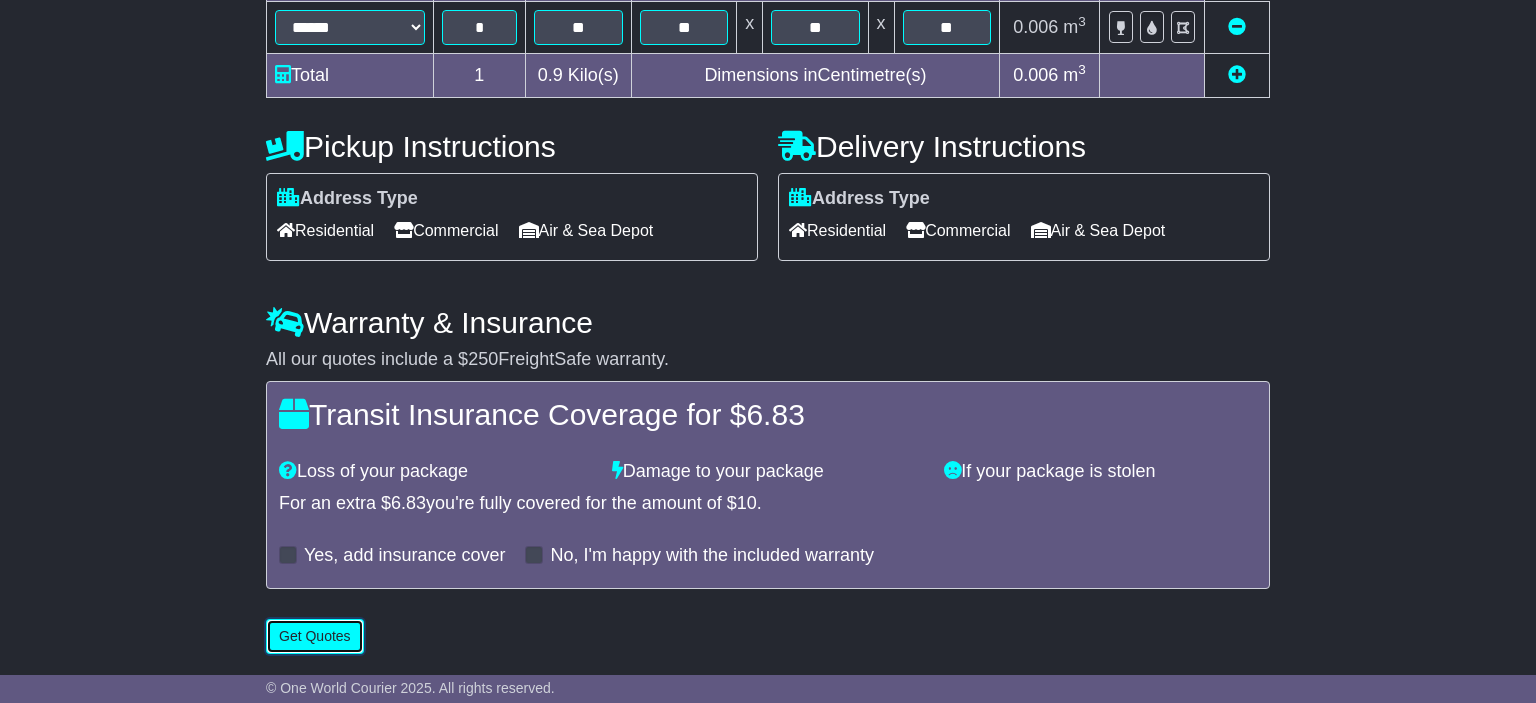 click on "Get Quotes" at bounding box center (315, 636) 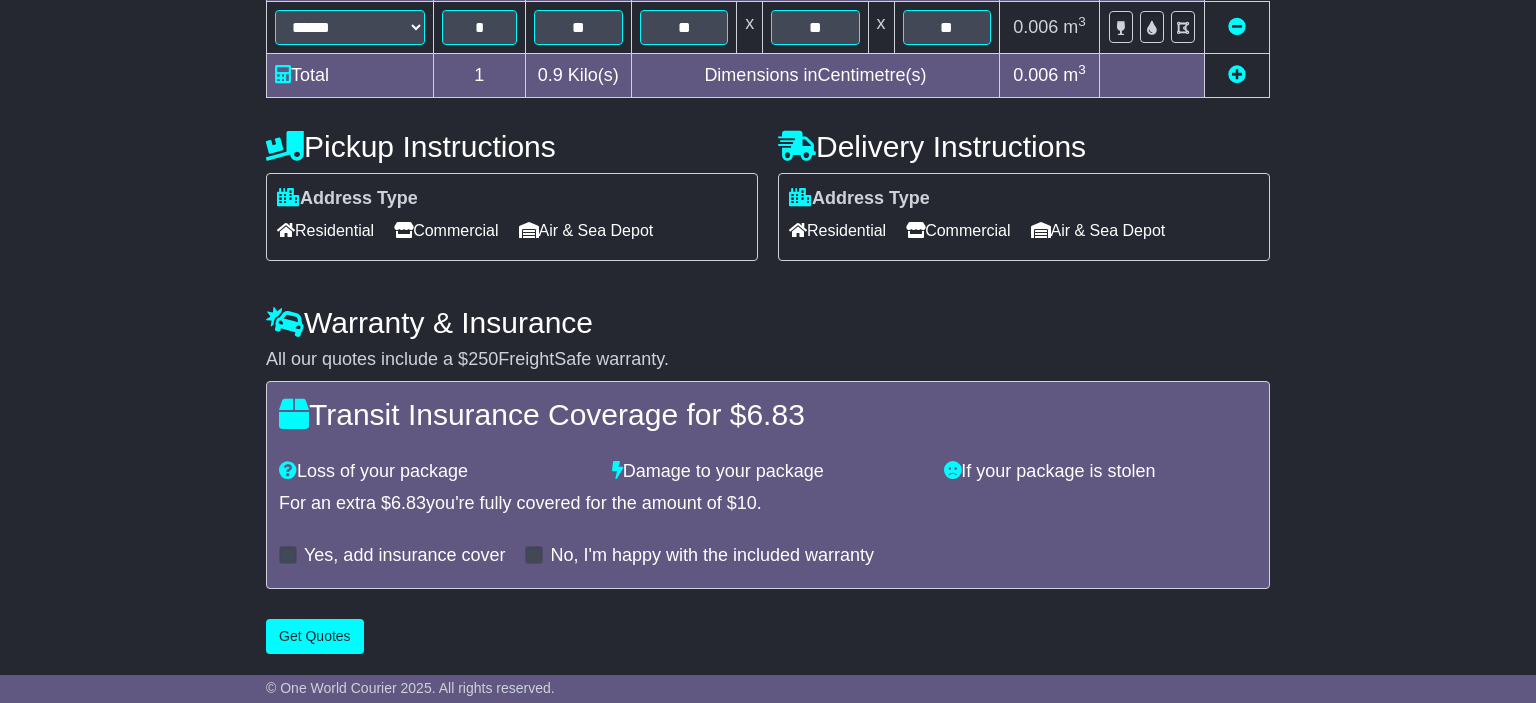 scroll, scrollTop: 0, scrollLeft: 0, axis: both 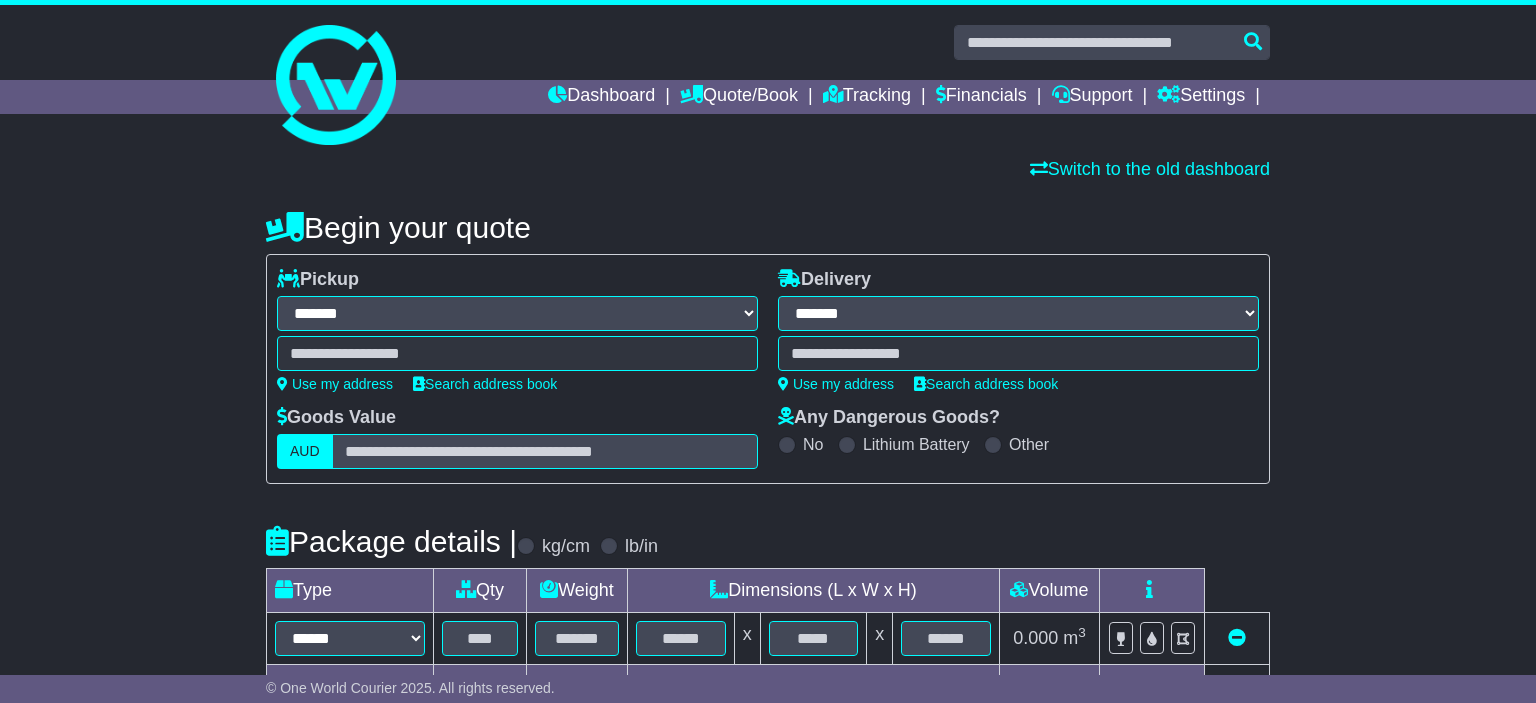 select on "**" 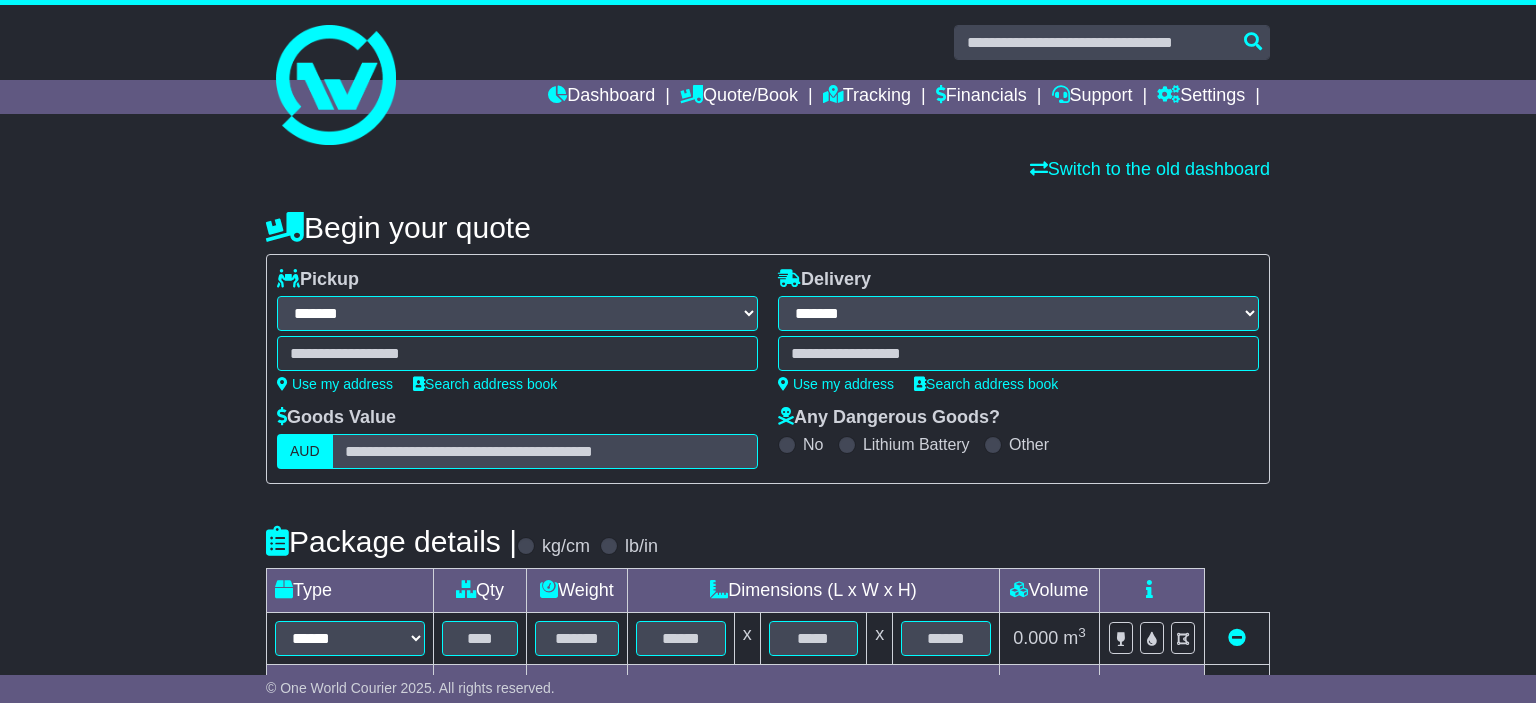 scroll, scrollTop: 0, scrollLeft: 0, axis: both 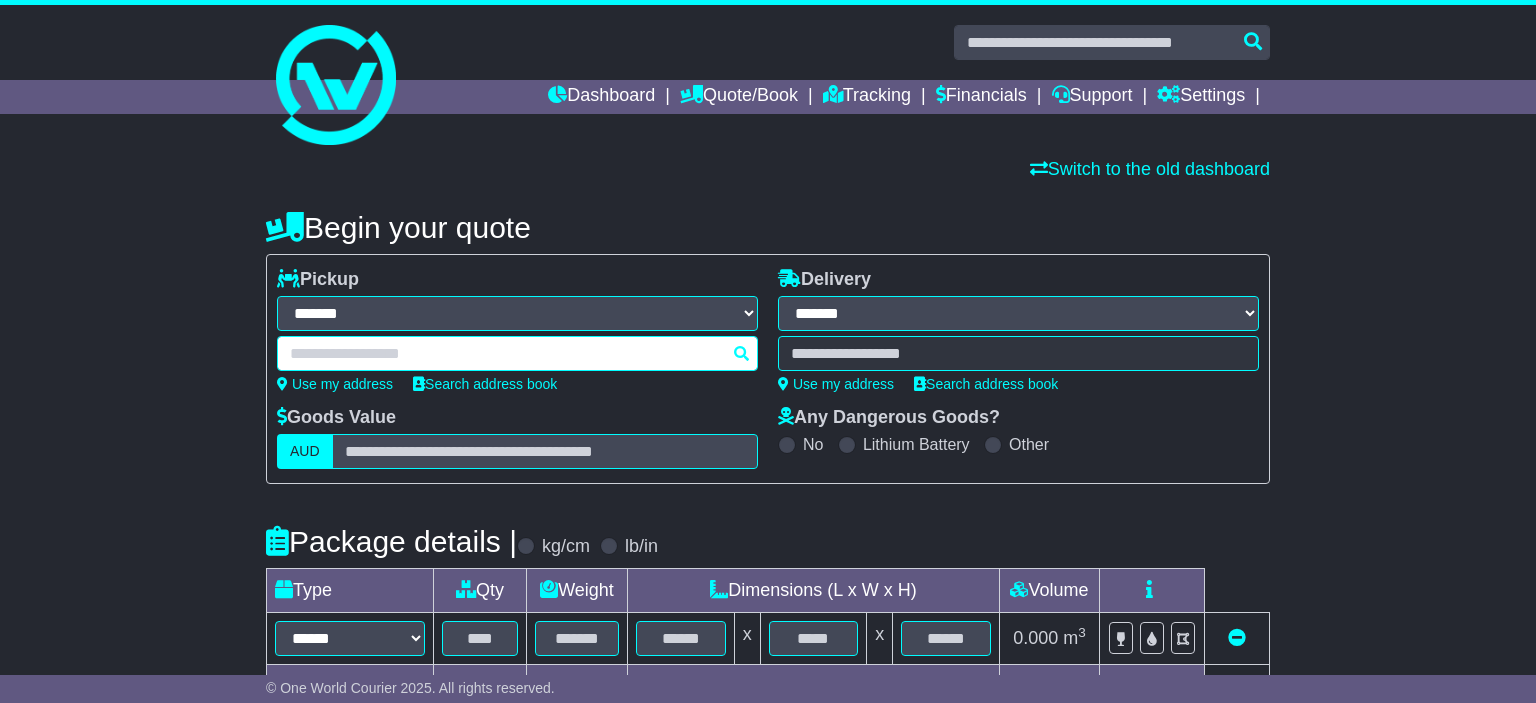 click at bounding box center [517, 353] 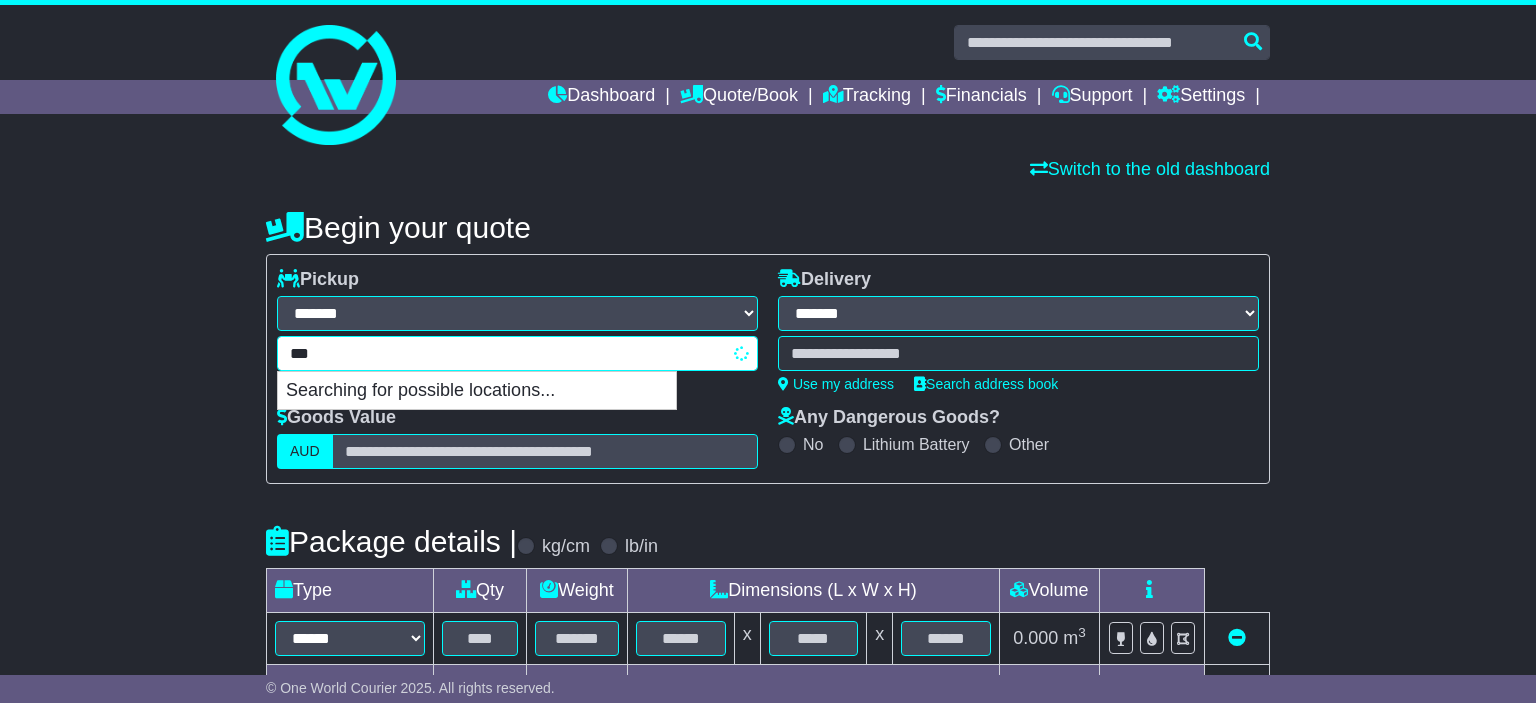 type on "****" 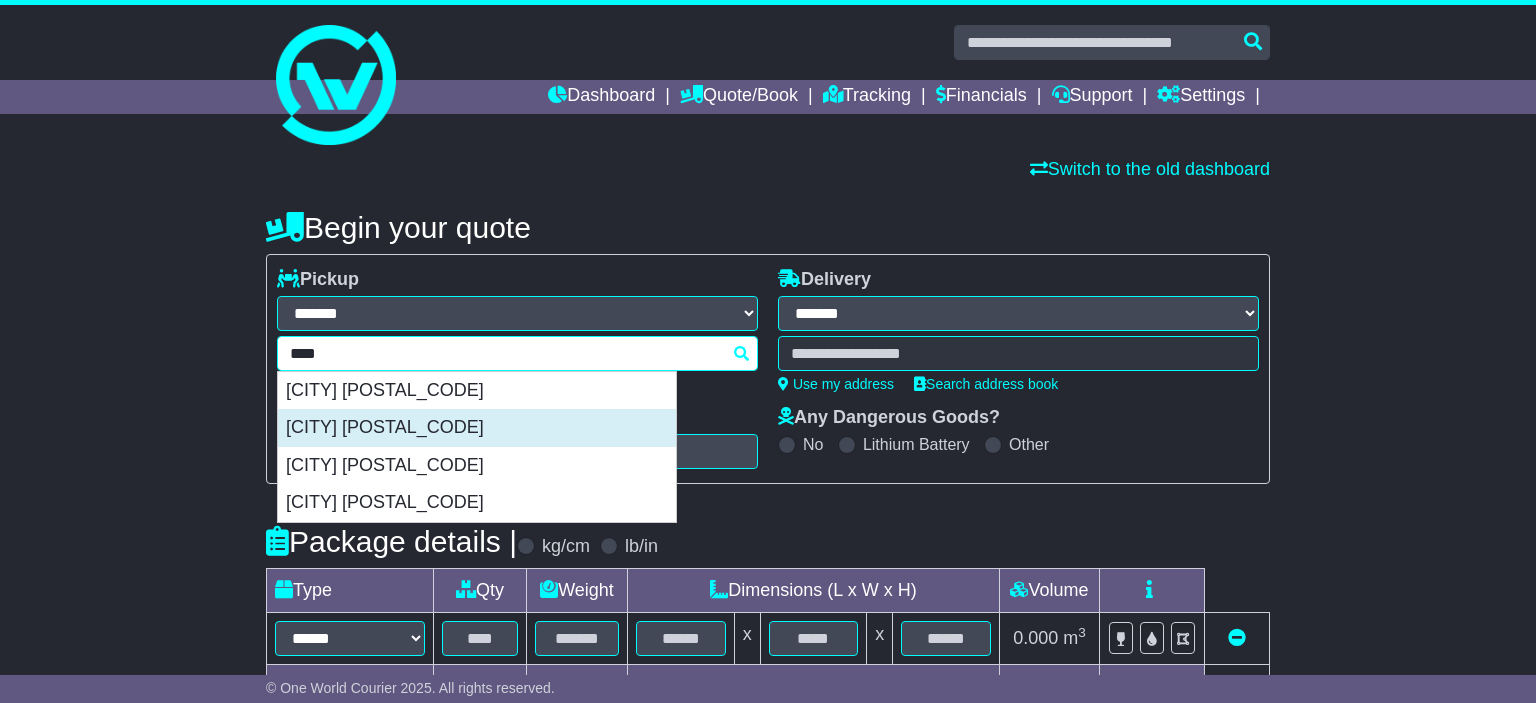 click on "HORNSBY 2077" at bounding box center (477, 428) 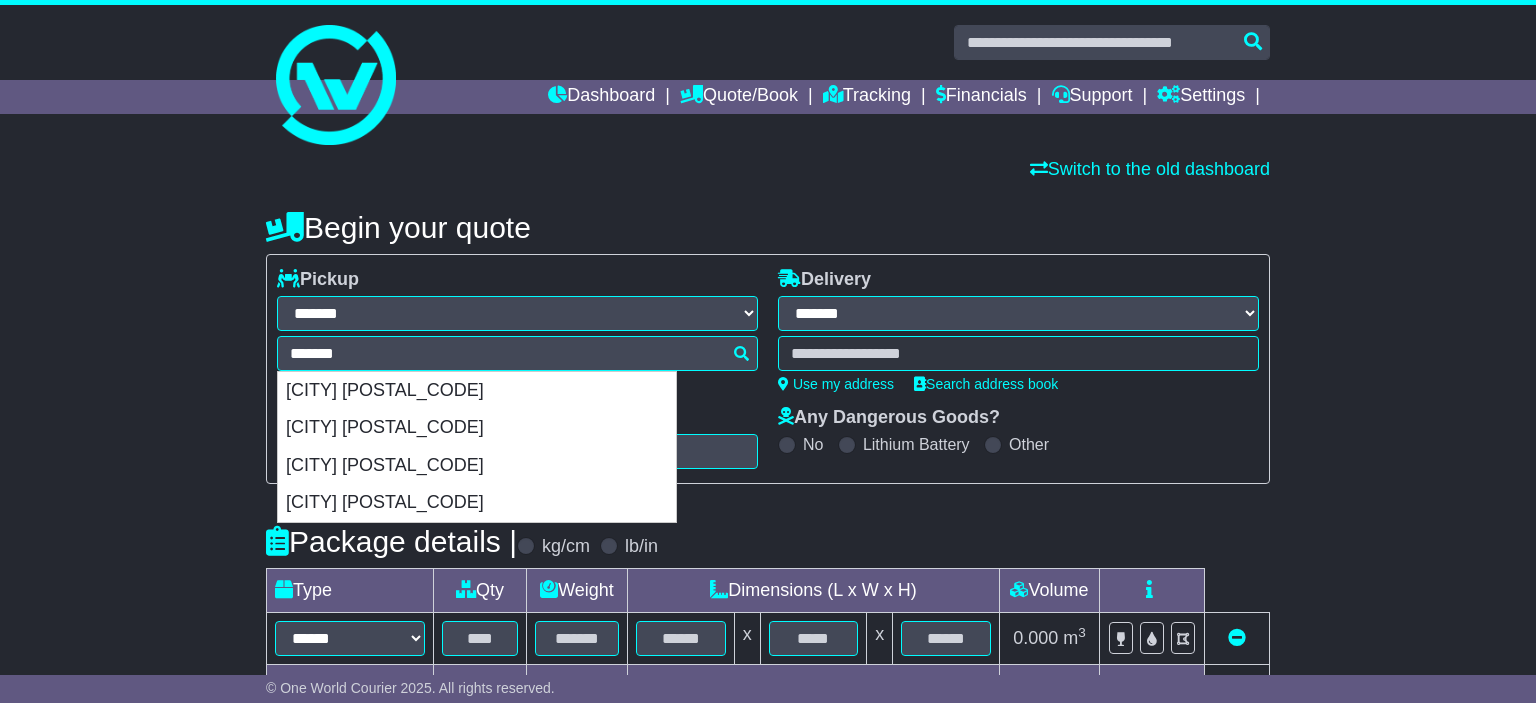 type on "**********" 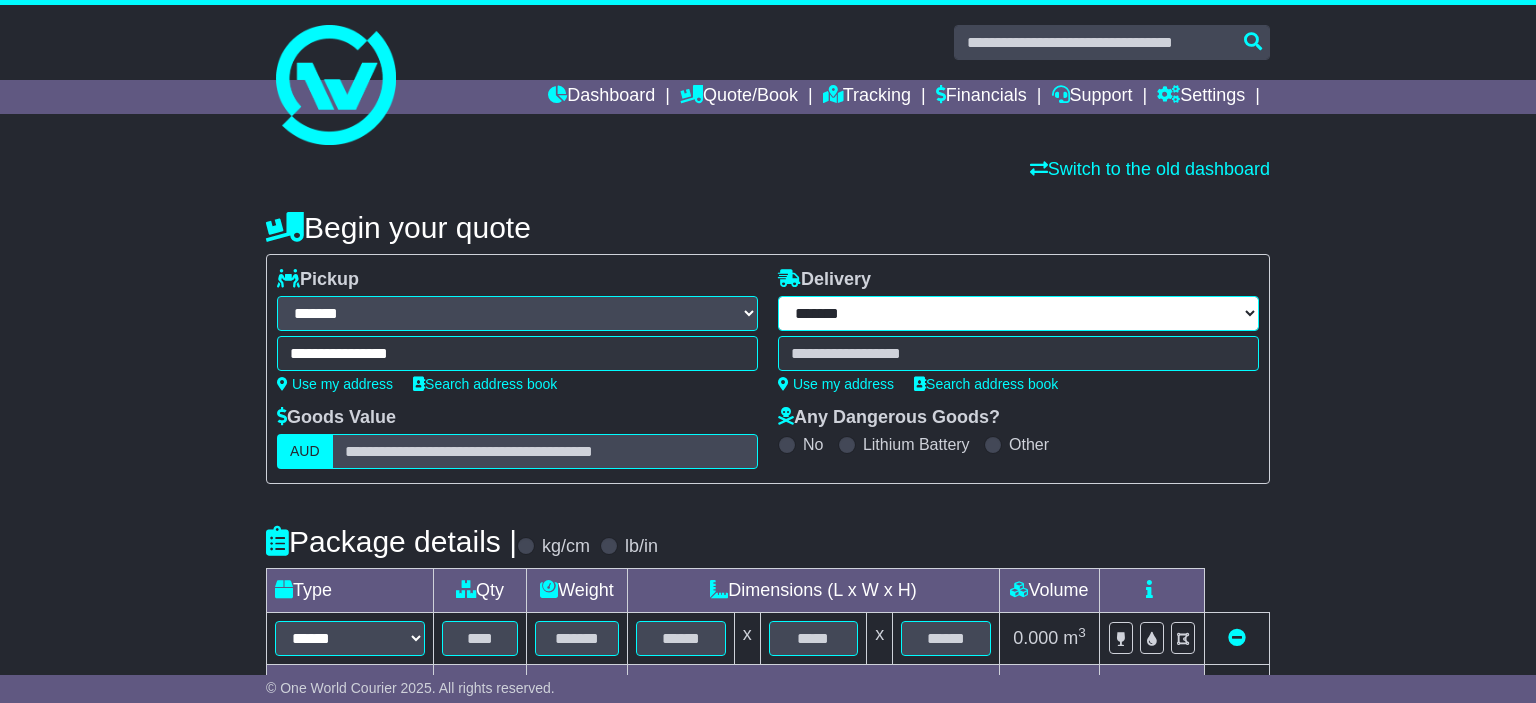 click on "**********" at bounding box center [1018, 313] 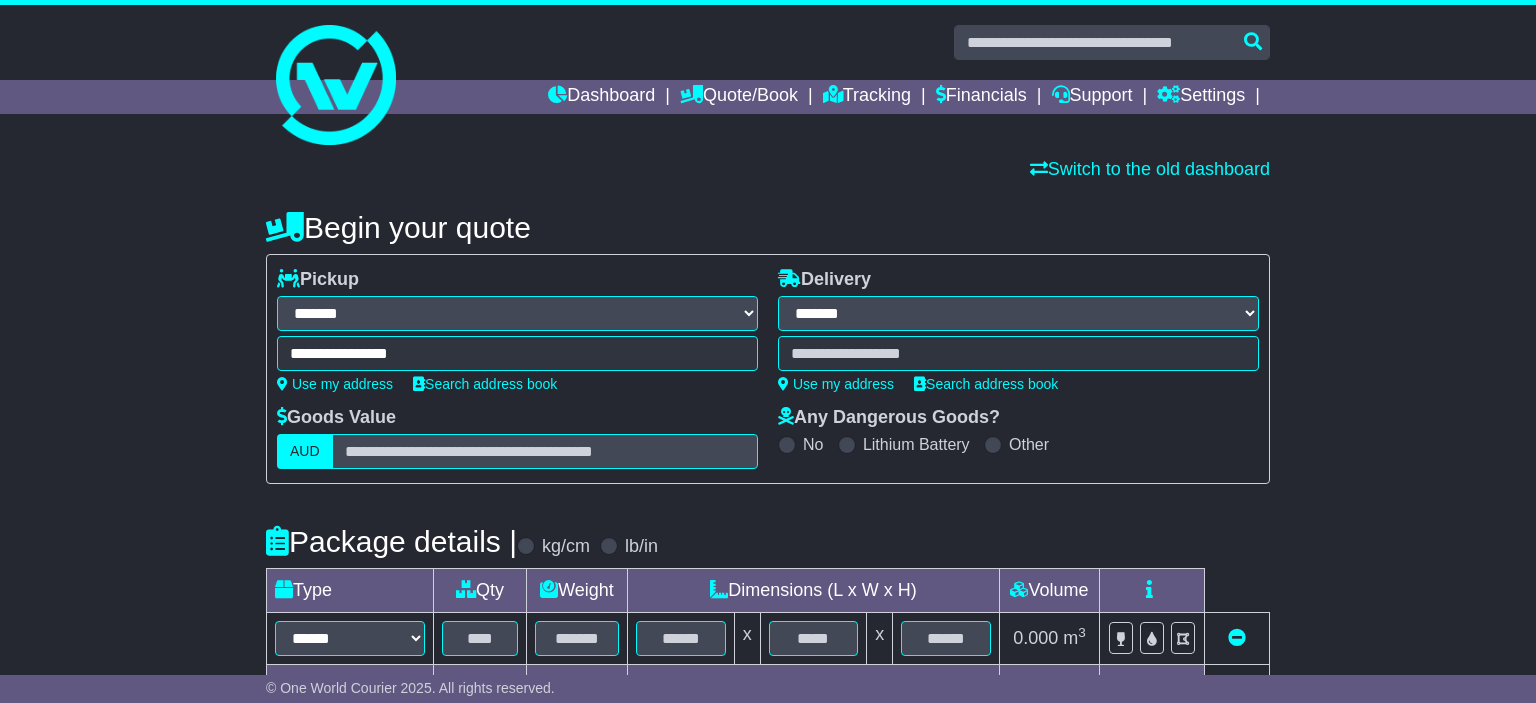 select on "***" 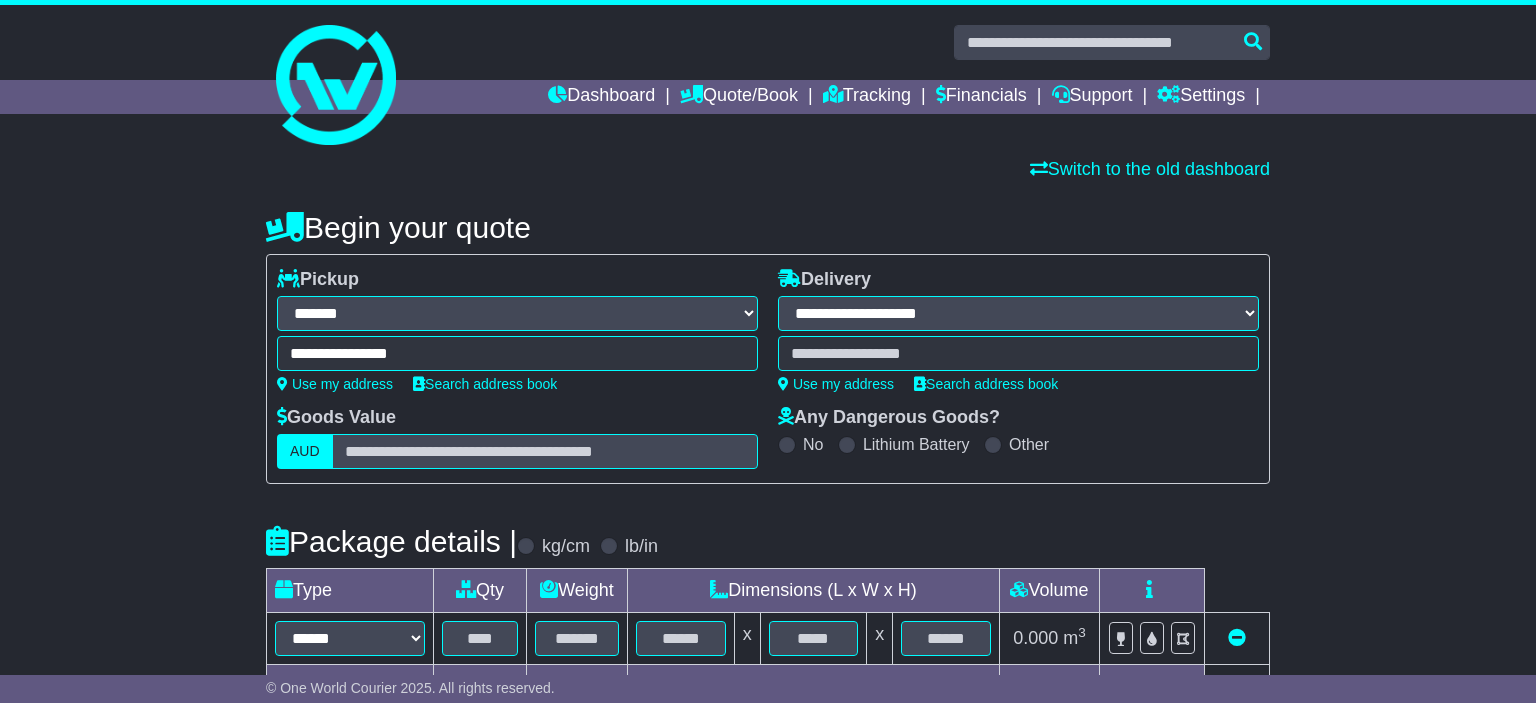 click on "********" at bounding box center [0, 0] 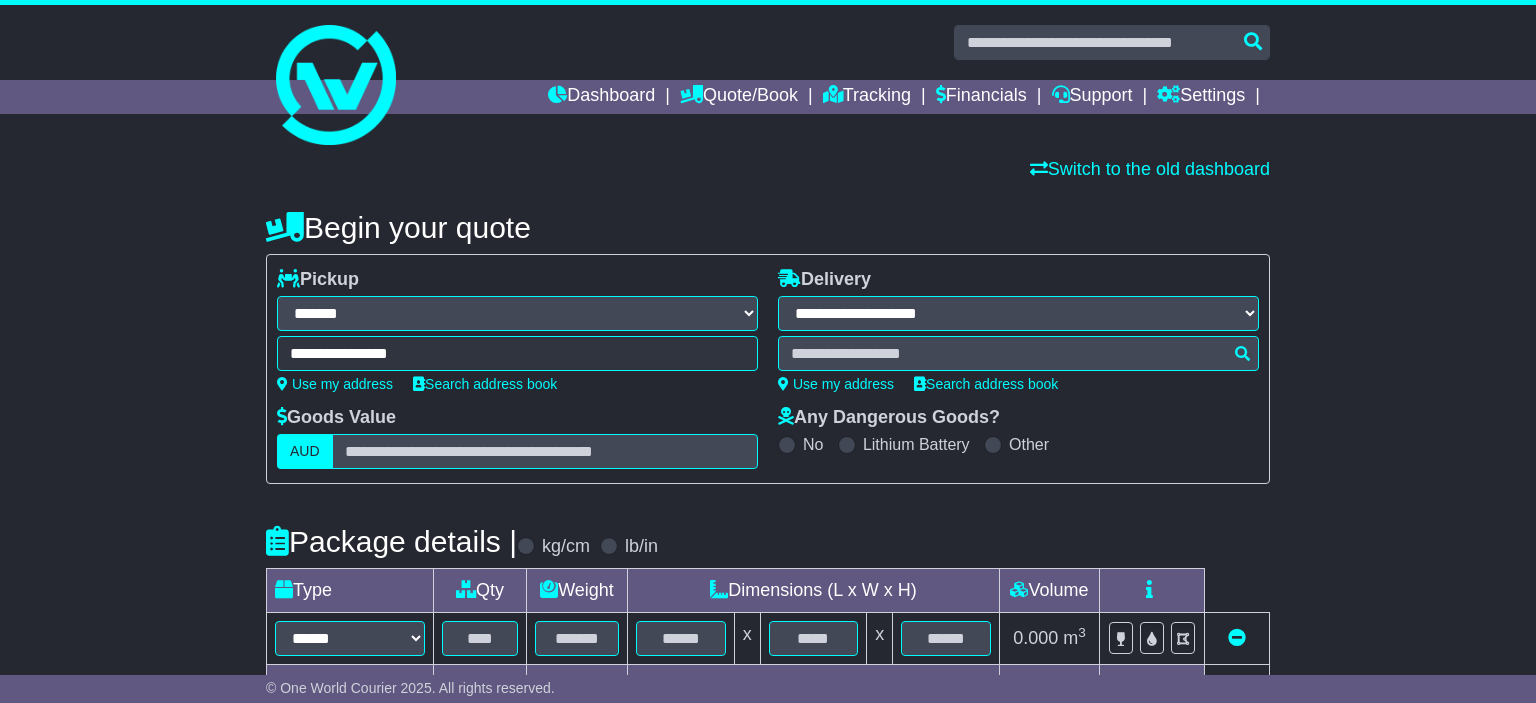 click on "**********" at bounding box center [1018, 313] 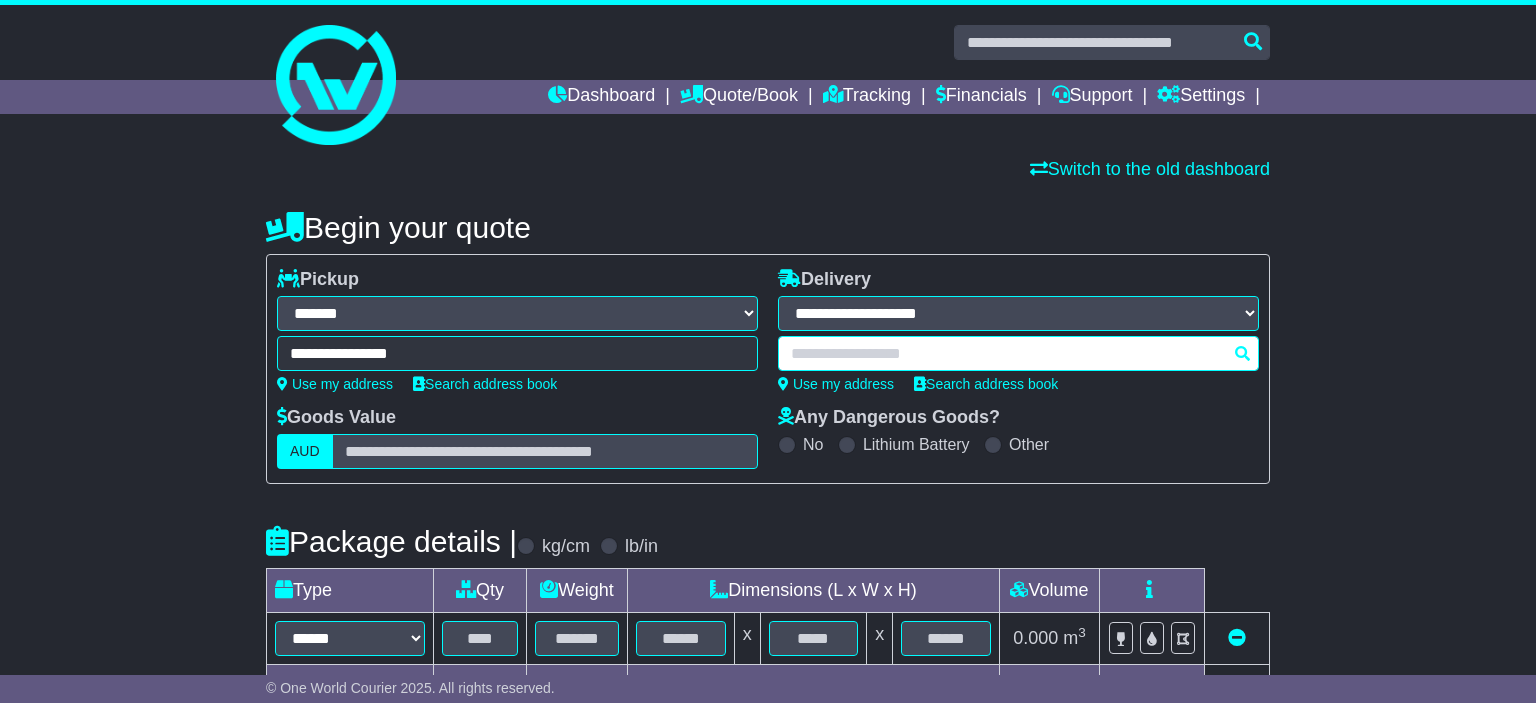 click at bounding box center (1018, 353) 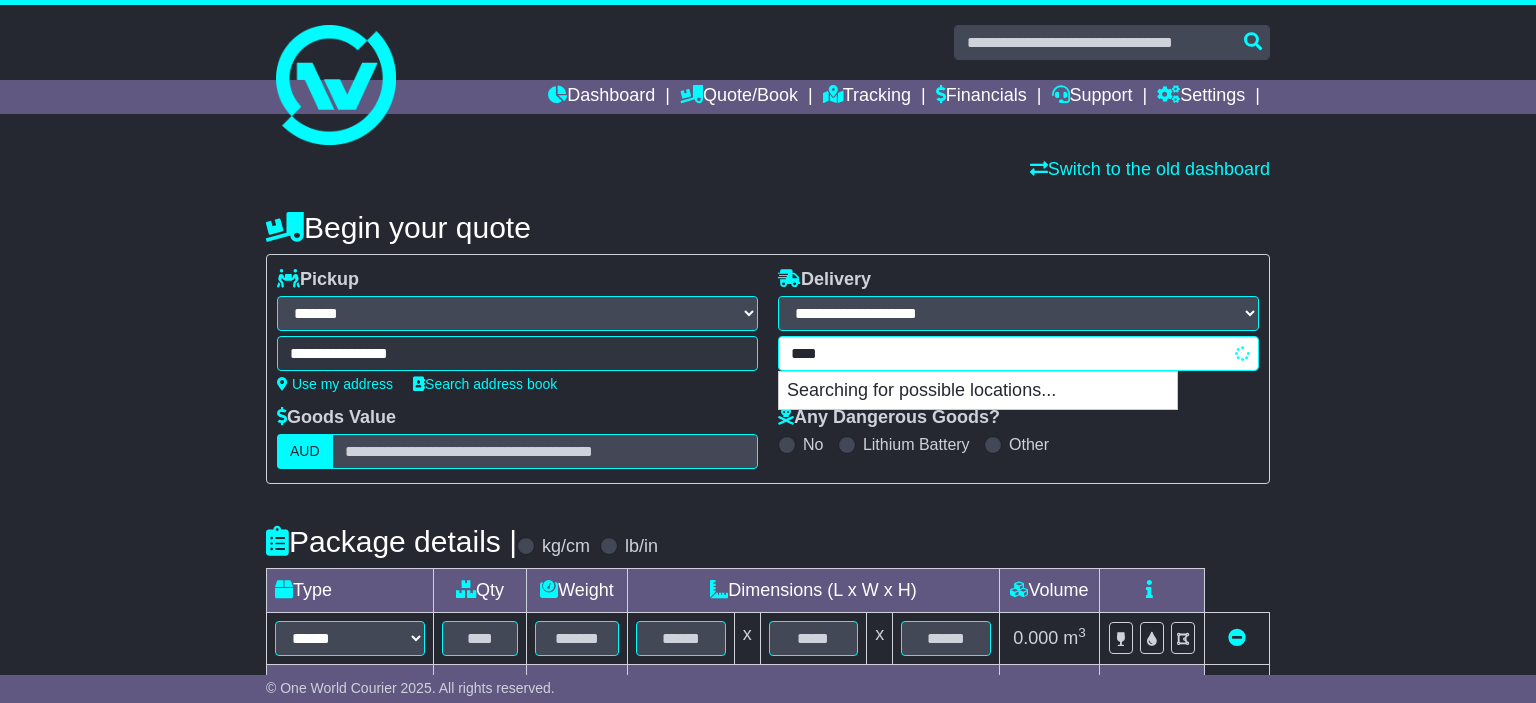 type on "*****" 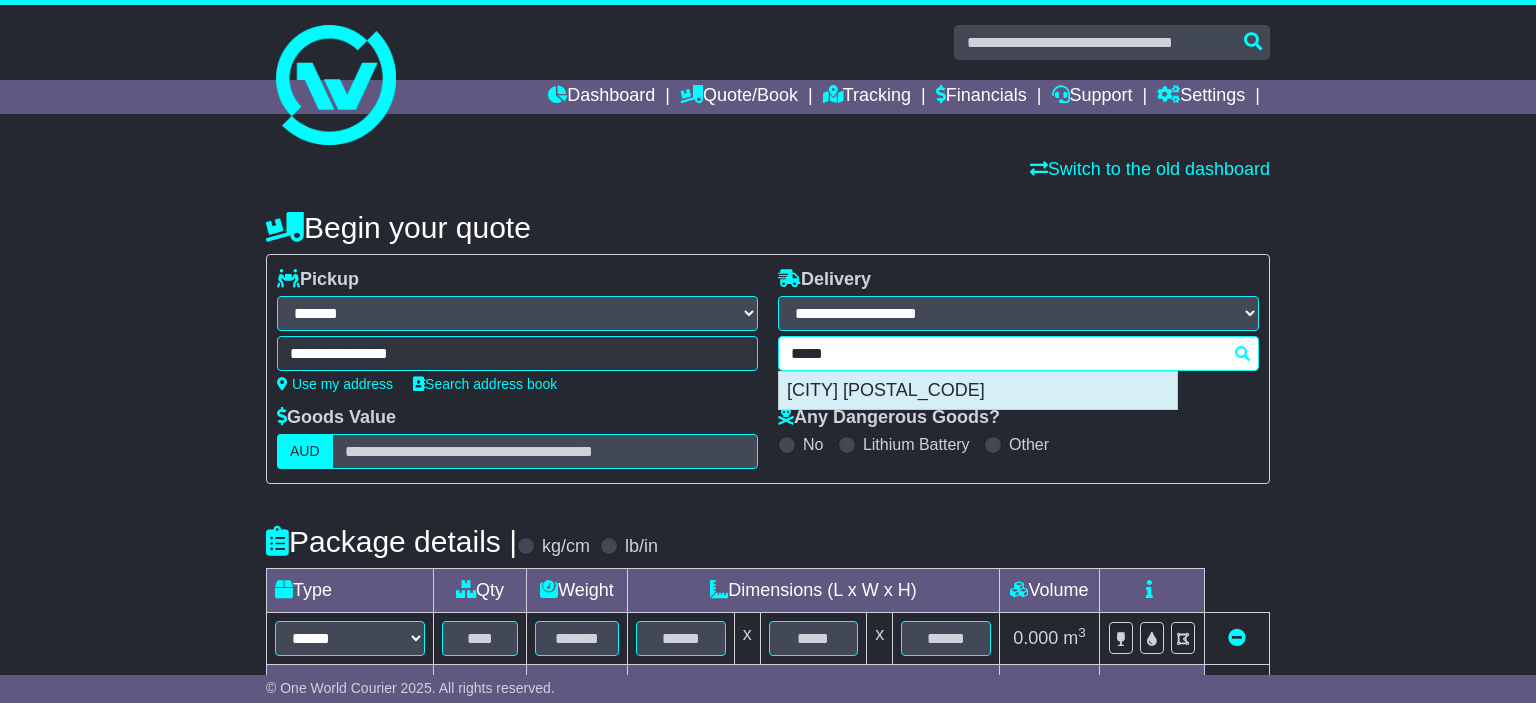 click on "SIALKOT 51310" at bounding box center (978, 391) 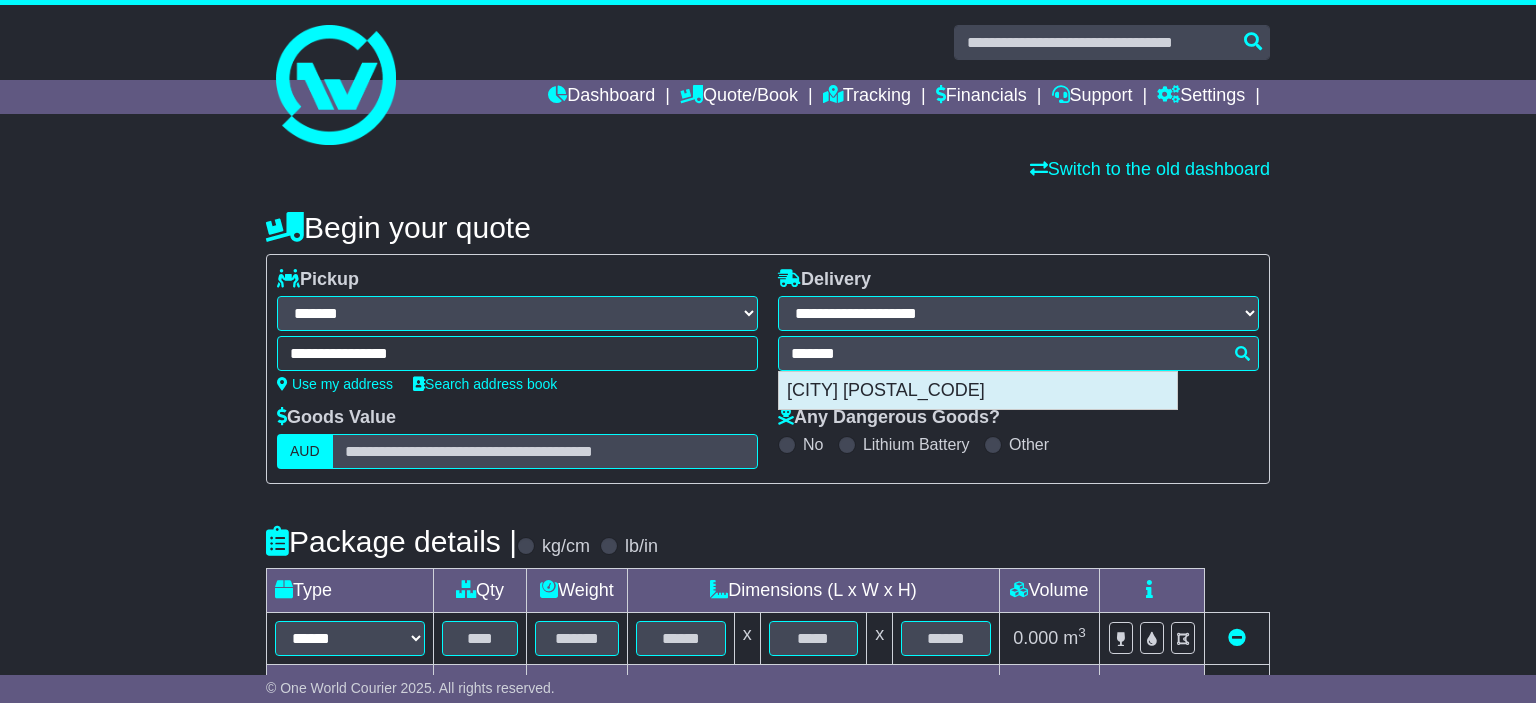 type on "**********" 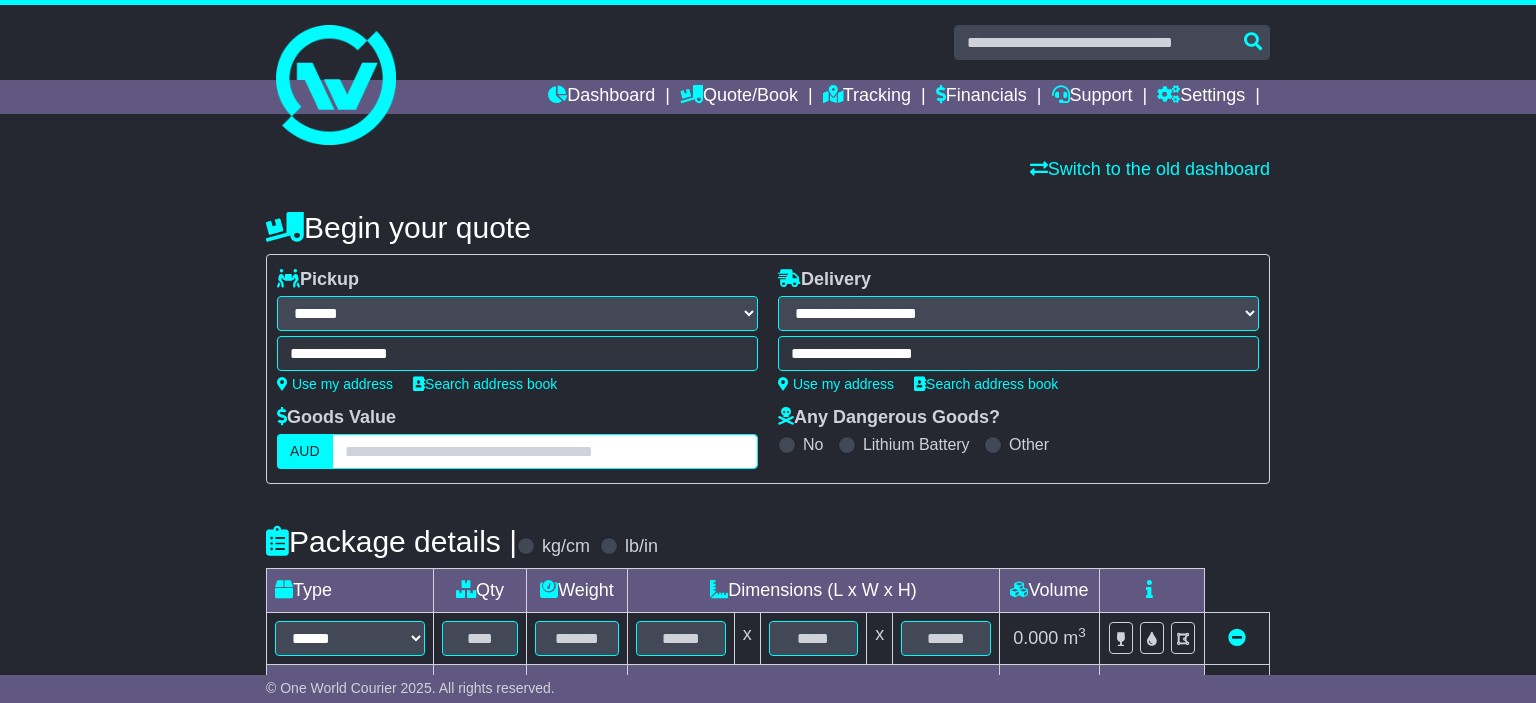 click at bounding box center (545, 451) 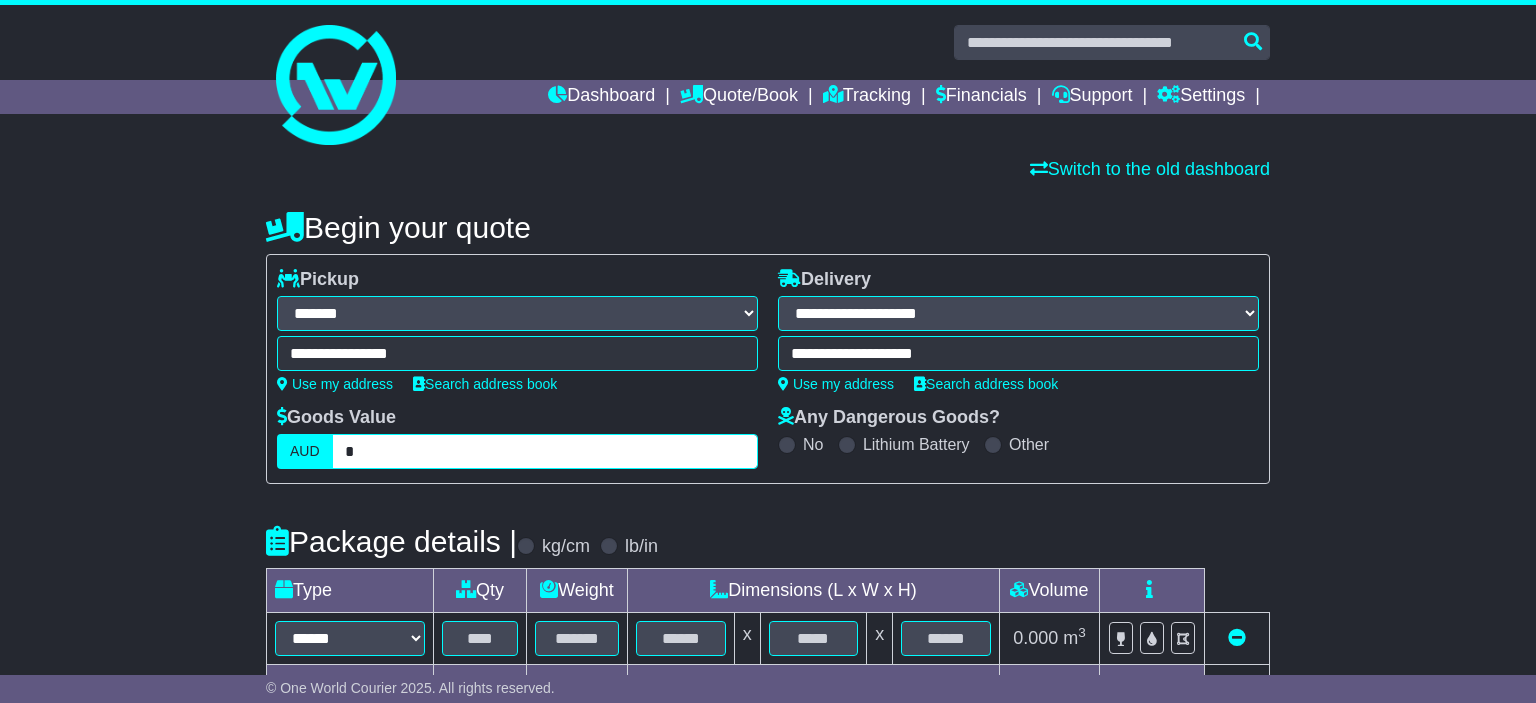 type on "*" 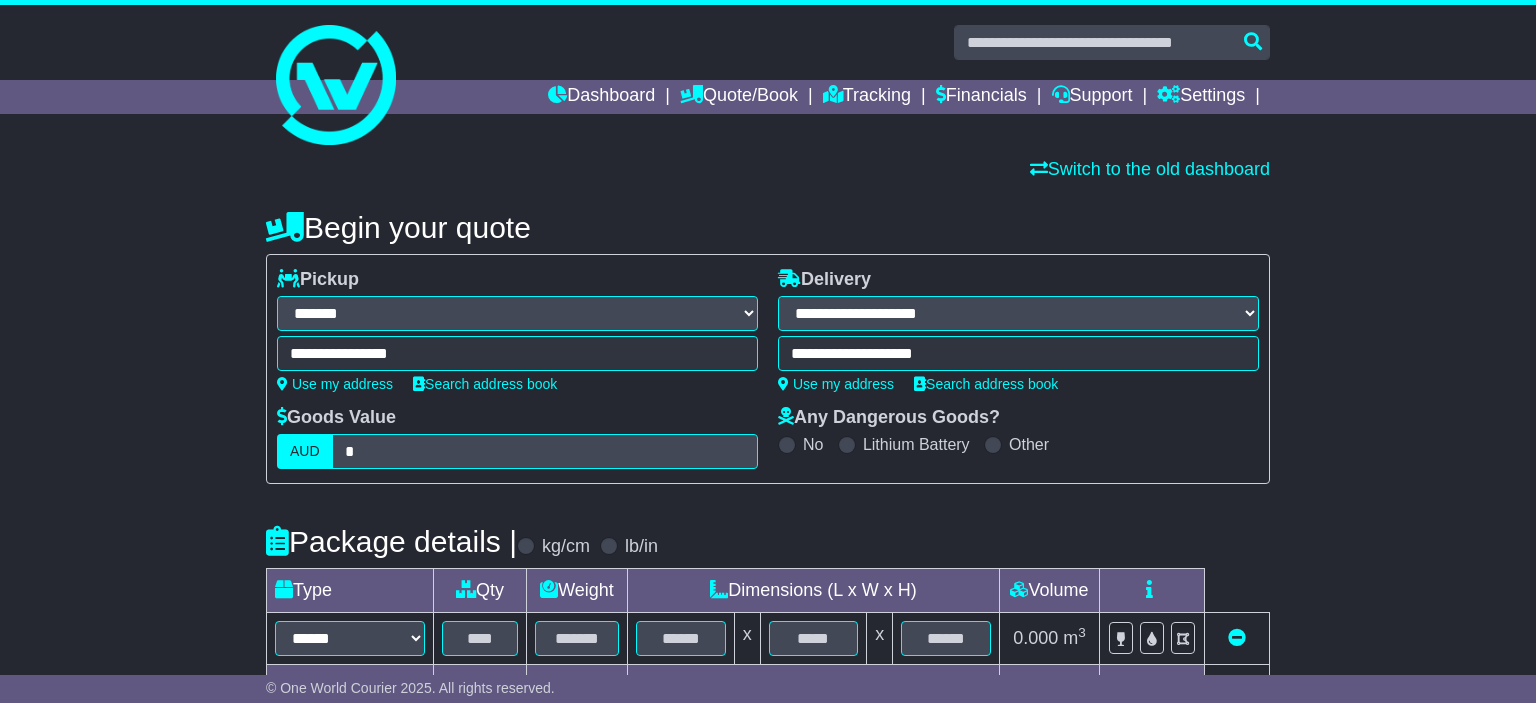 click on "Package details |
kg/cm
lb/in" at bounding box center (768, 541) 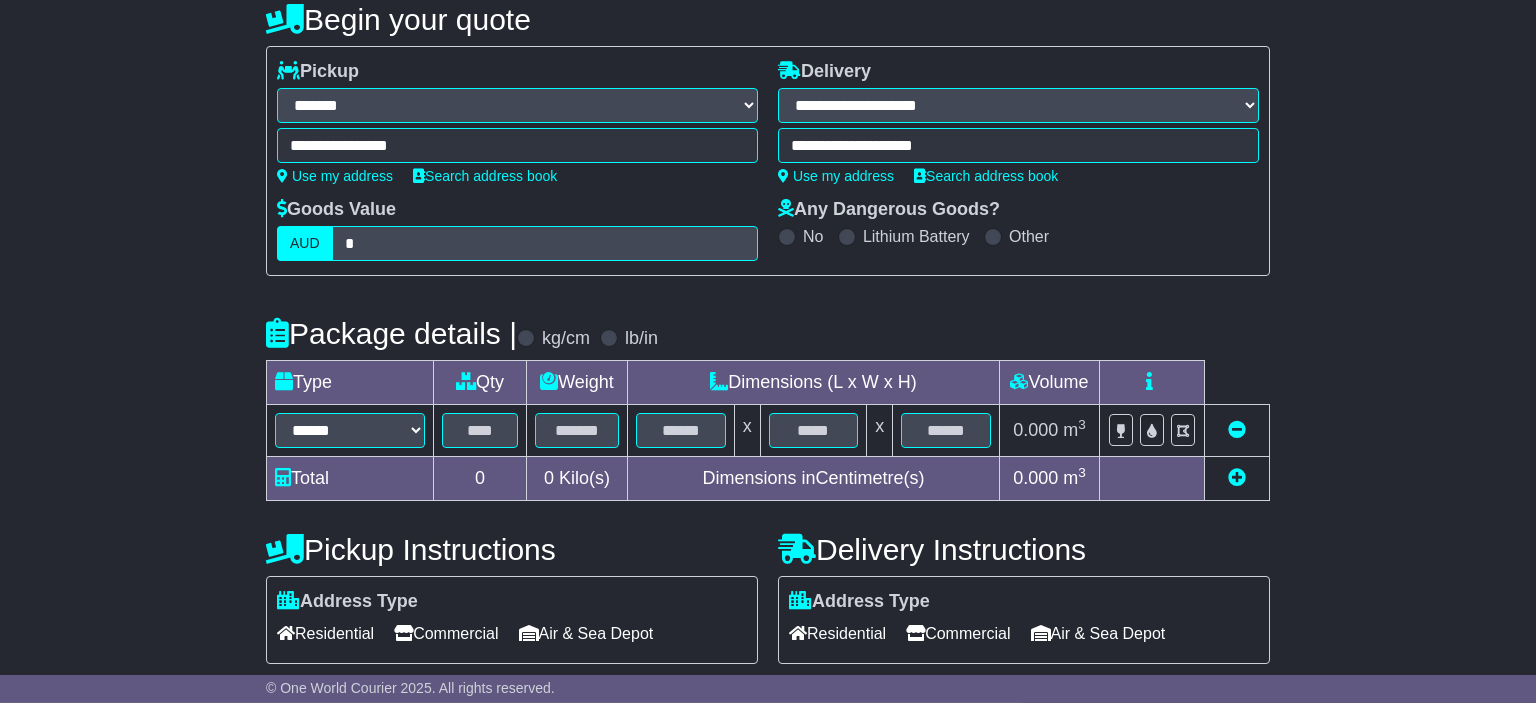 scroll, scrollTop: 211, scrollLeft: 0, axis: vertical 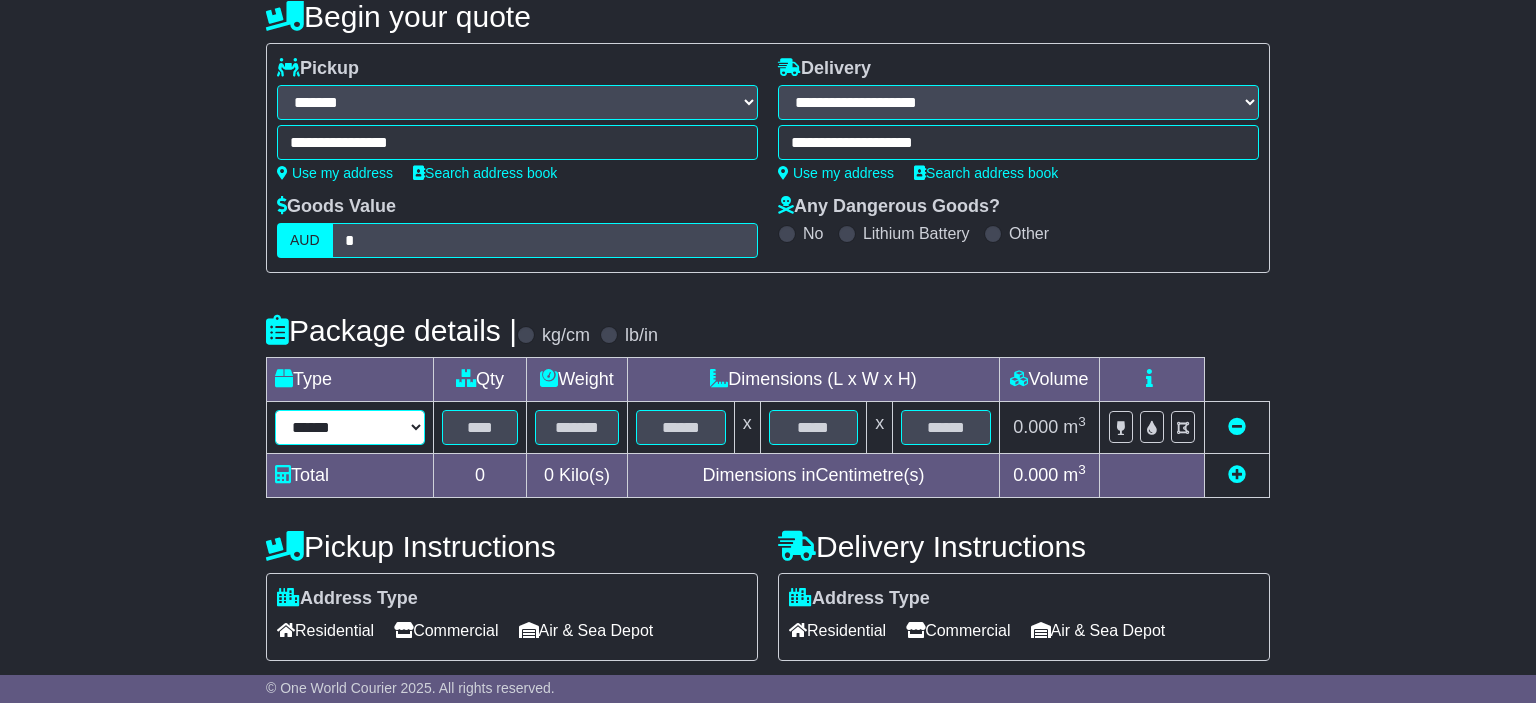 click on "****** ****** *** ******** ***** **** **** ****** *** *******" at bounding box center [350, 427] 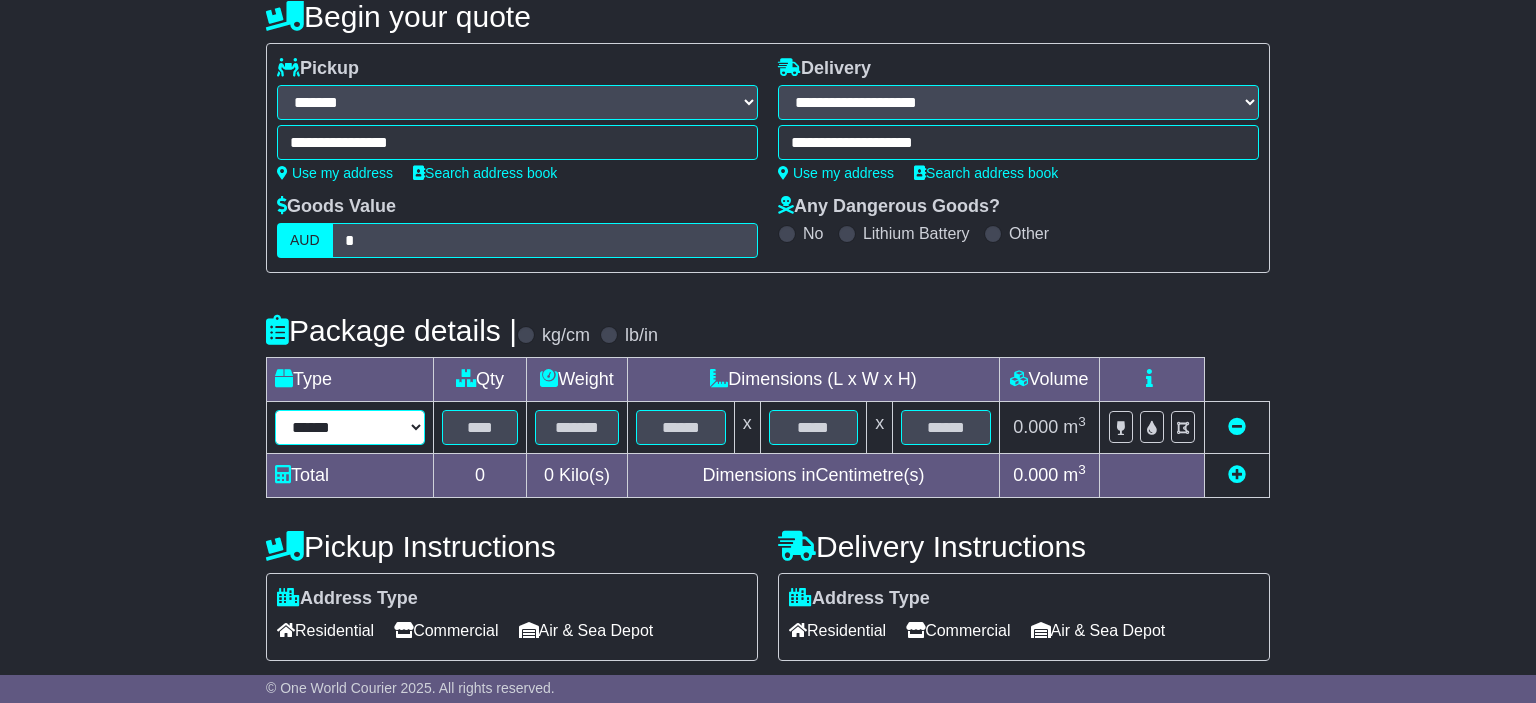 select on "*****" 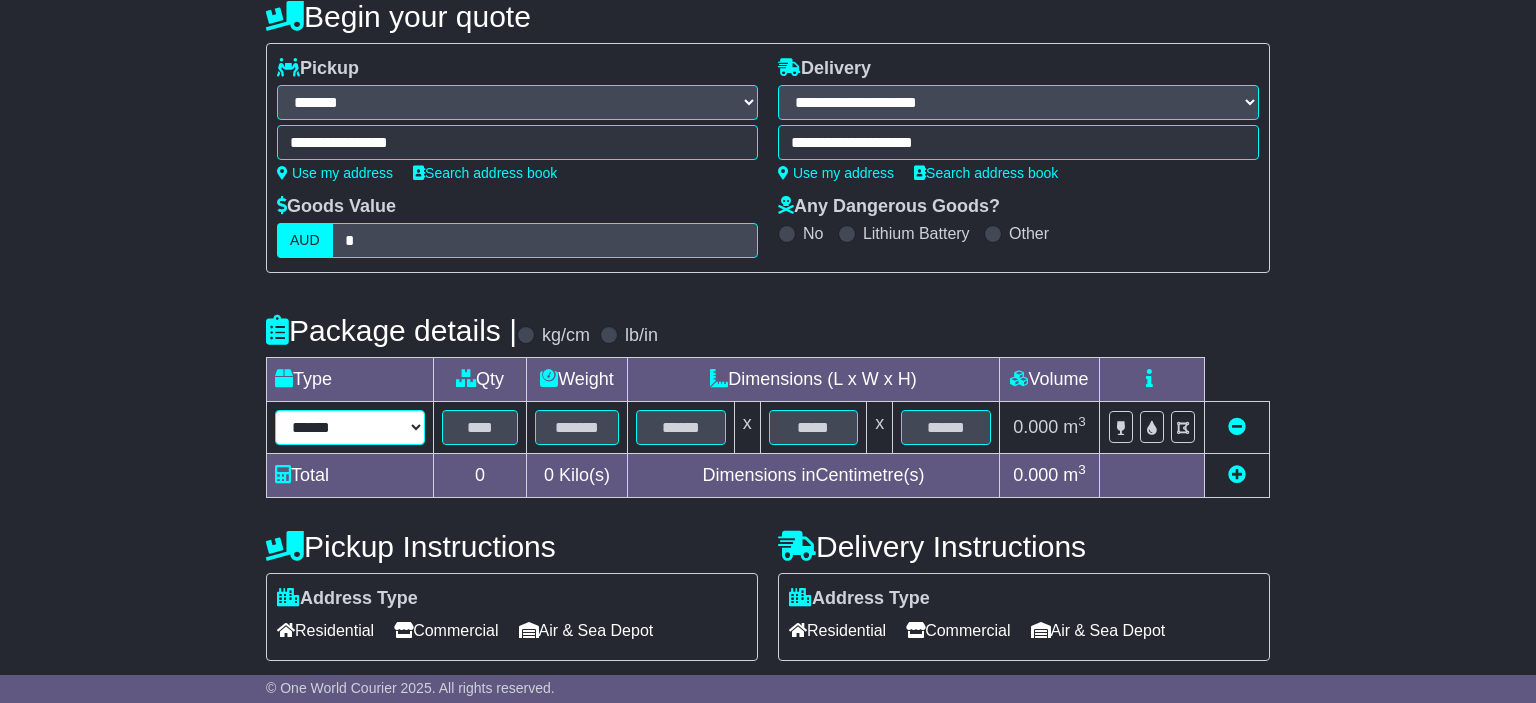 click on "******" at bounding box center [0, 0] 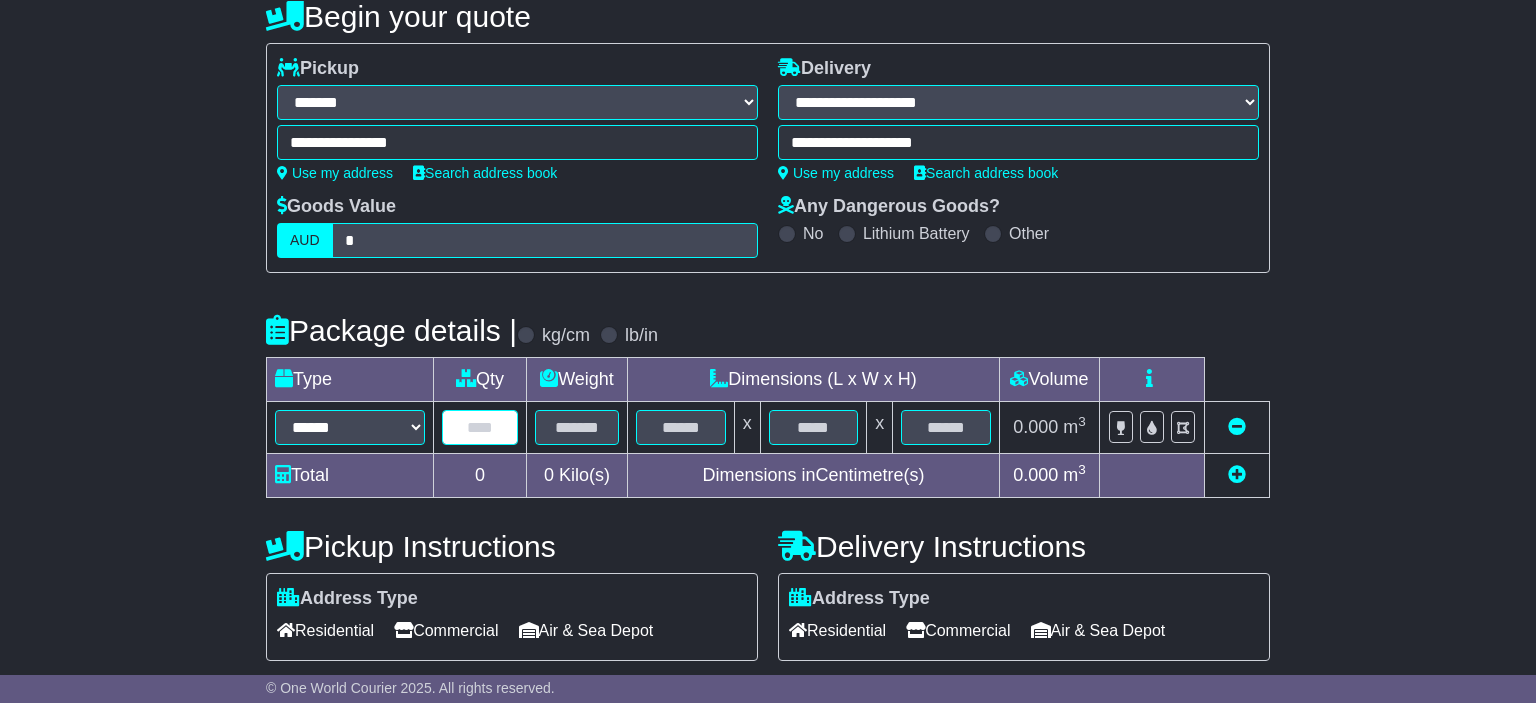 click at bounding box center (480, 427) 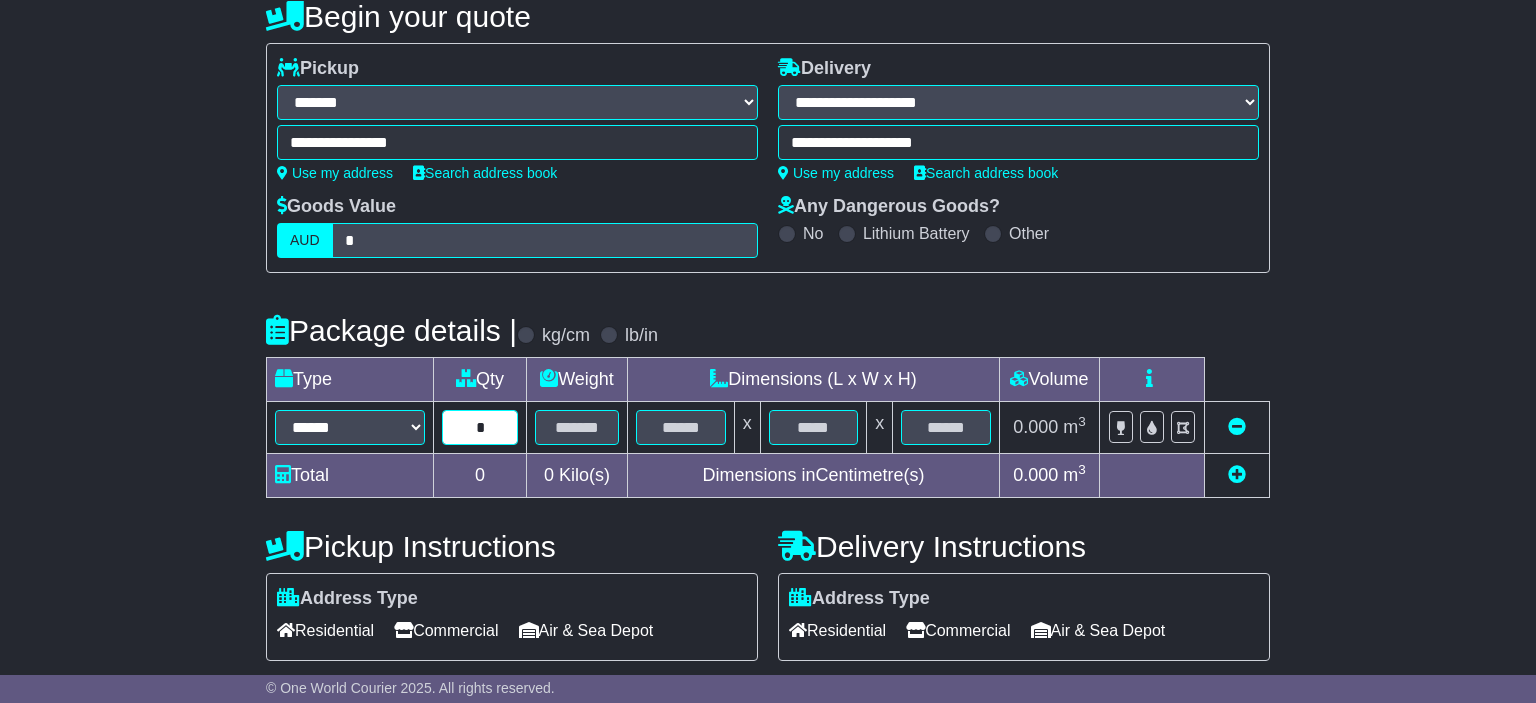 type on "*" 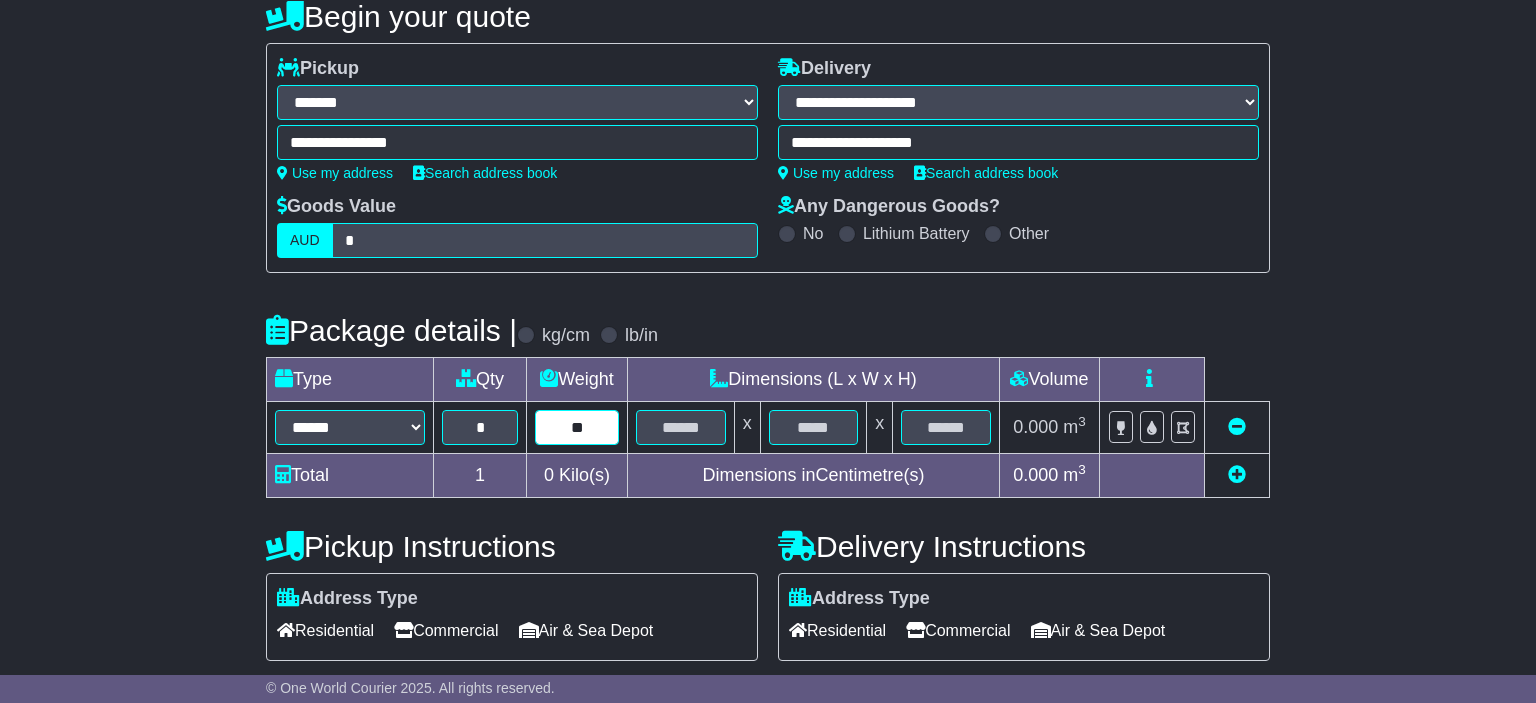 type on "**" 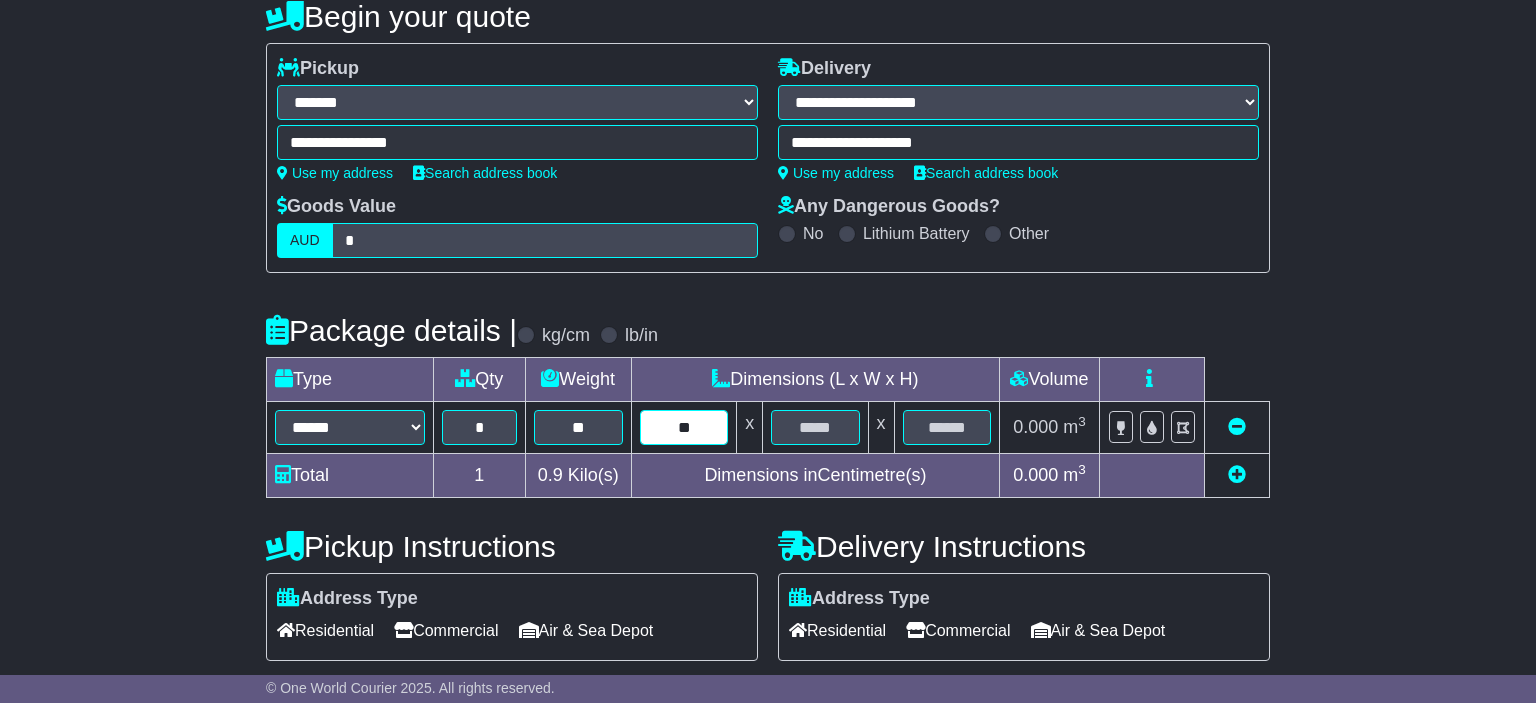 type on "**" 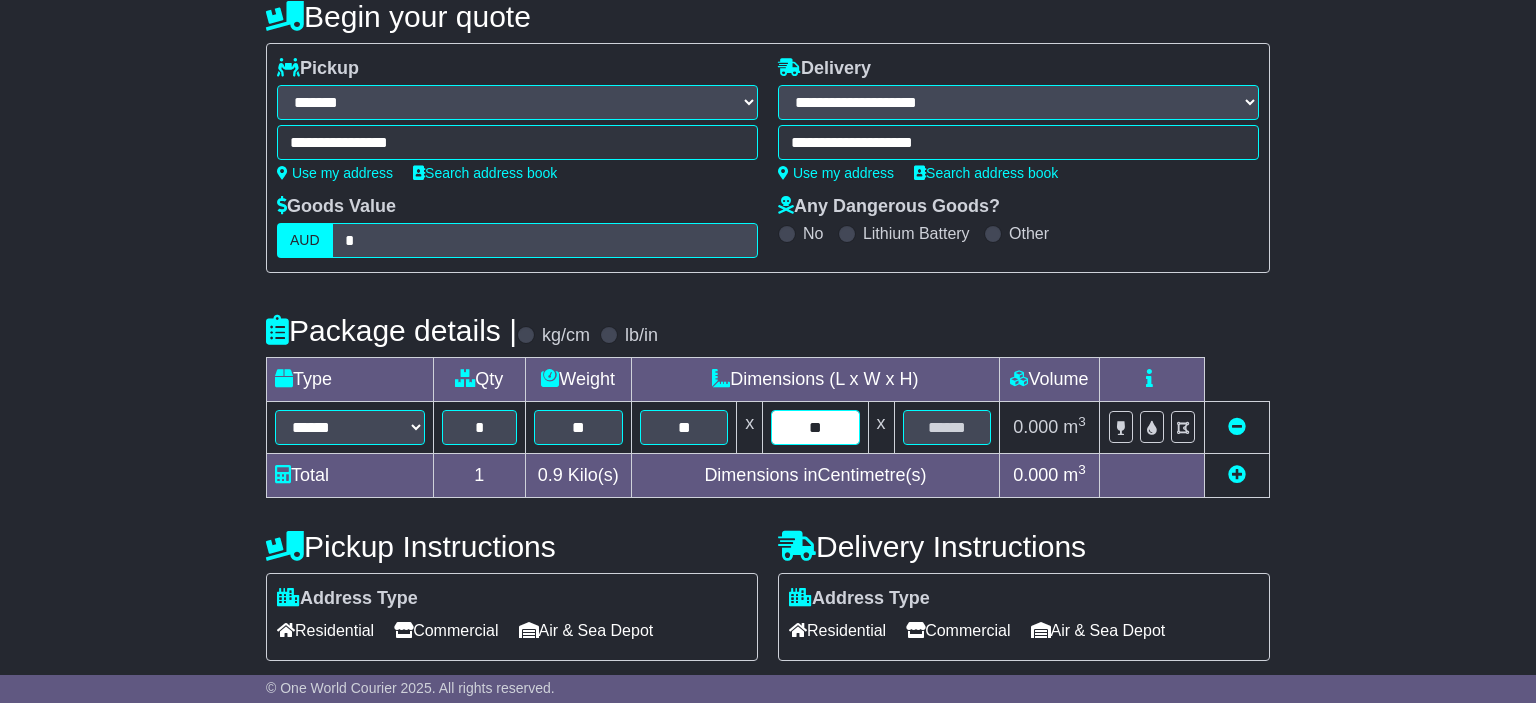 type on "**" 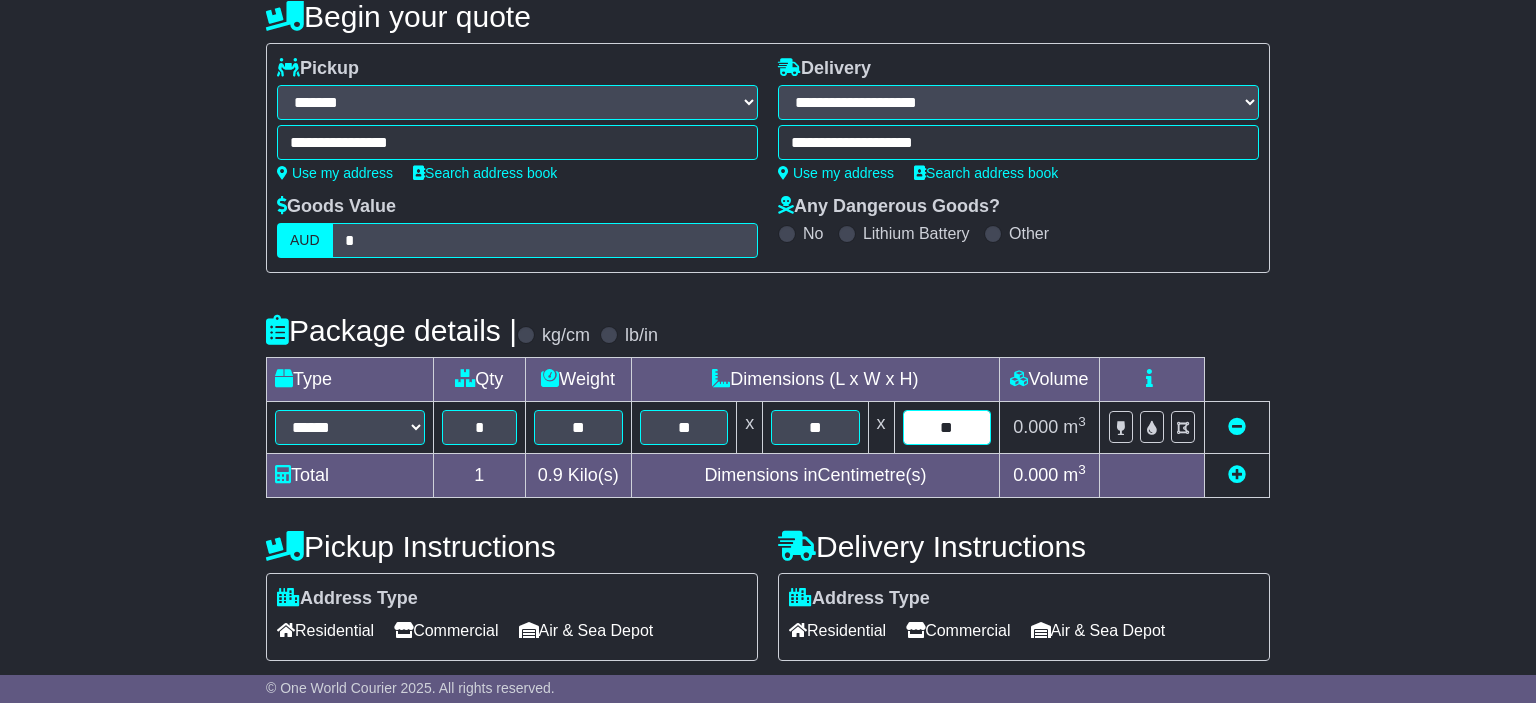 type on "**" 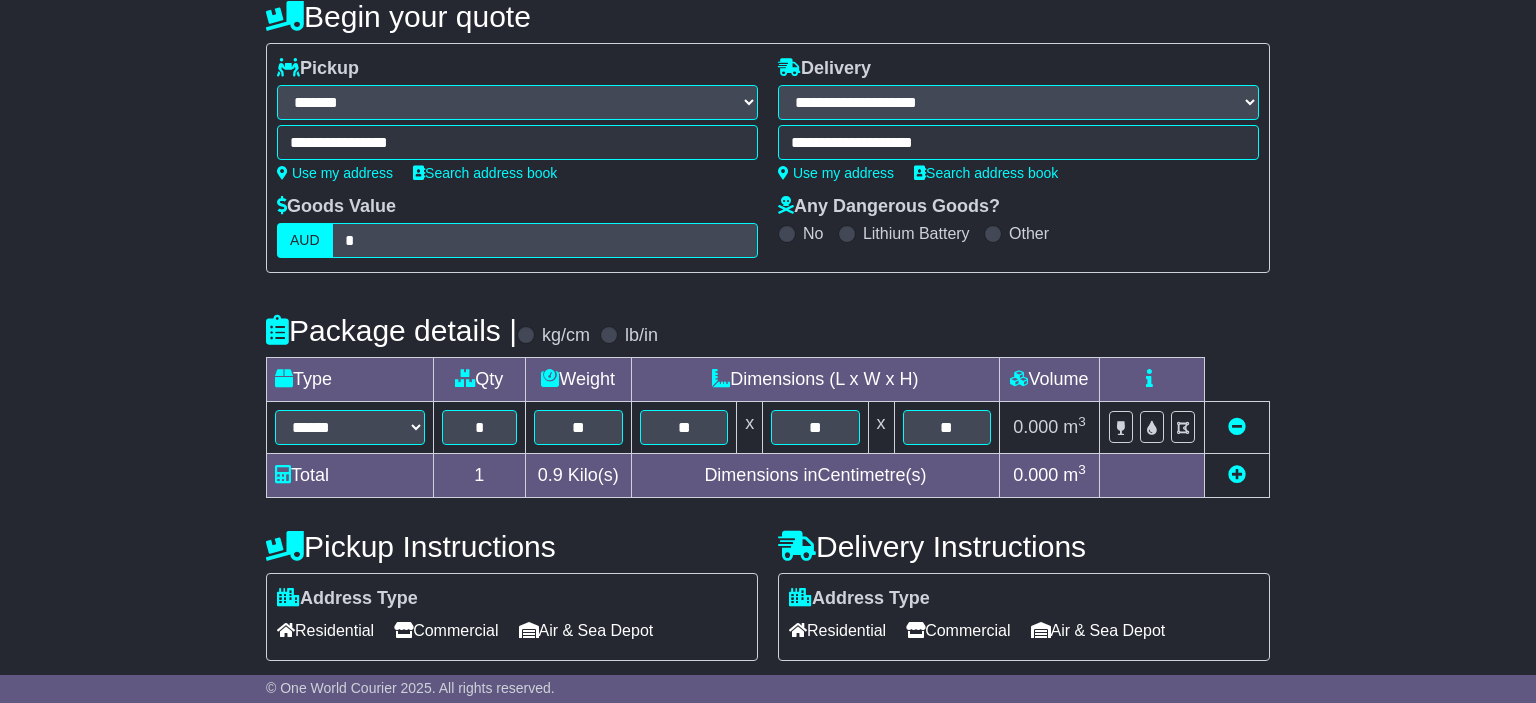 click on "**********" at bounding box center (768, 522) 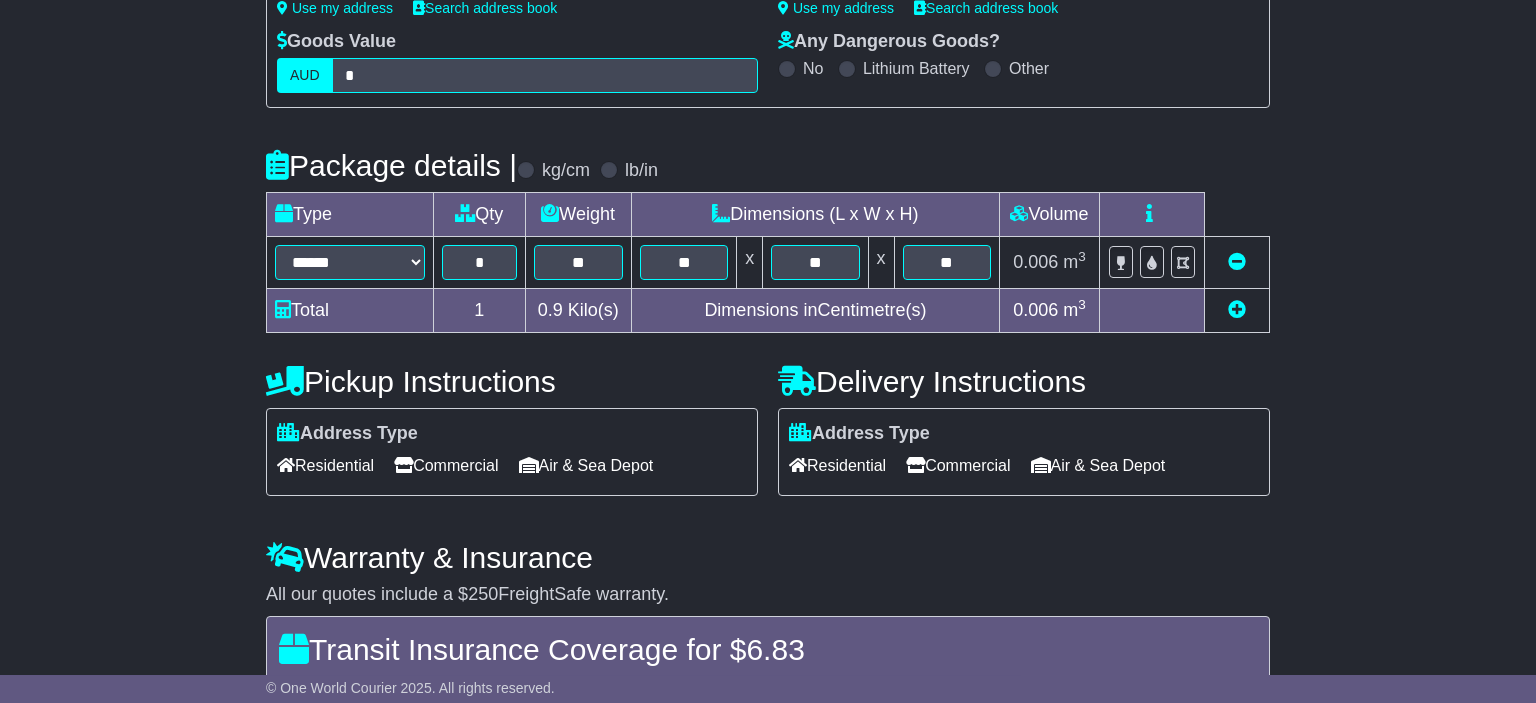 scroll, scrollTop: 528, scrollLeft: 0, axis: vertical 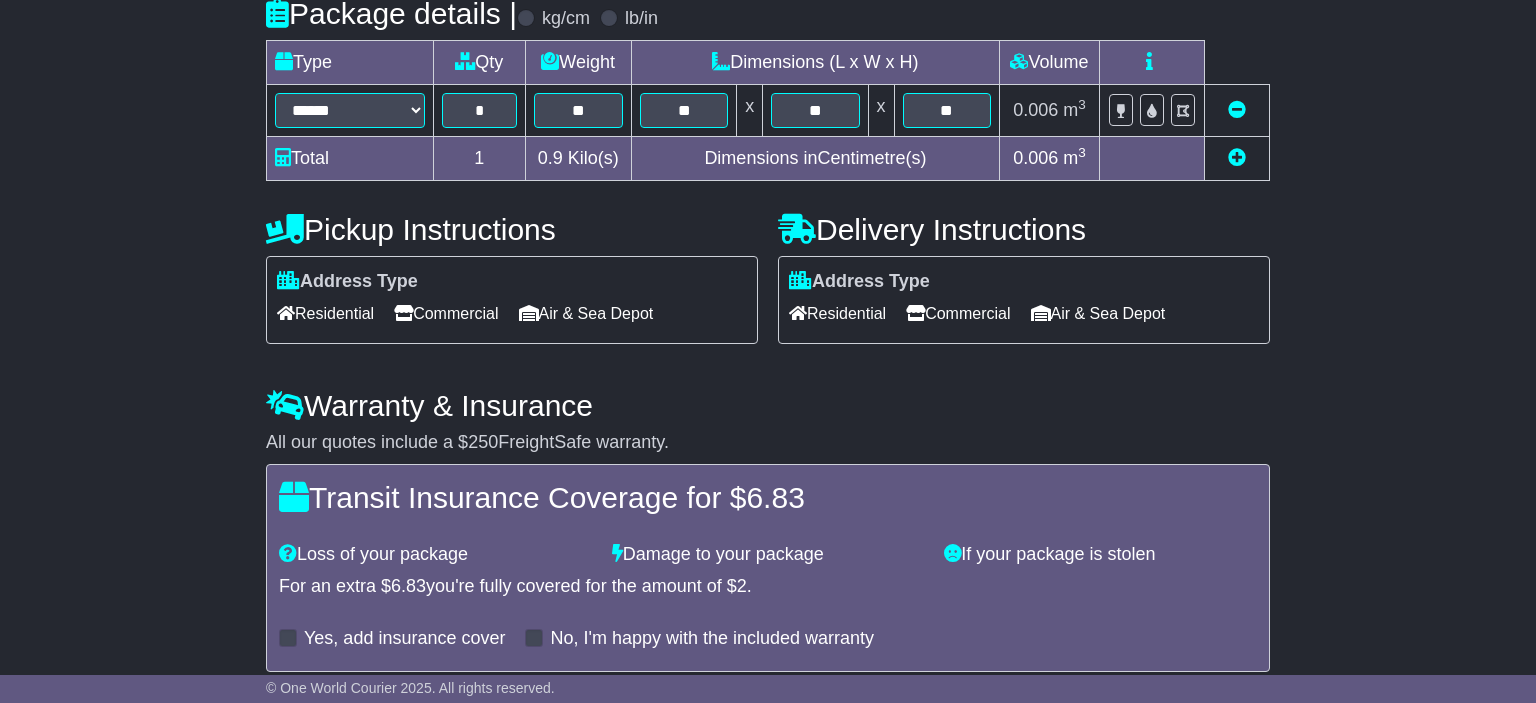 click on "Commercial" at bounding box center [446, 313] 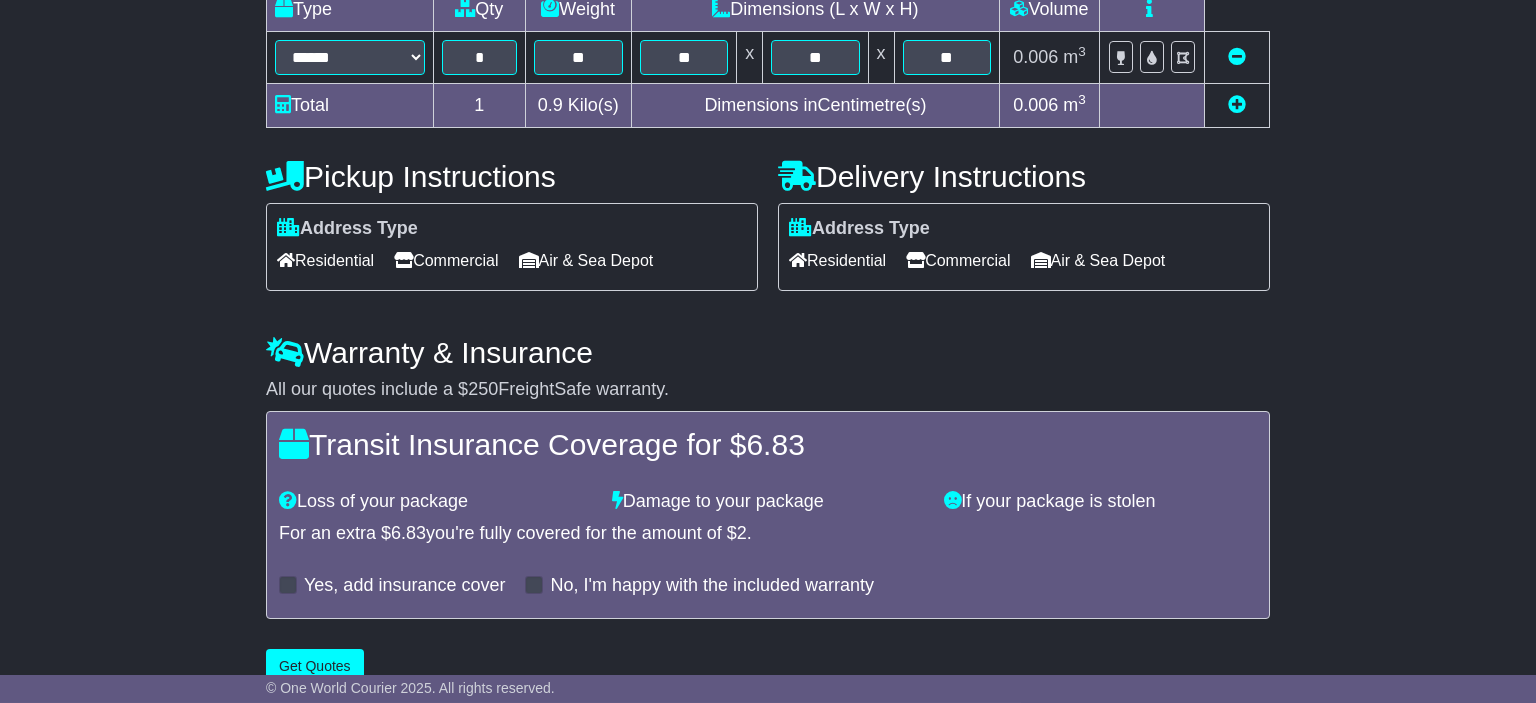 scroll, scrollTop: 611, scrollLeft: 0, axis: vertical 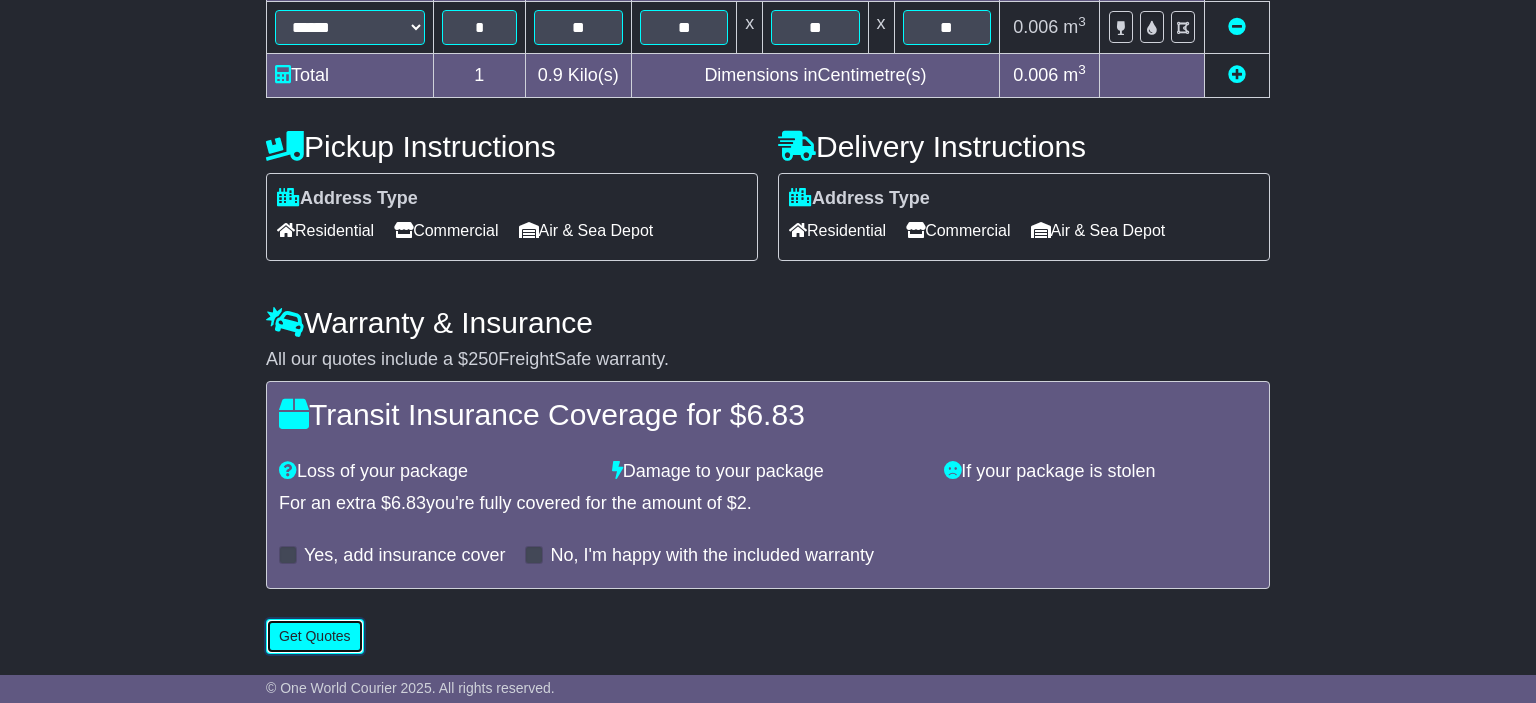 click on "Get Quotes" at bounding box center (315, 636) 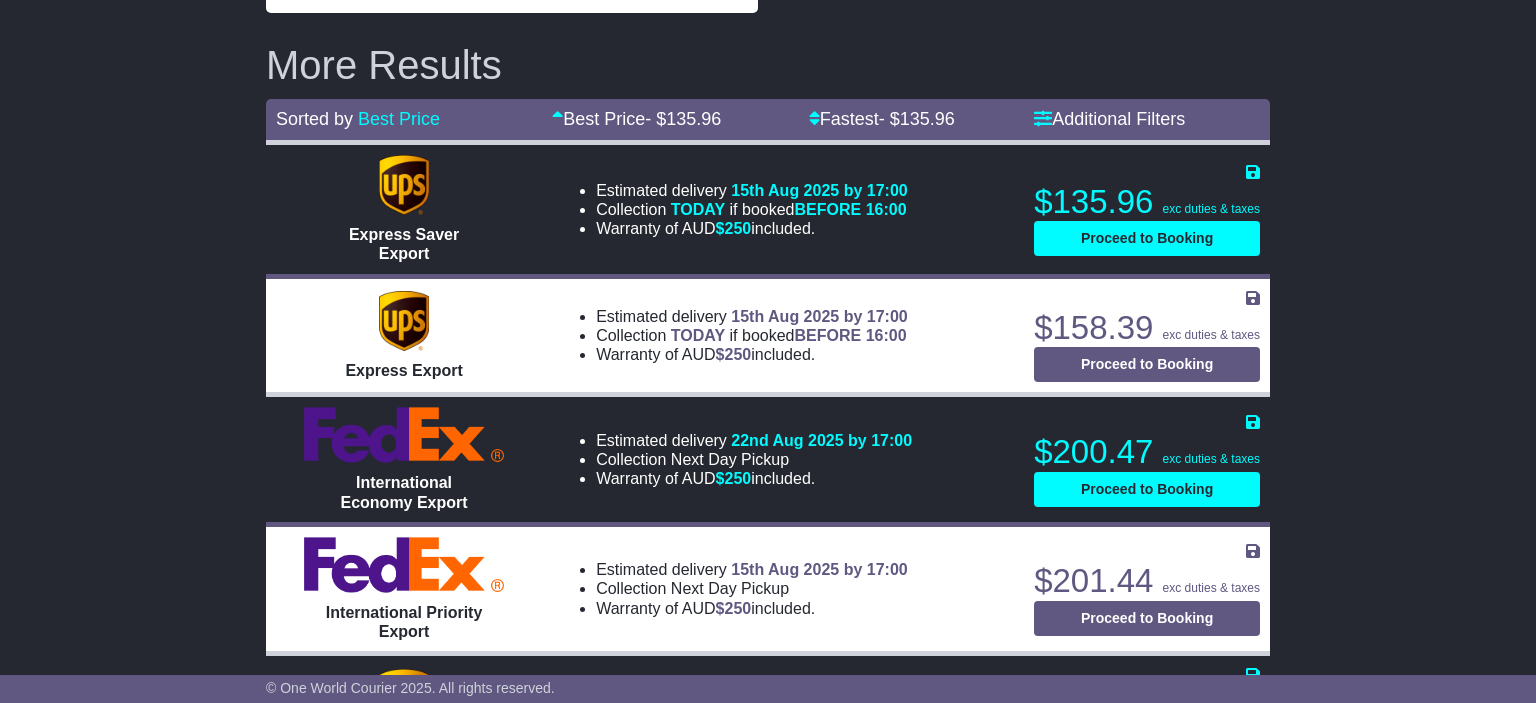 scroll, scrollTop: 780, scrollLeft: 0, axis: vertical 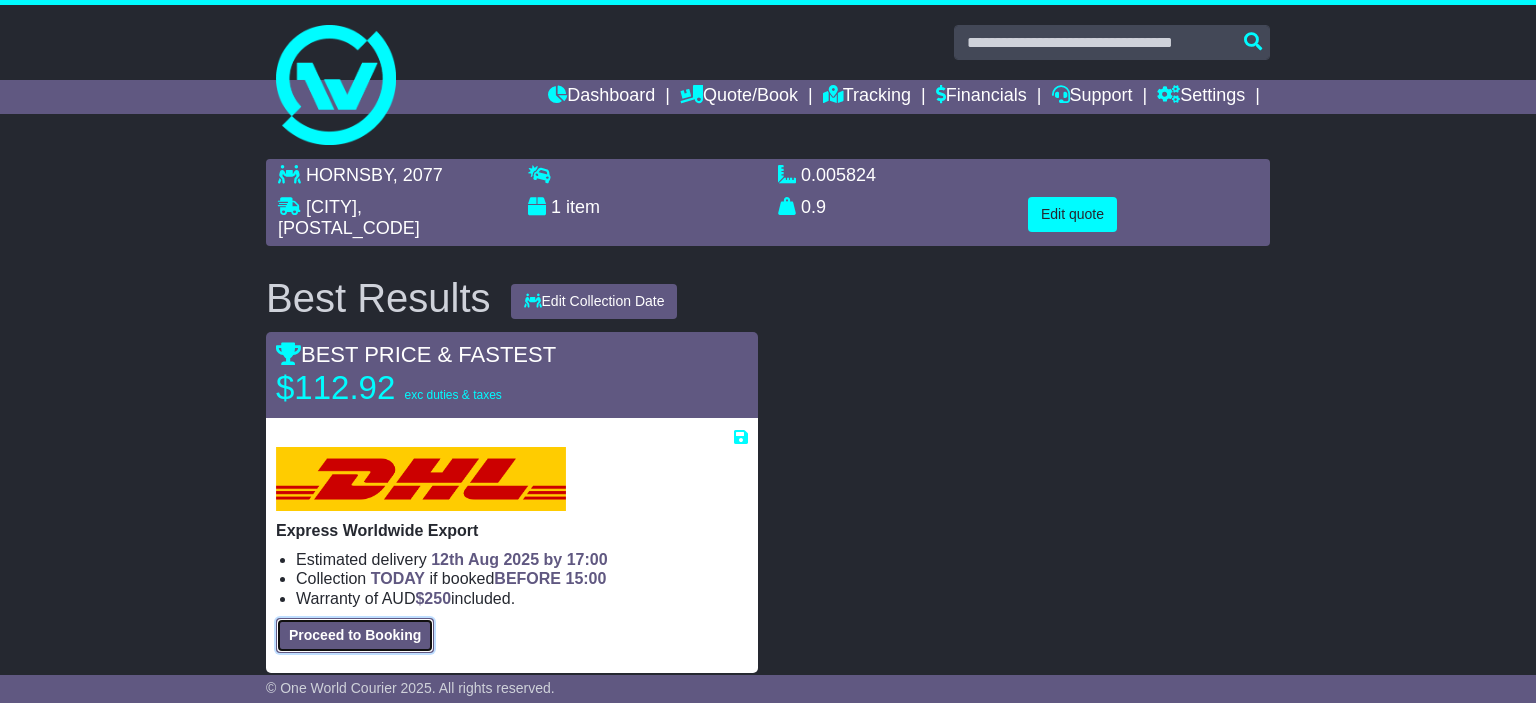 click on "Proceed to Booking" at bounding box center (355, 635) 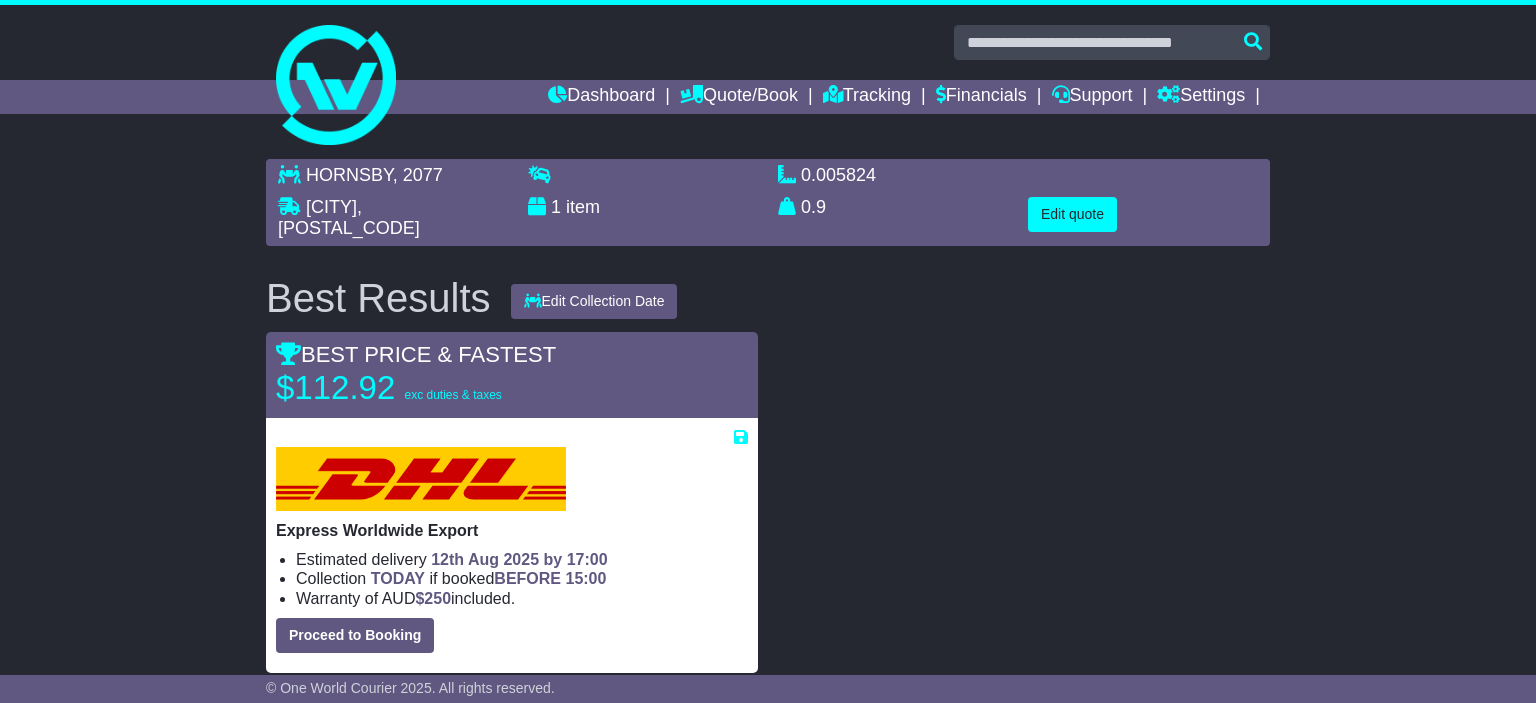 select on "***" 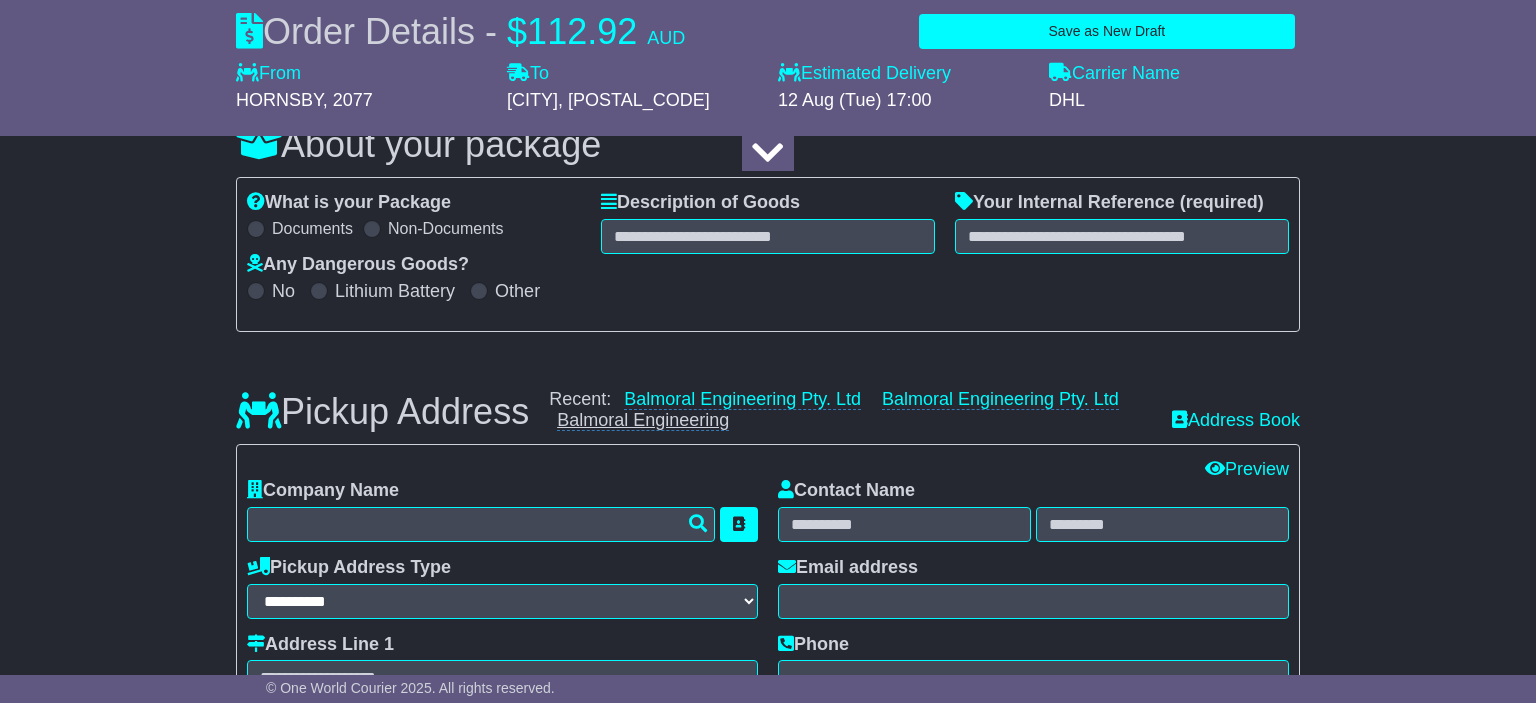 scroll, scrollTop: 105, scrollLeft: 0, axis: vertical 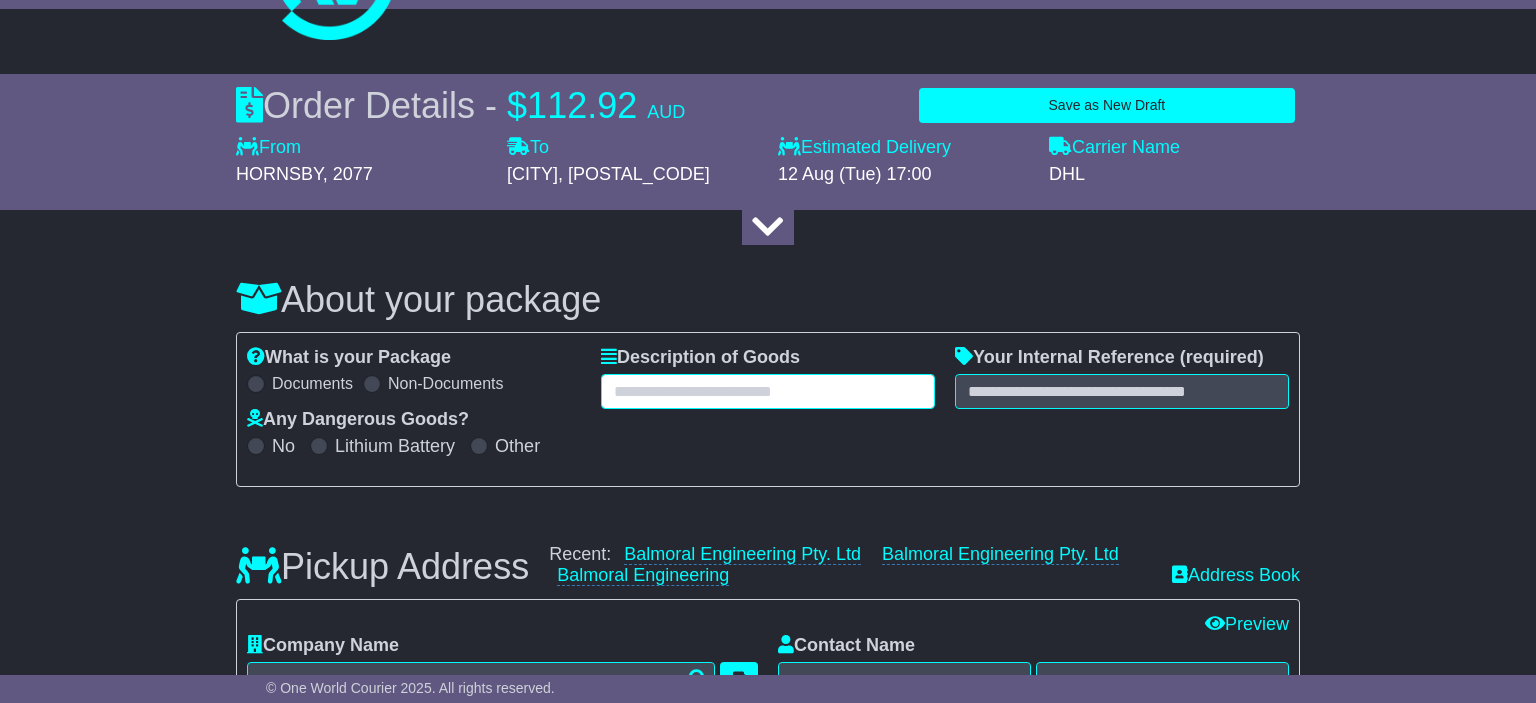 click at bounding box center (768, 391) 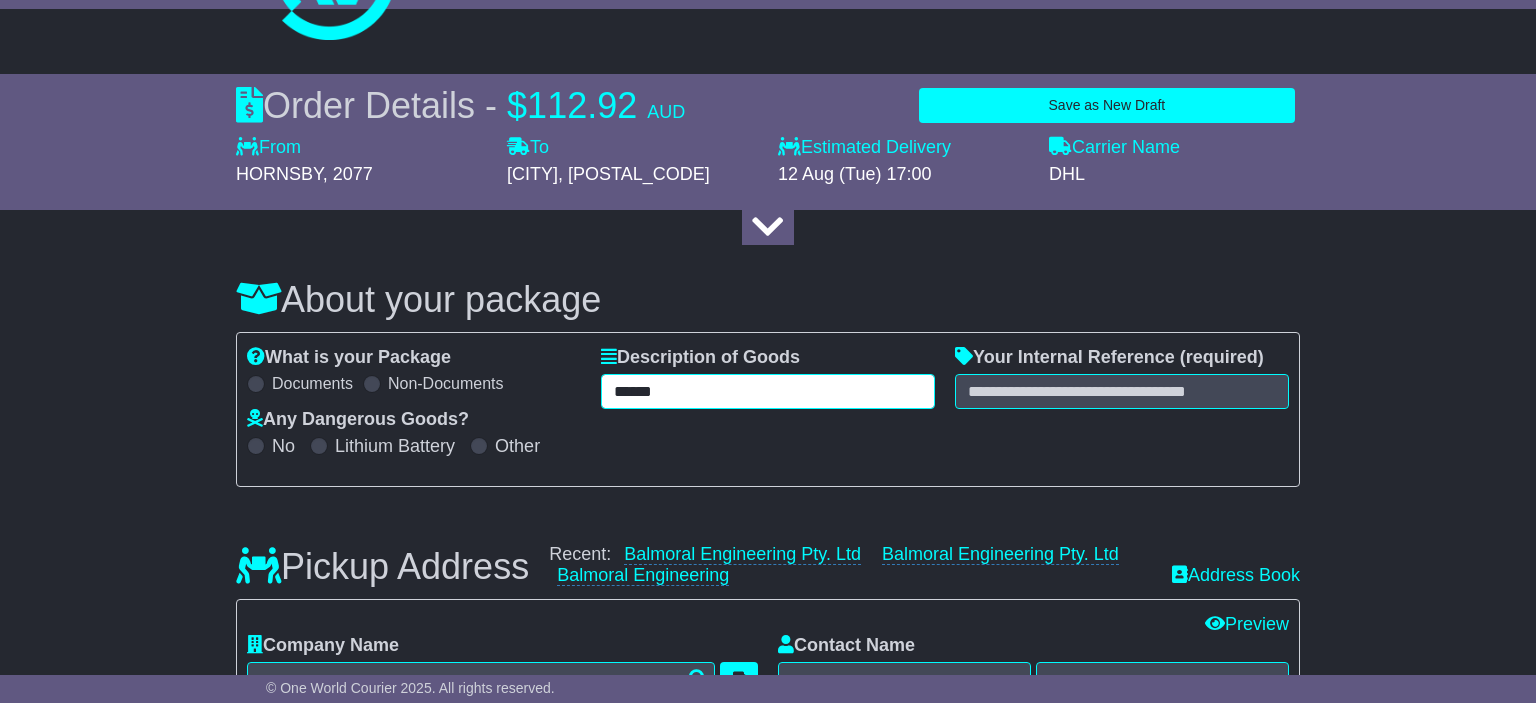 type on "******" 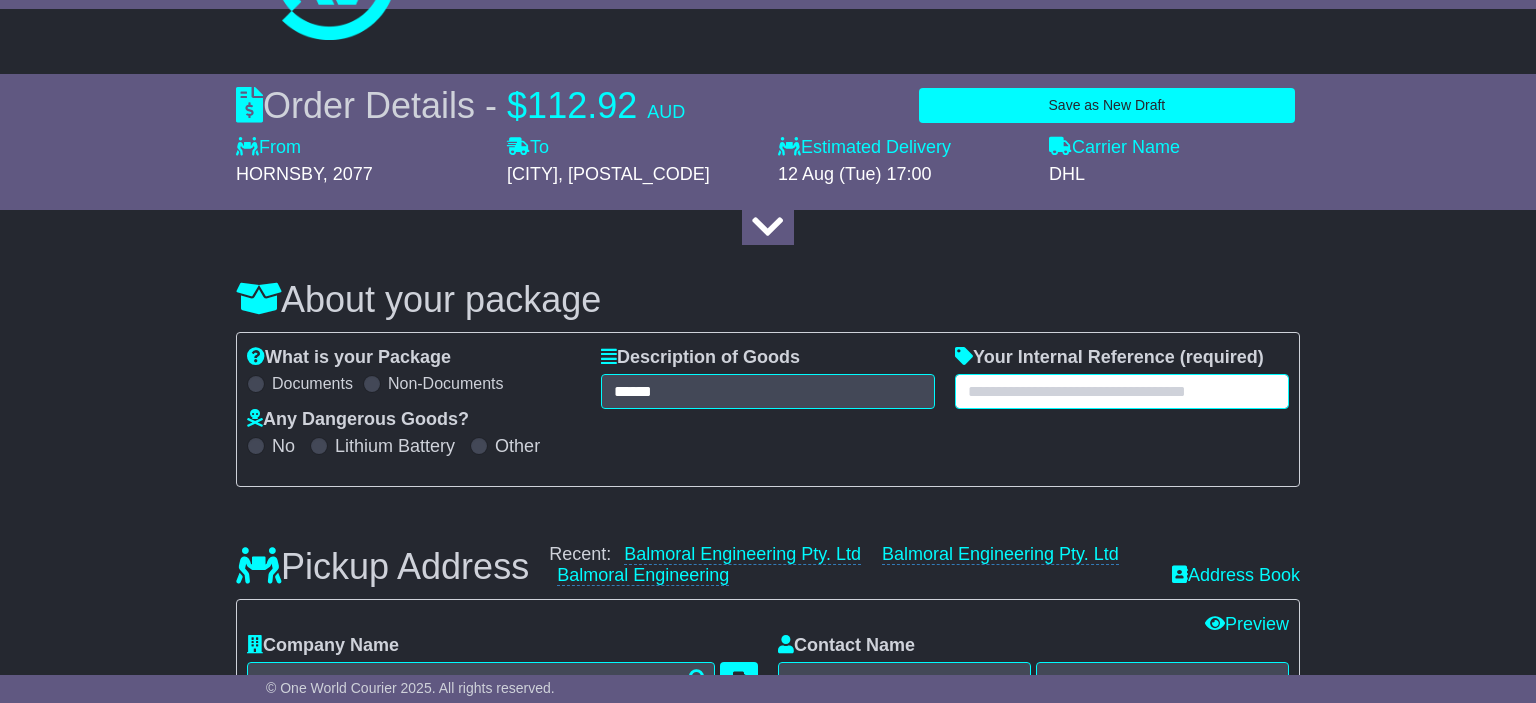 click at bounding box center [1122, 391] 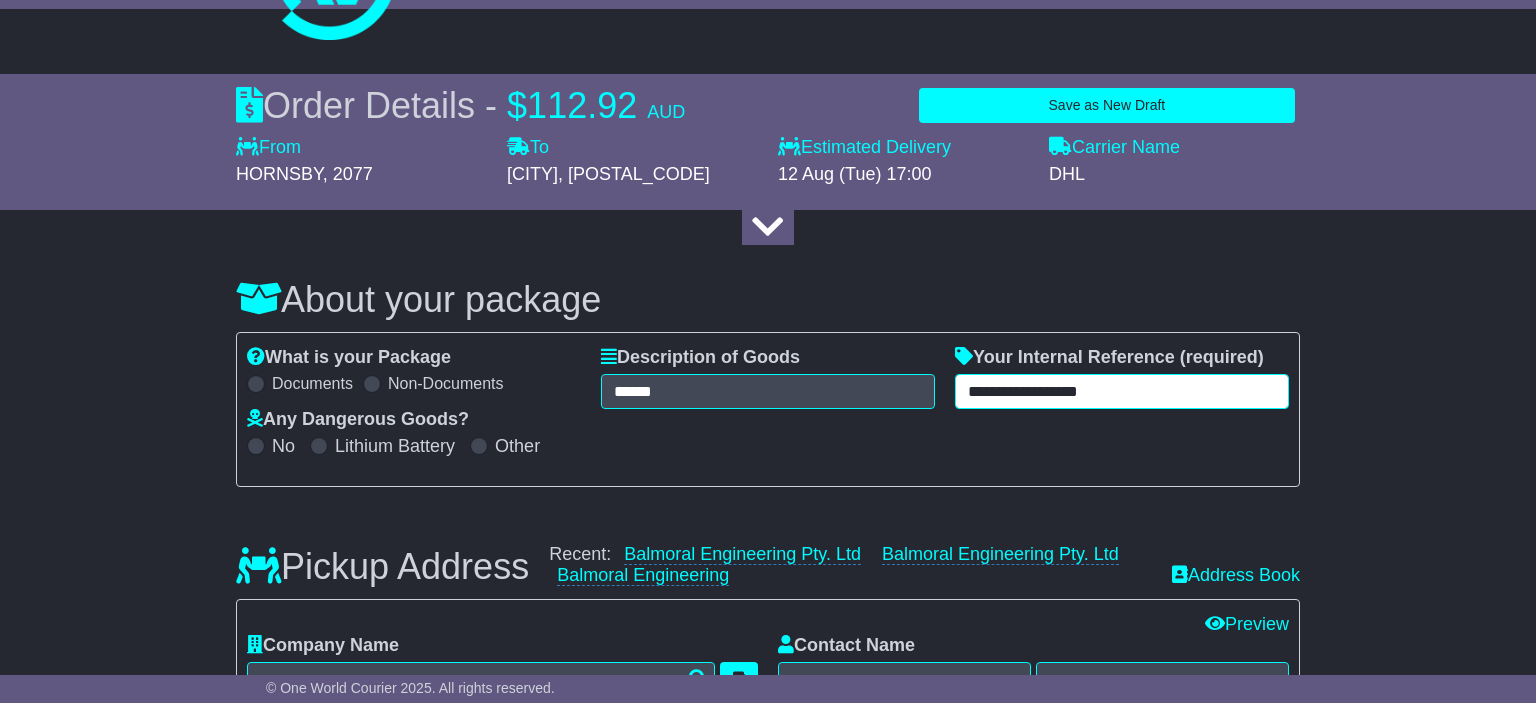 type on "**********" 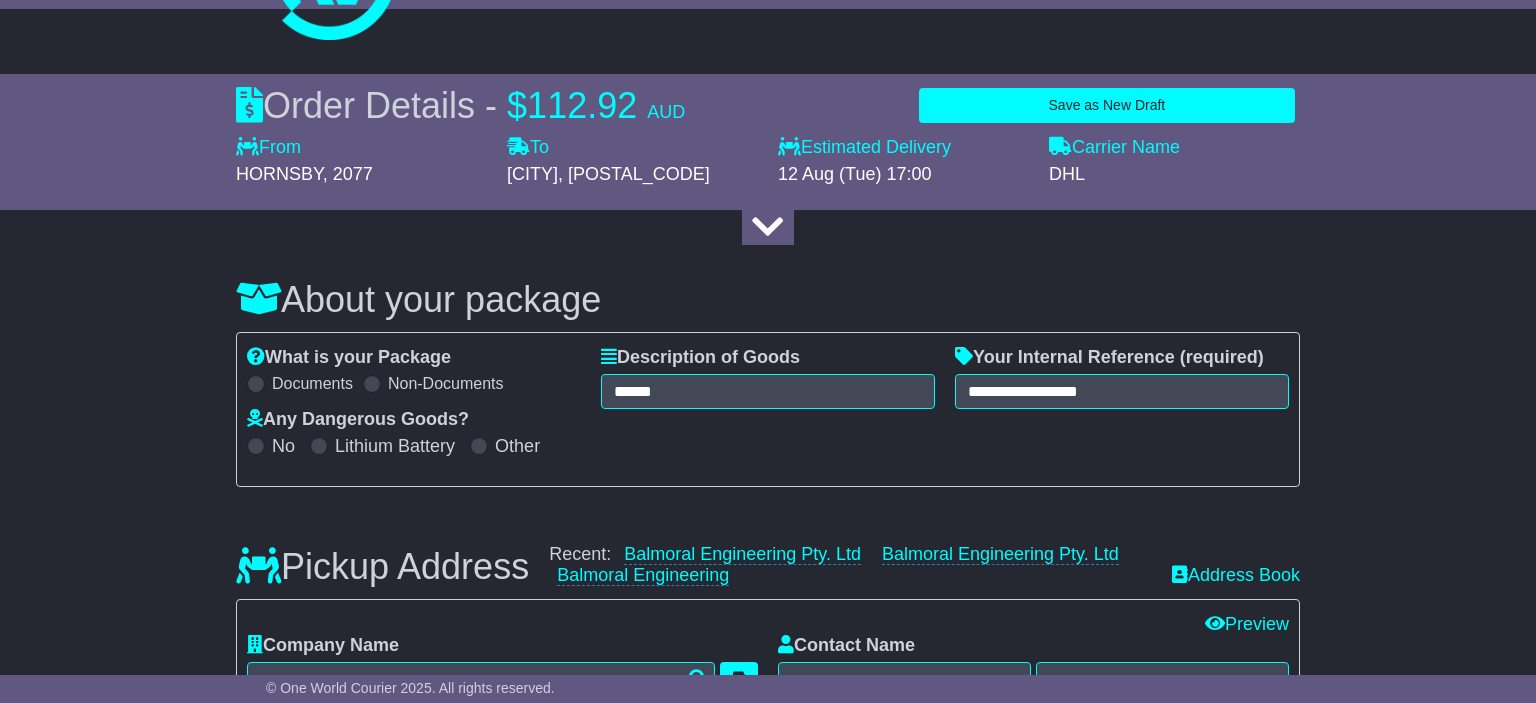 click on "**********" at bounding box center (768, 409) 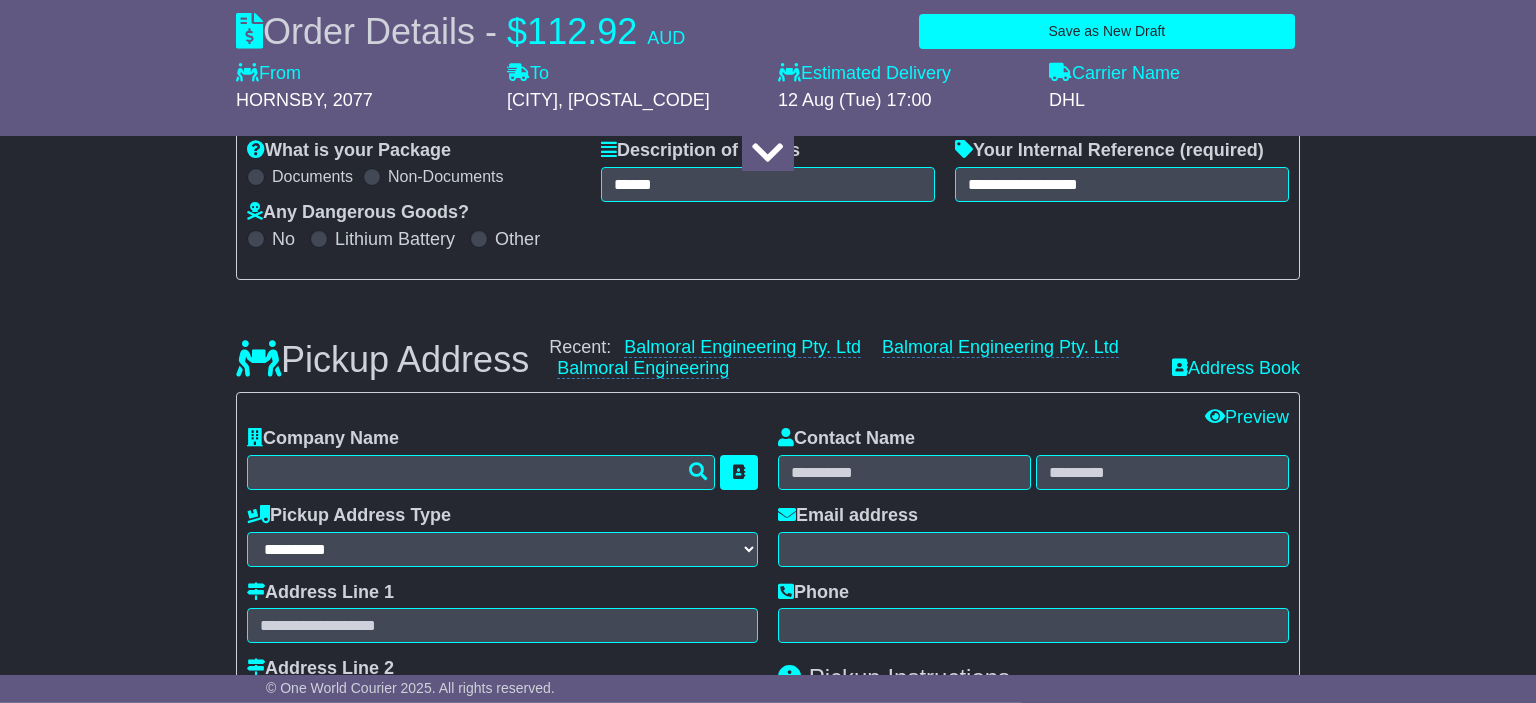 scroll, scrollTop: 316, scrollLeft: 0, axis: vertical 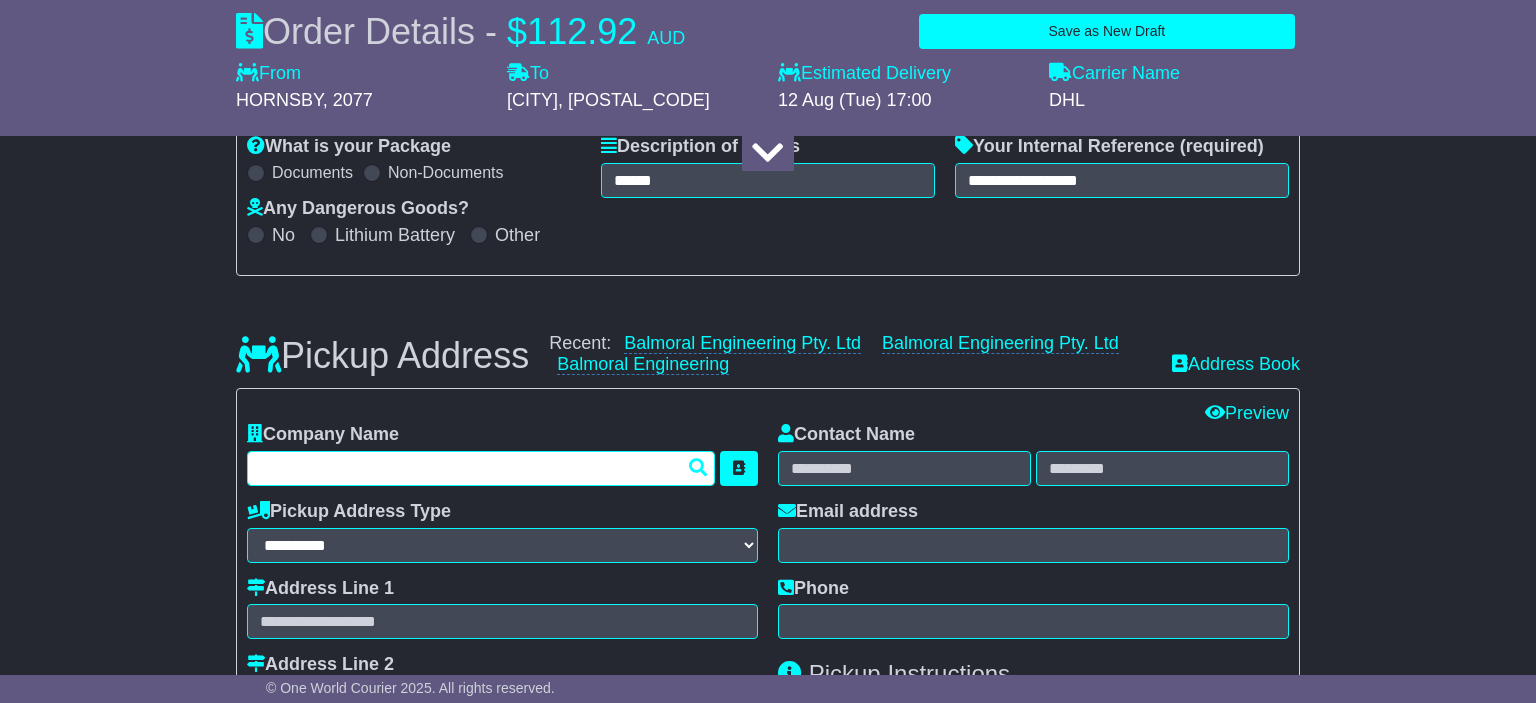 click at bounding box center [481, 468] 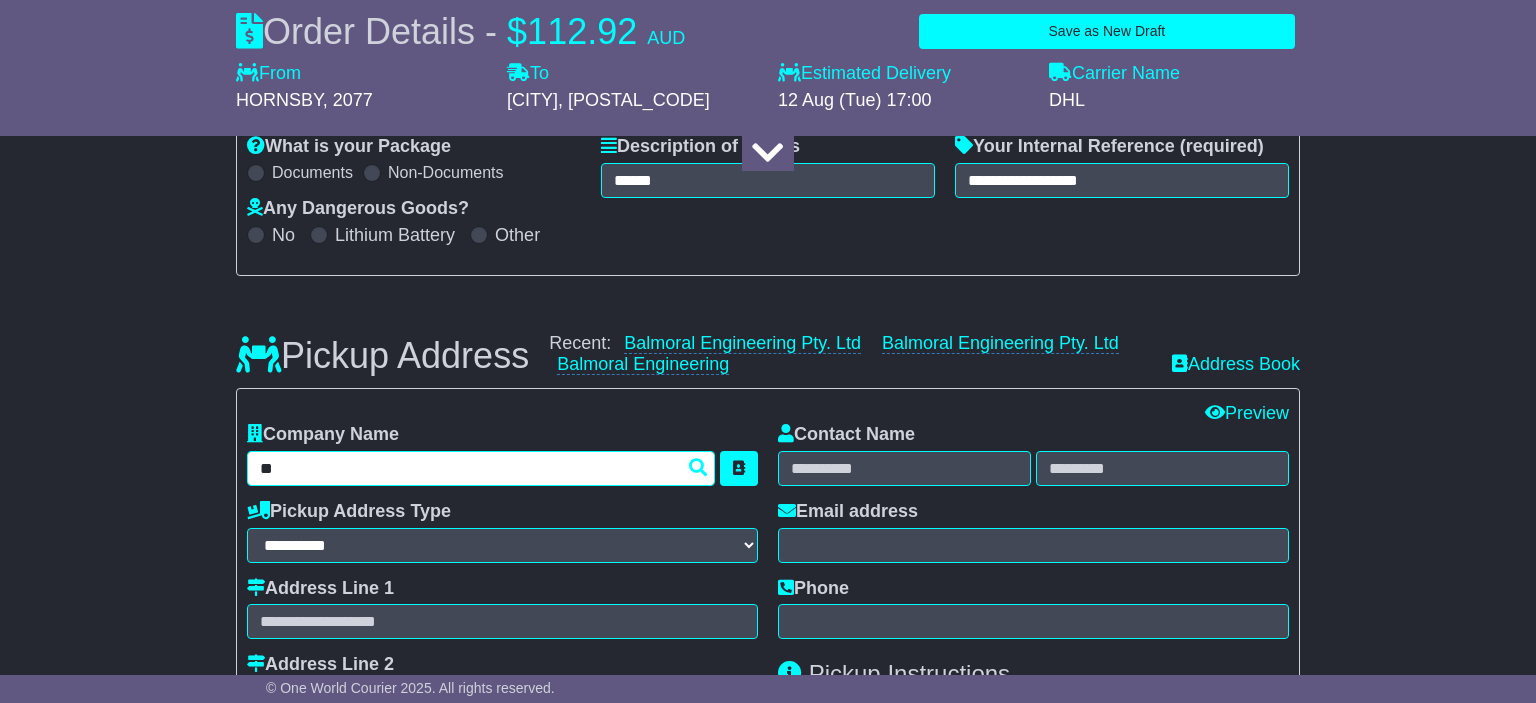 type on "***" 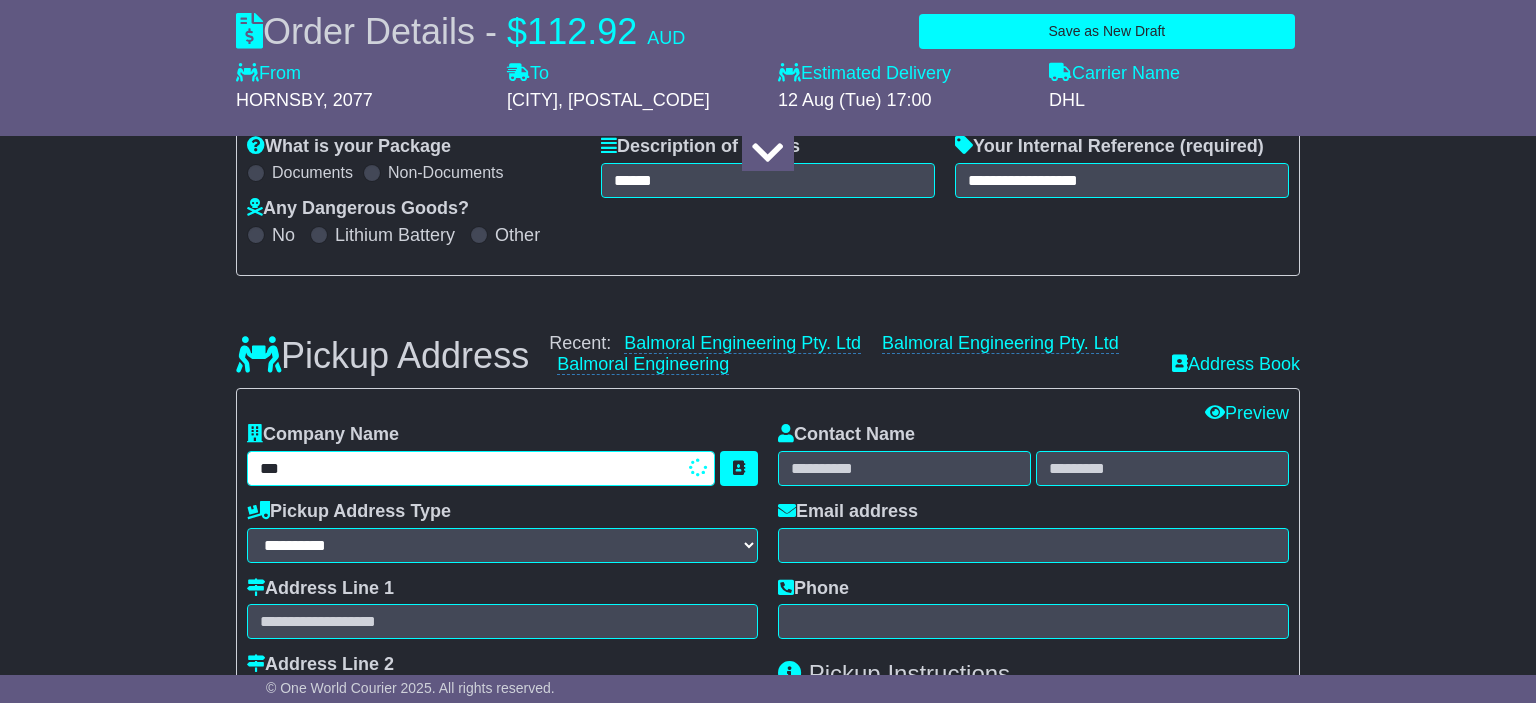 type on "**********" 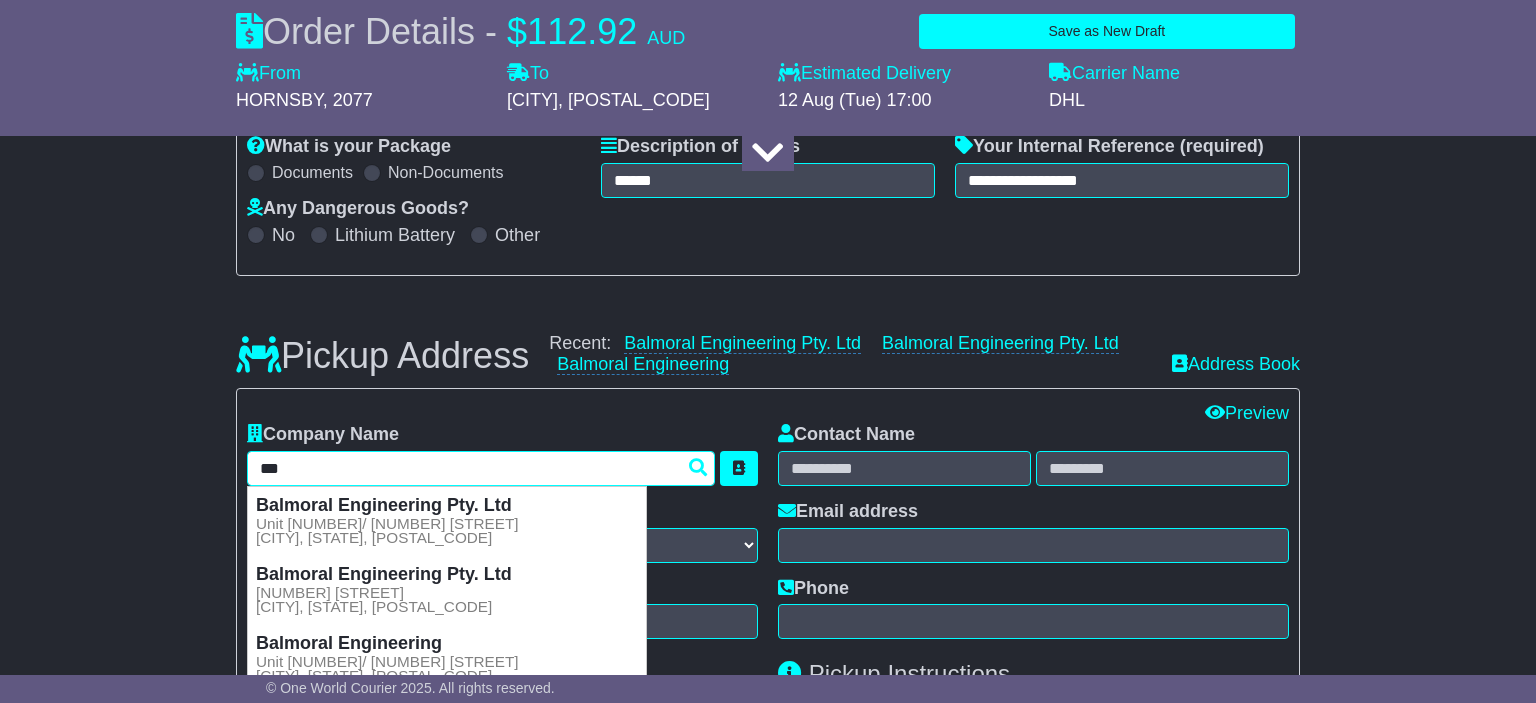 click on "Balmoral Engineering Pty. Ltd Unit 1/ 38 Leighton Pl   HORNSBY, NSW, 2077" at bounding box center (447, 521) 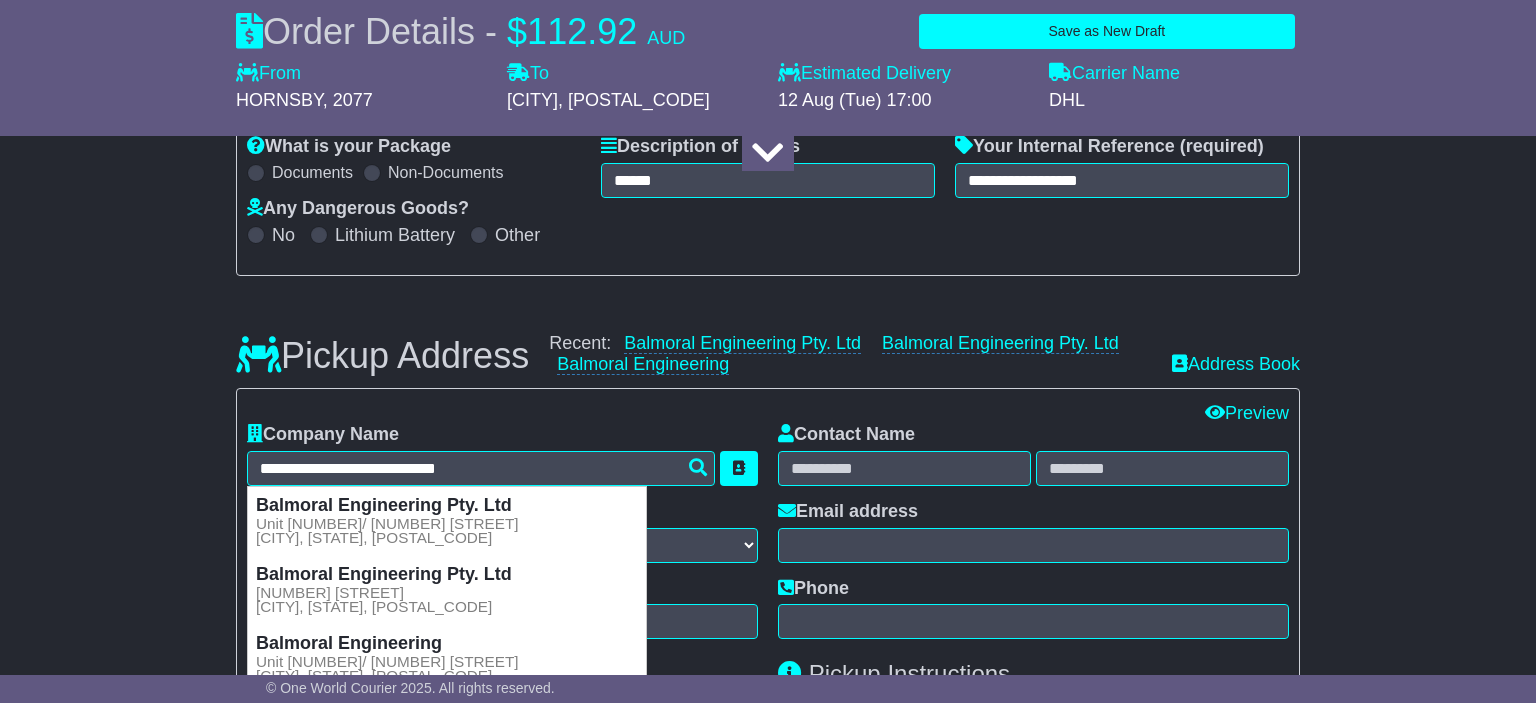 type 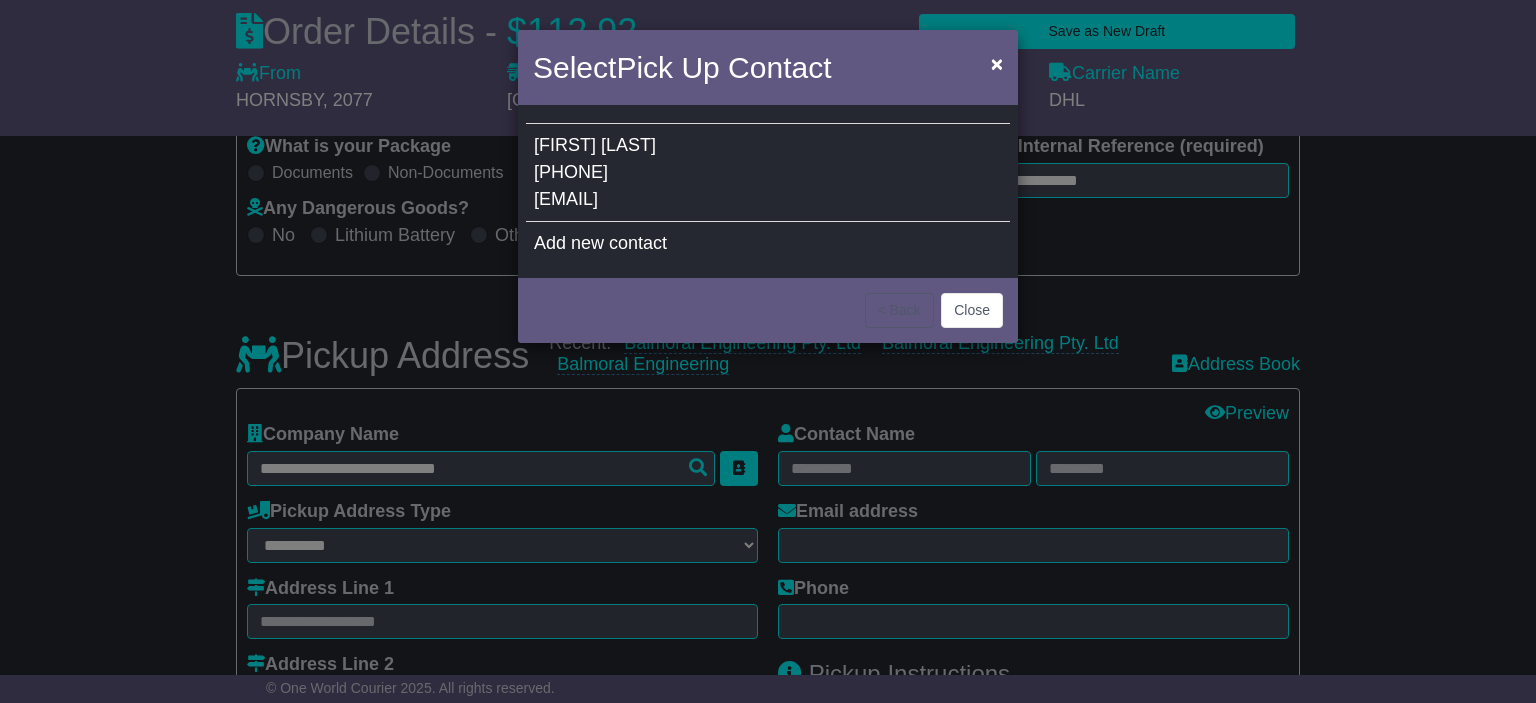 click on "[EMAIL]" at bounding box center (566, 199) 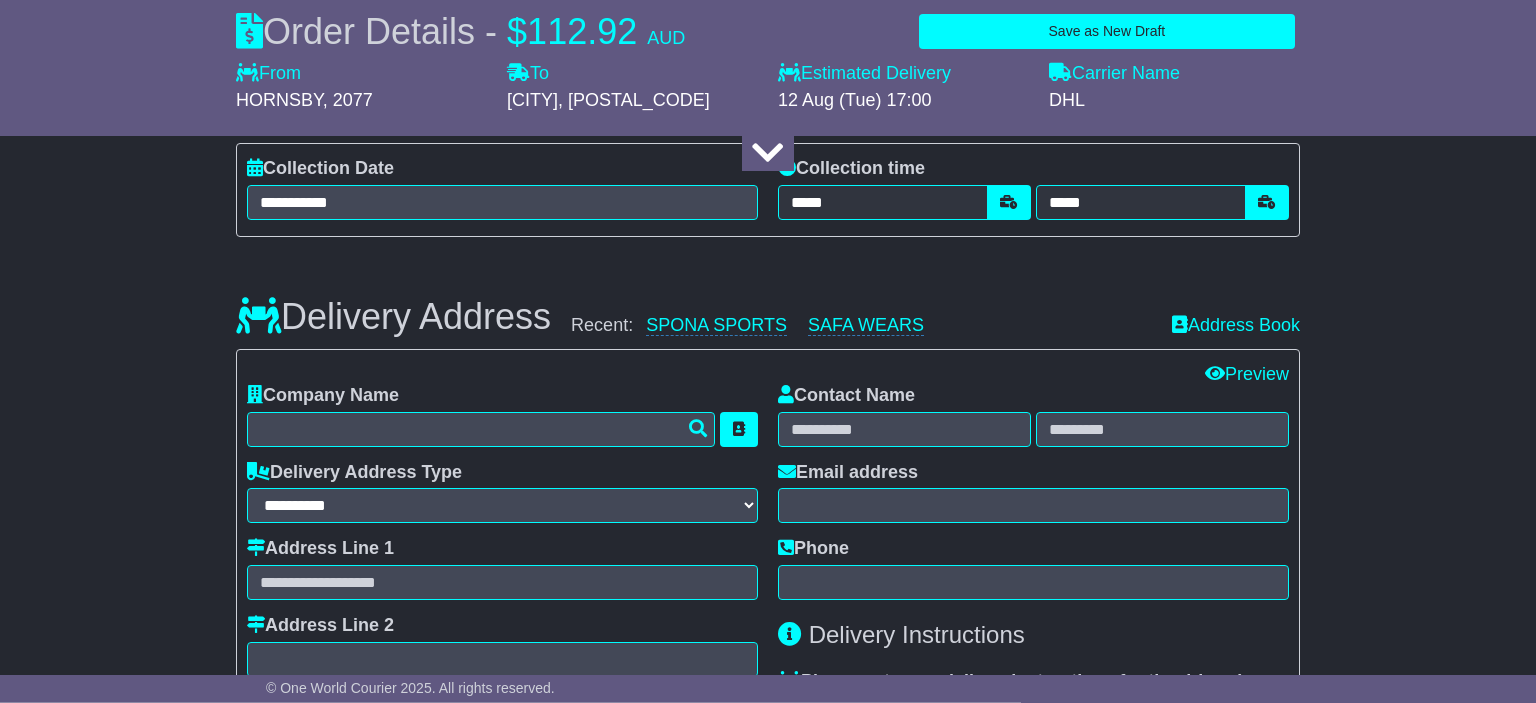 scroll, scrollTop: 1372, scrollLeft: 0, axis: vertical 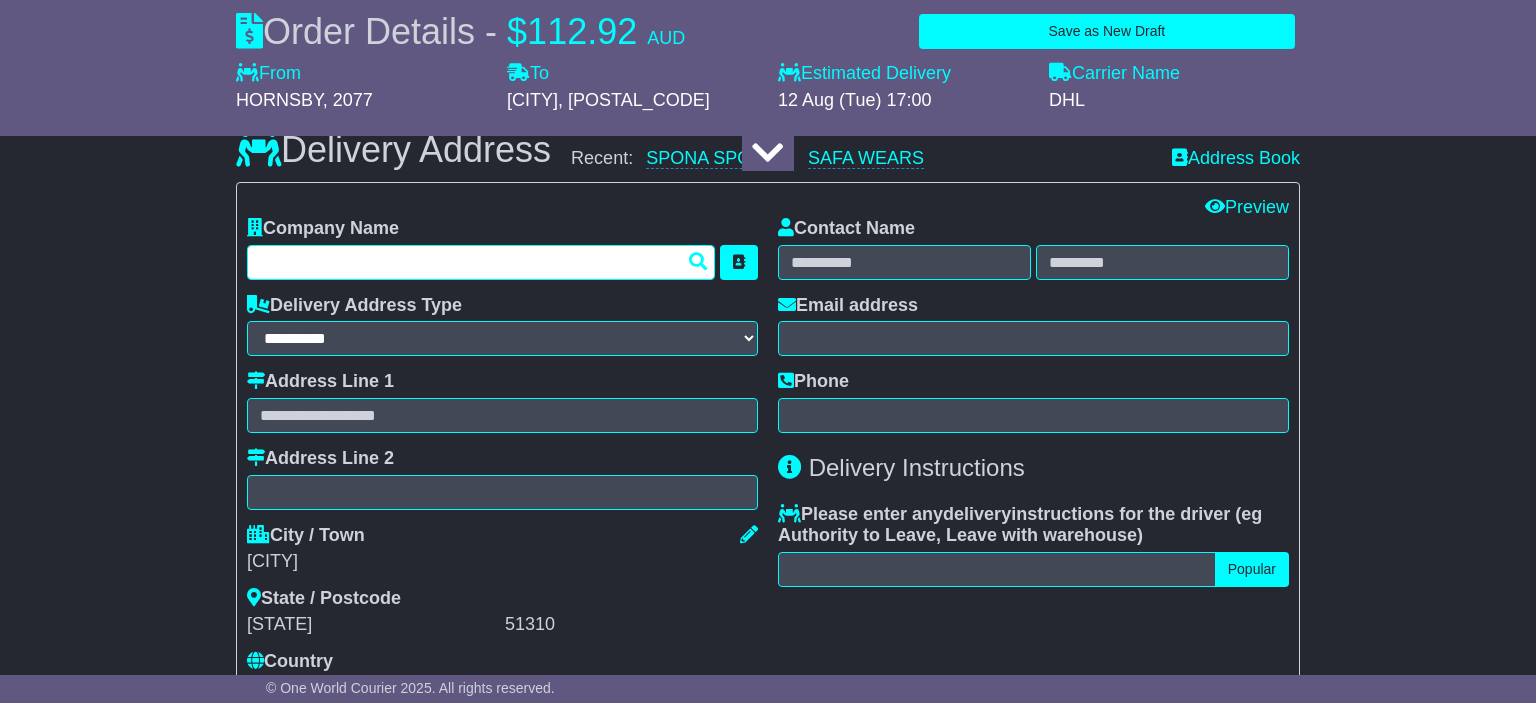 click at bounding box center [481, 262] 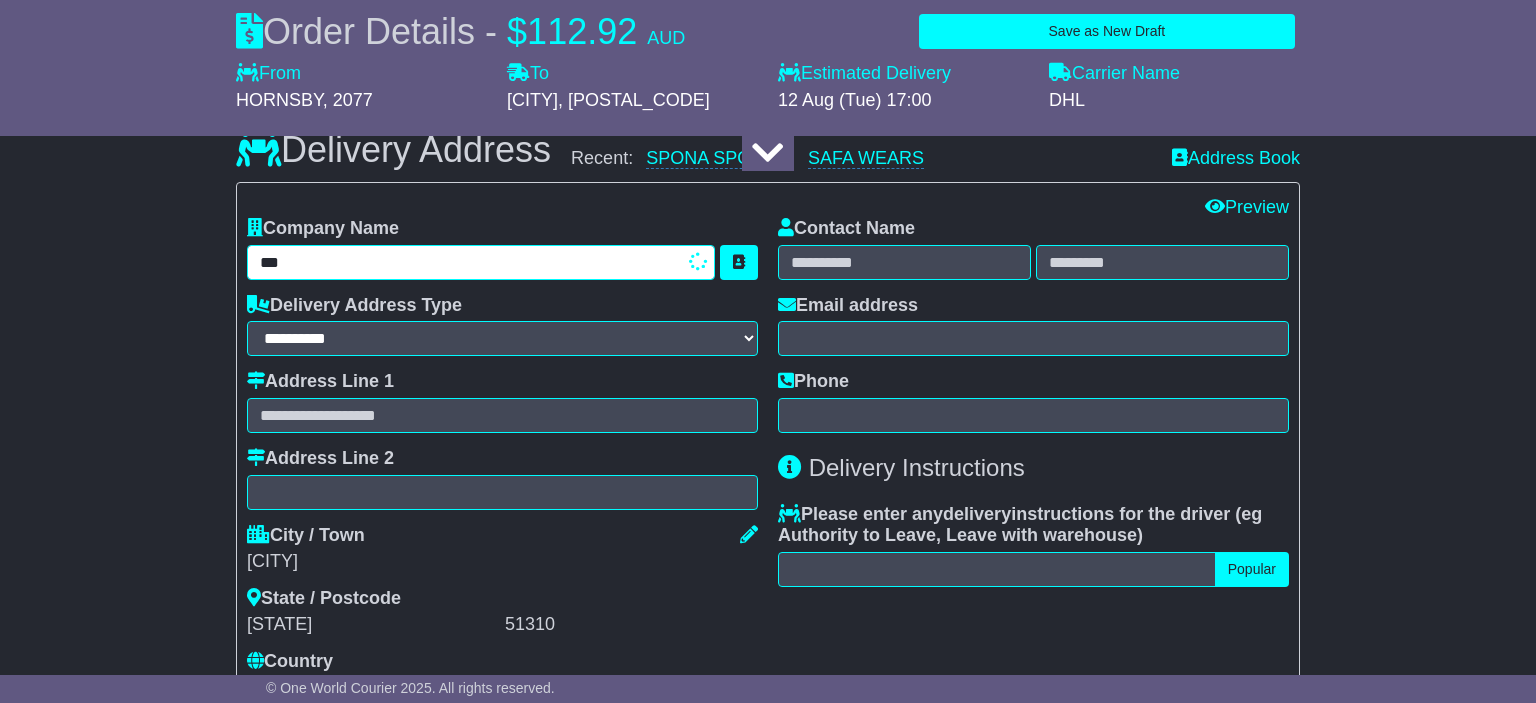 type on "****" 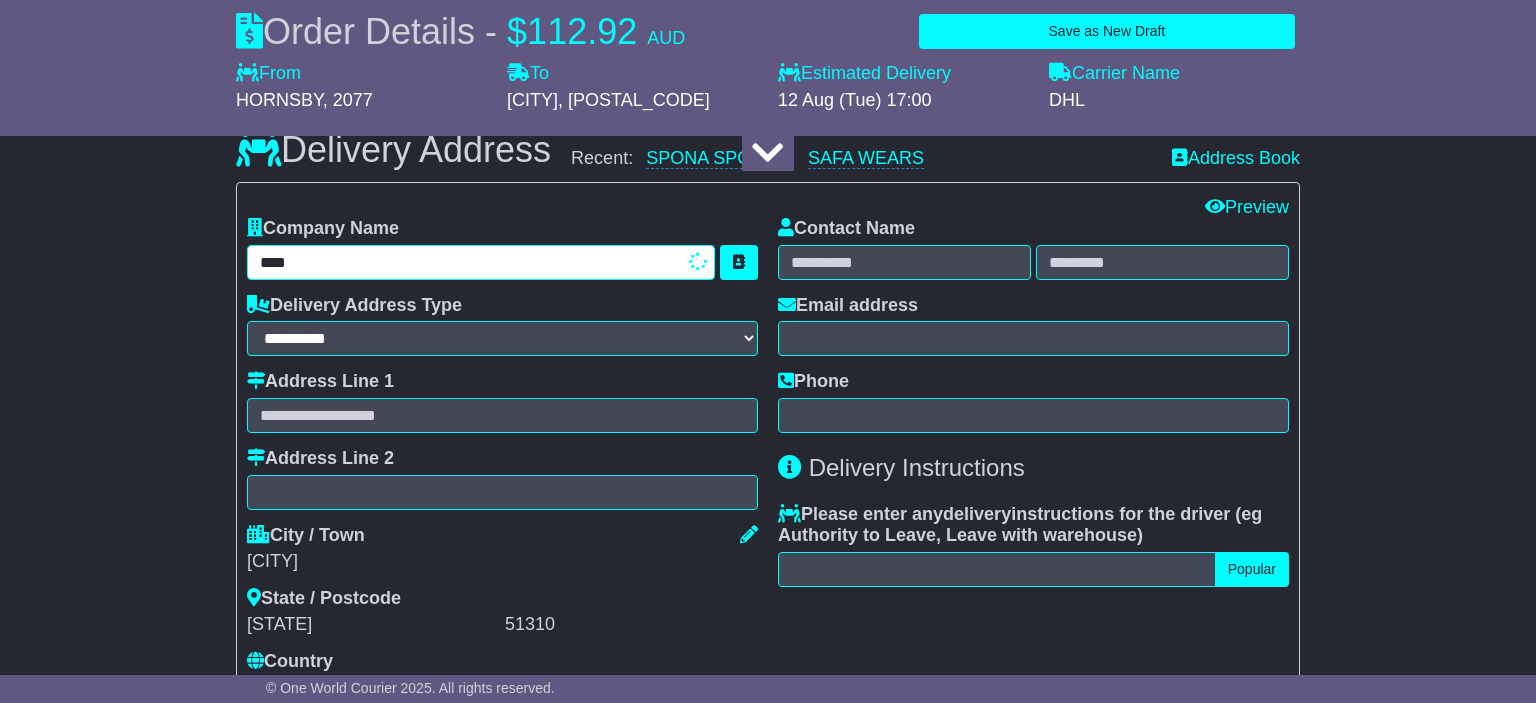 type on "**********" 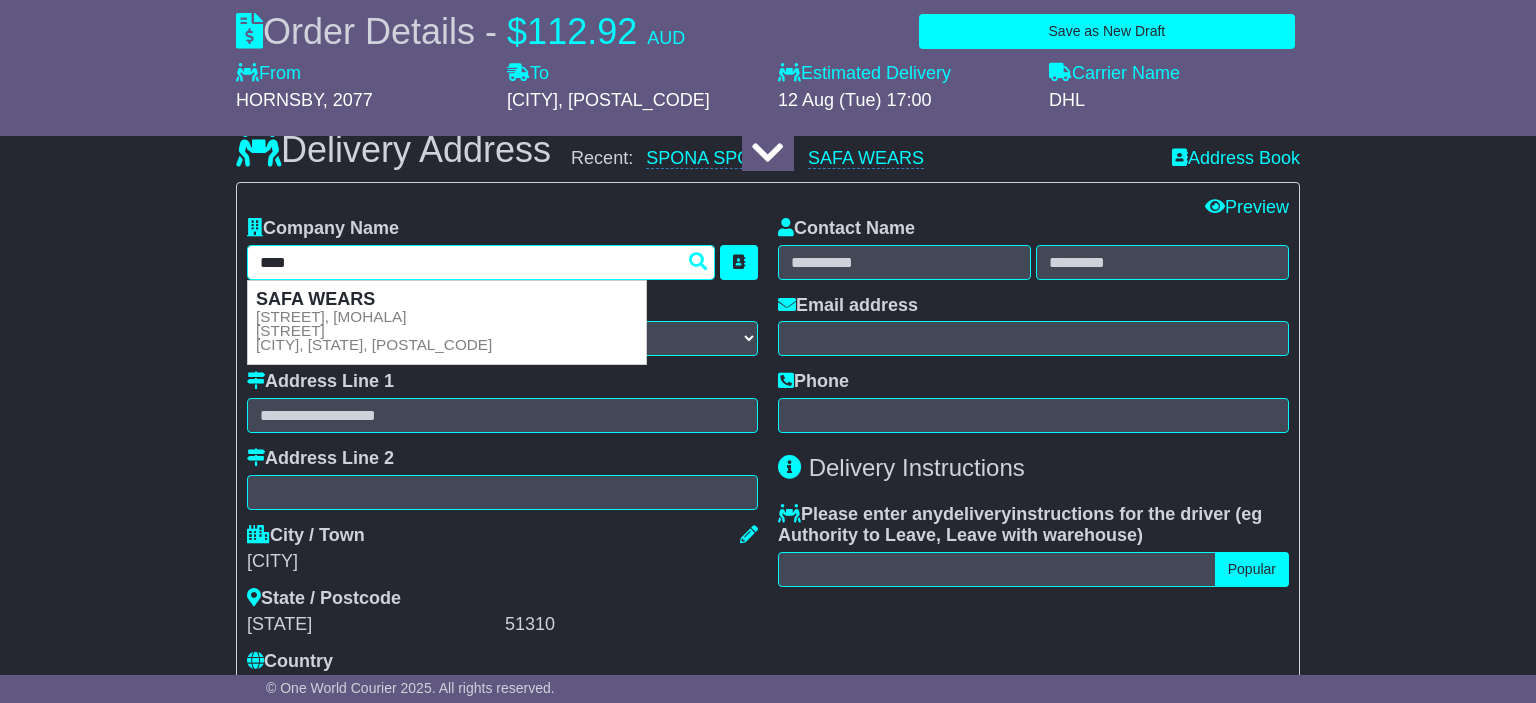 type on "****" 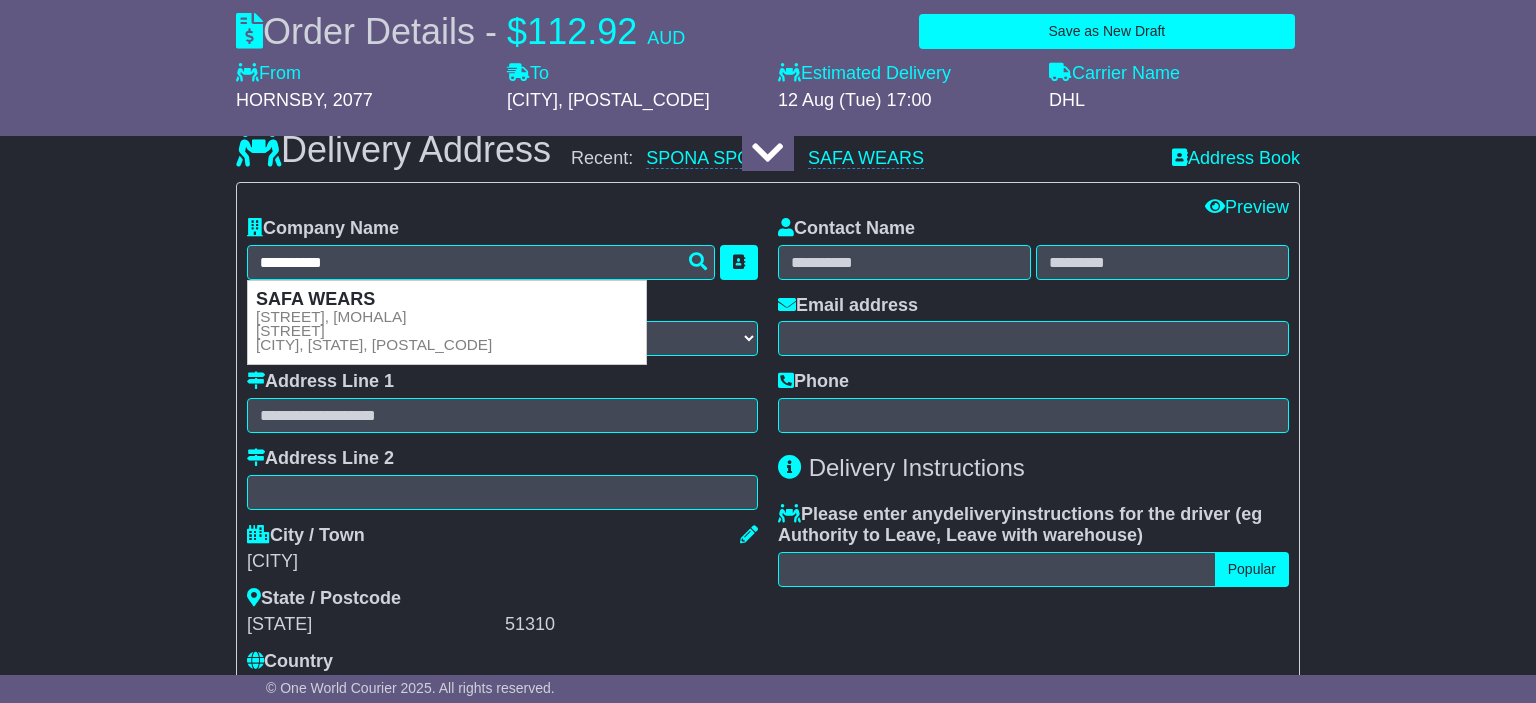 type 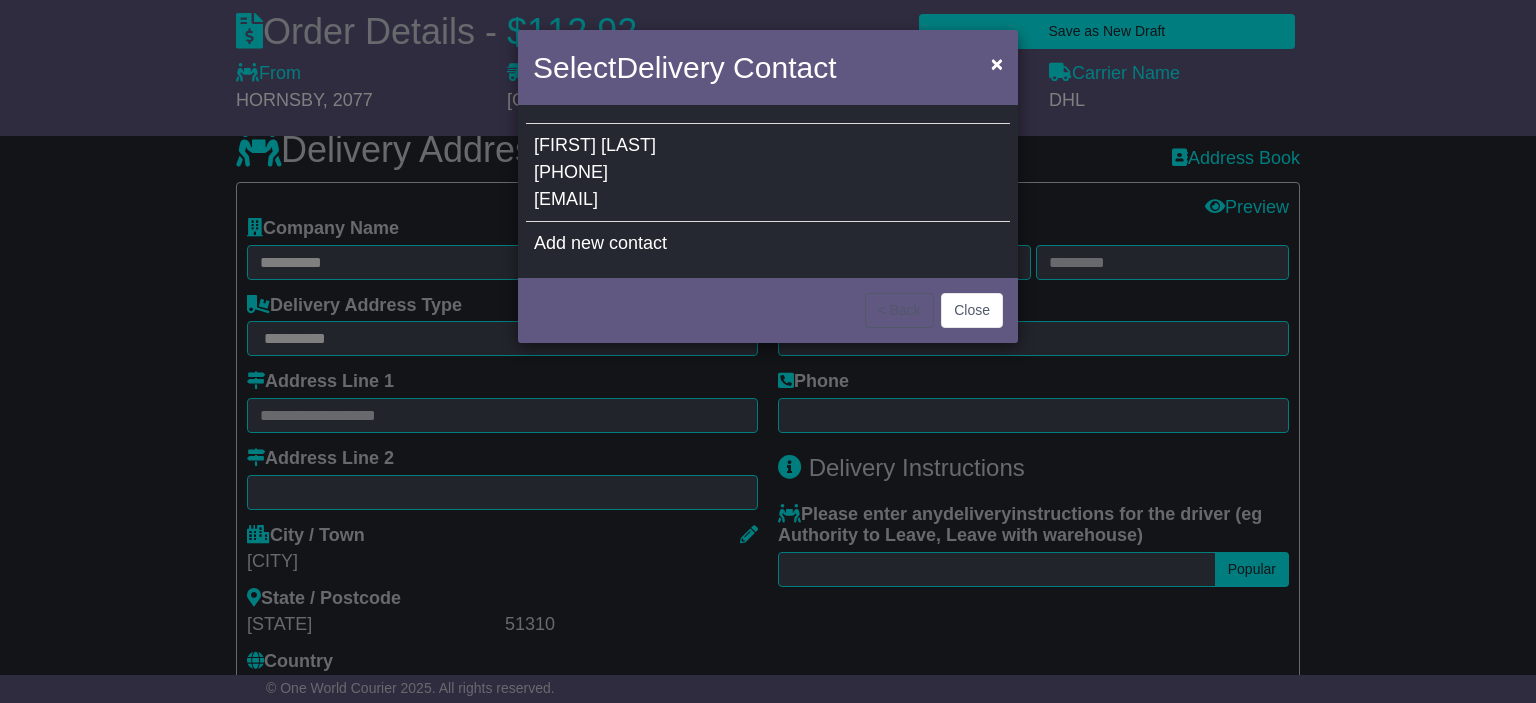 click on "Nisar   Ahmed
923034517008
info@safawears.com" at bounding box center (768, 173) 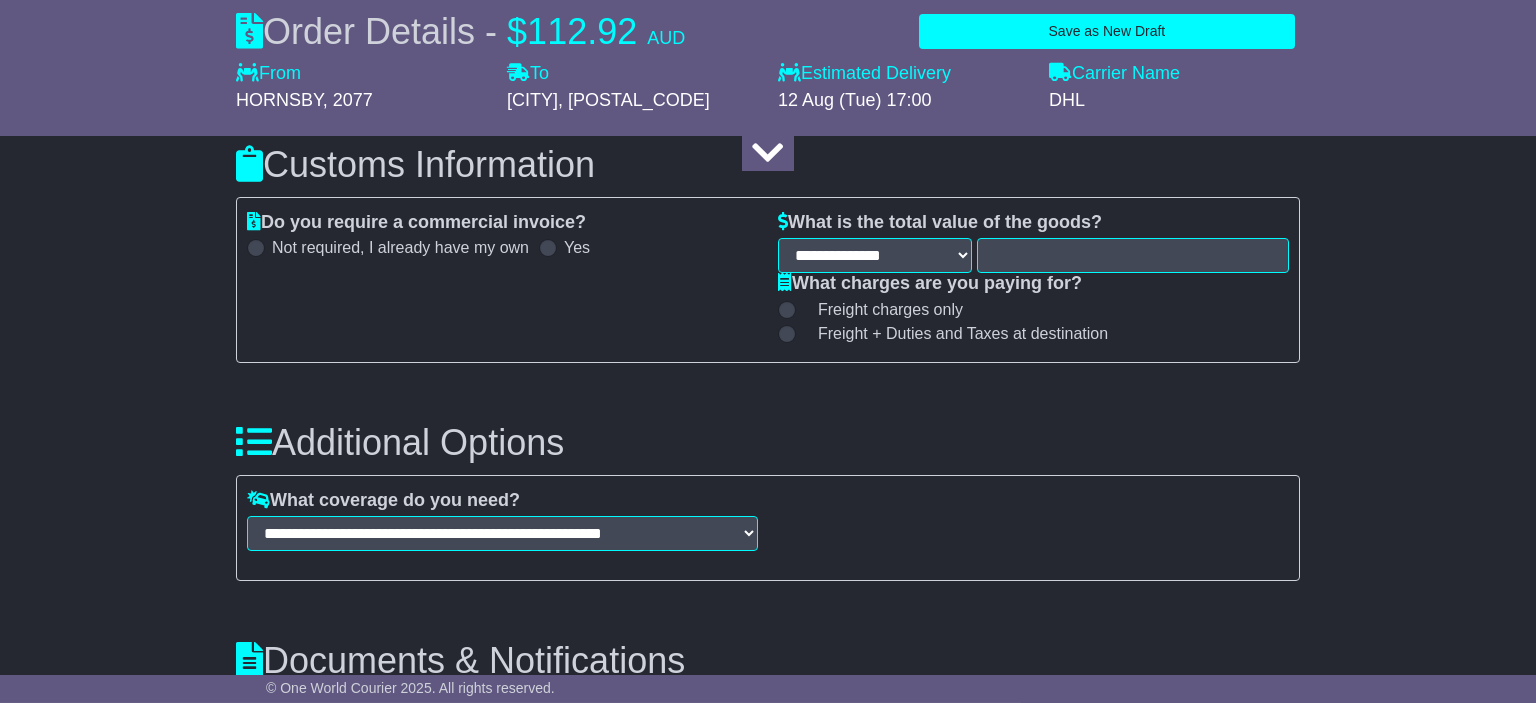 scroll, scrollTop: 2006, scrollLeft: 0, axis: vertical 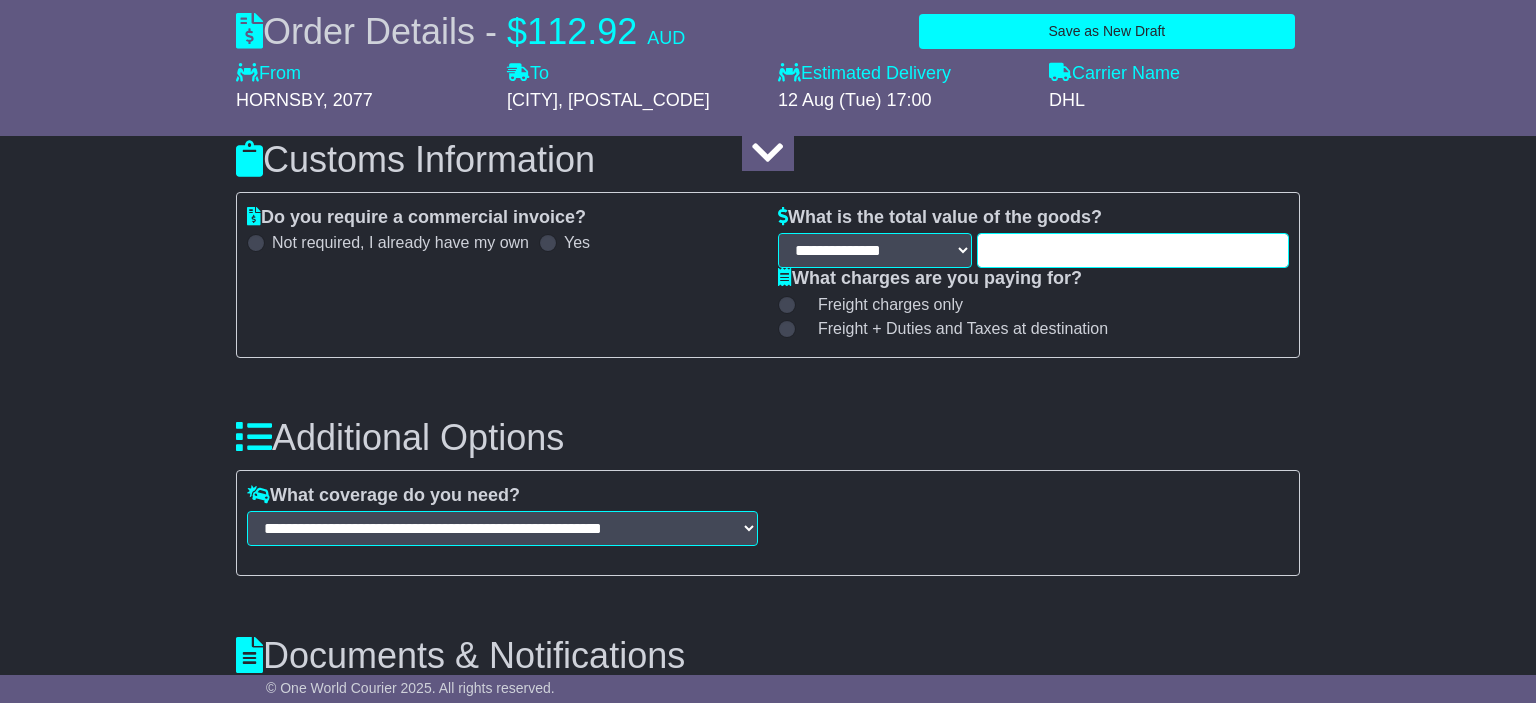 click at bounding box center (1133, 250) 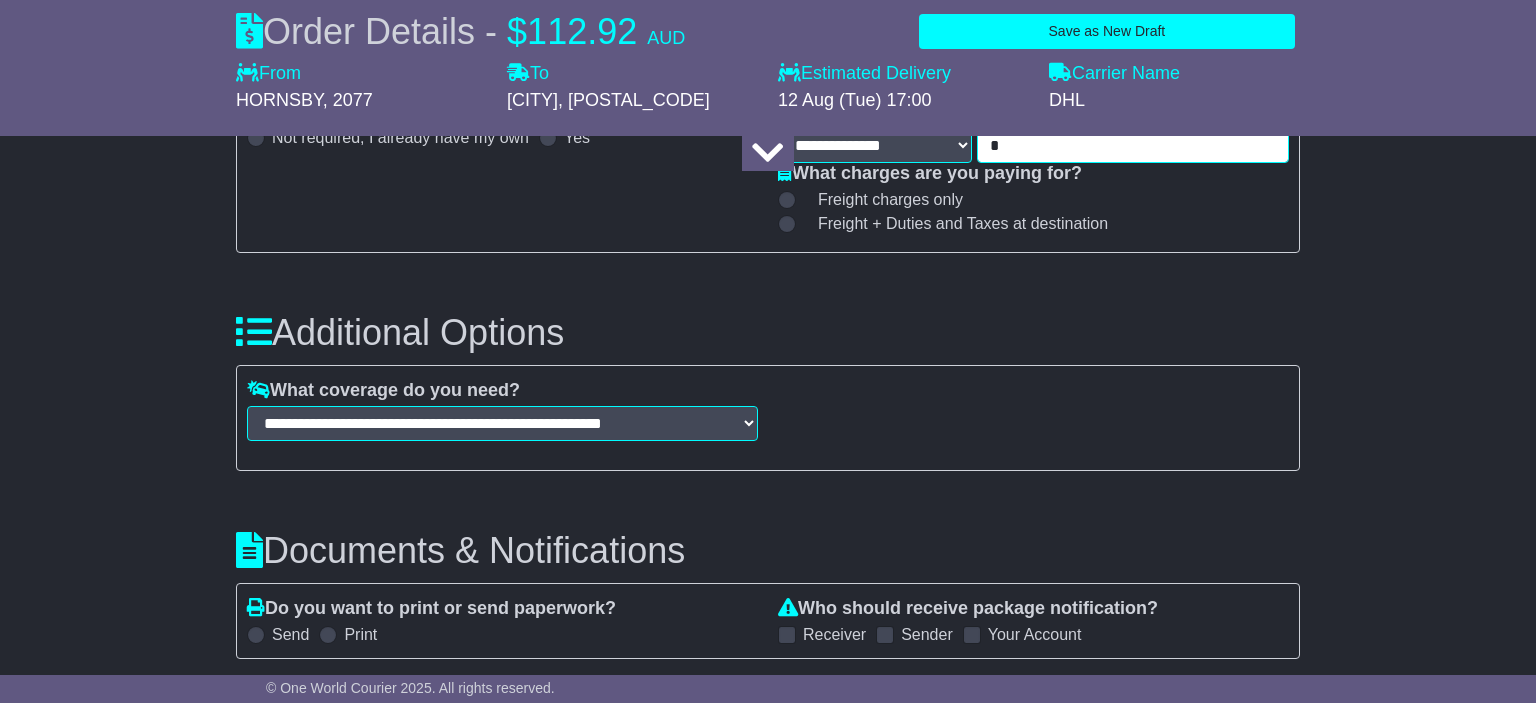 scroll, scrollTop: 1900, scrollLeft: 0, axis: vertical 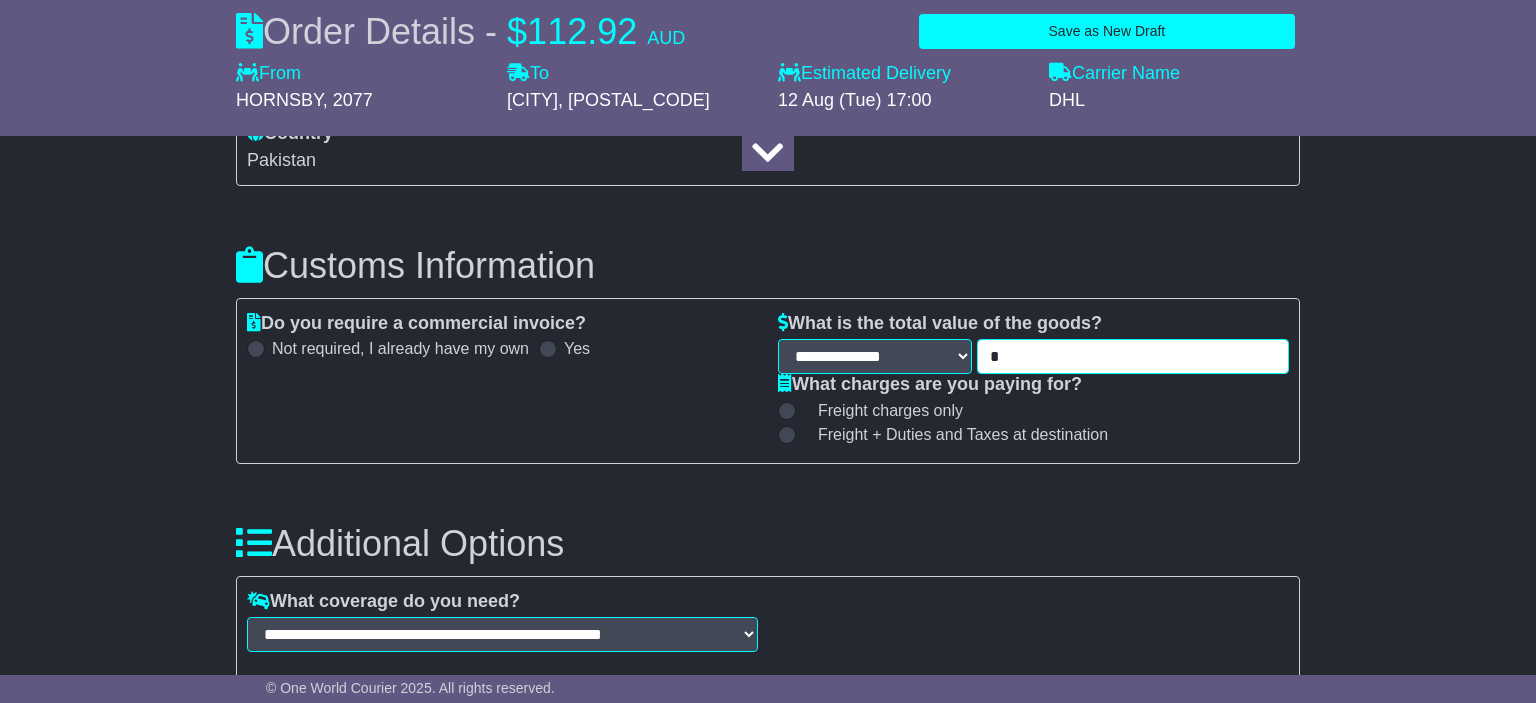 drag, startPoint x: 1041, startPoint y: 358, endPoint x: 916, endPoint y: 368, distance: 125.39936 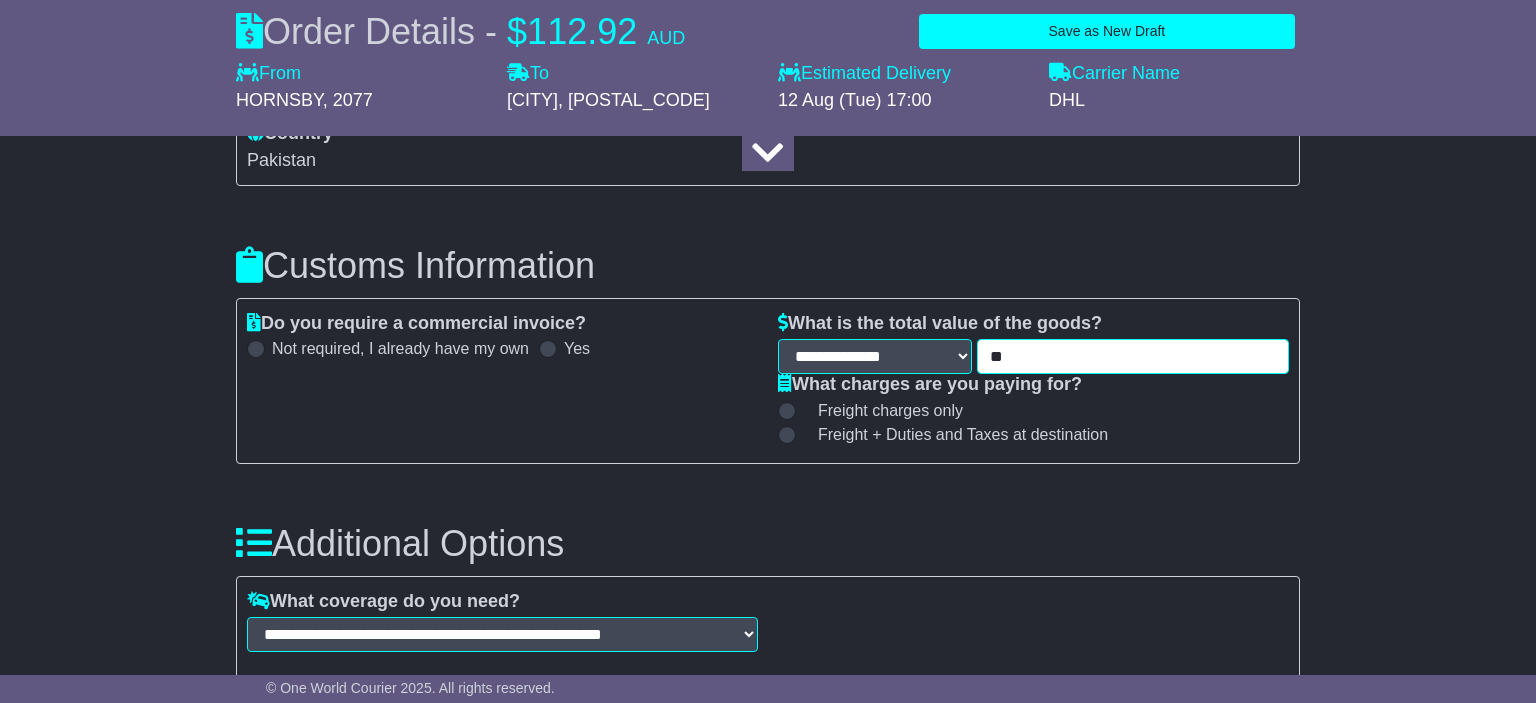 type on "**" 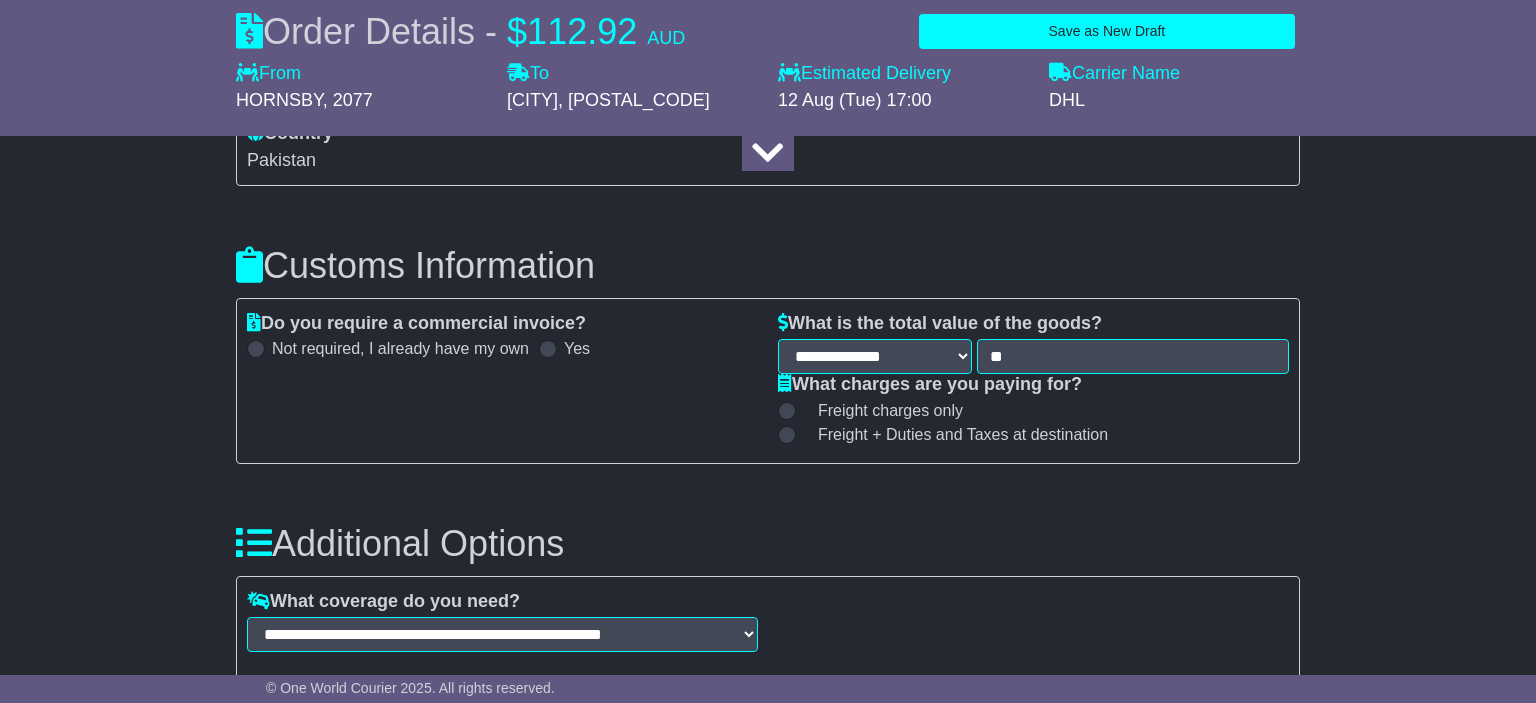 click on "**********" at bounding box center [768, -80] 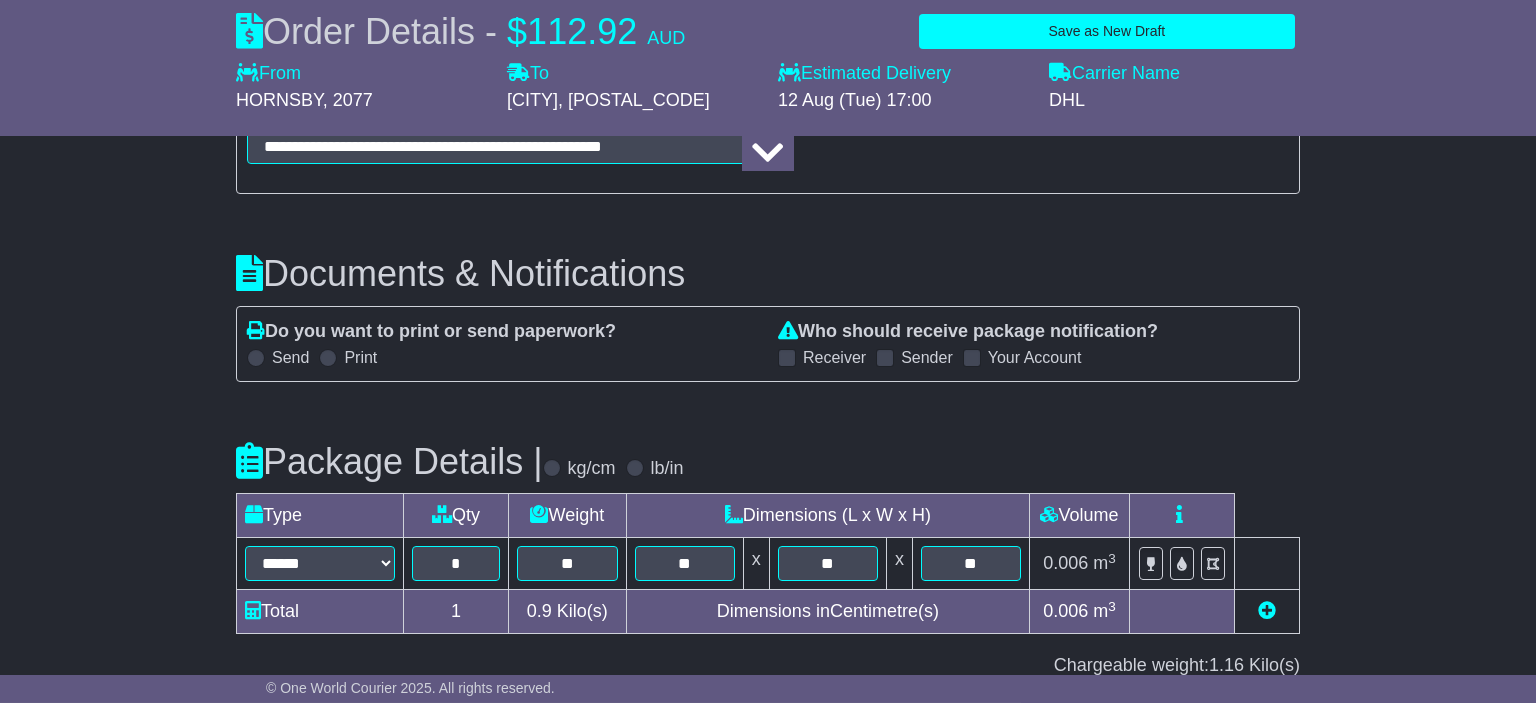 scroll, scrollTop: 2428, scrollLeft: 0, axis: vertical 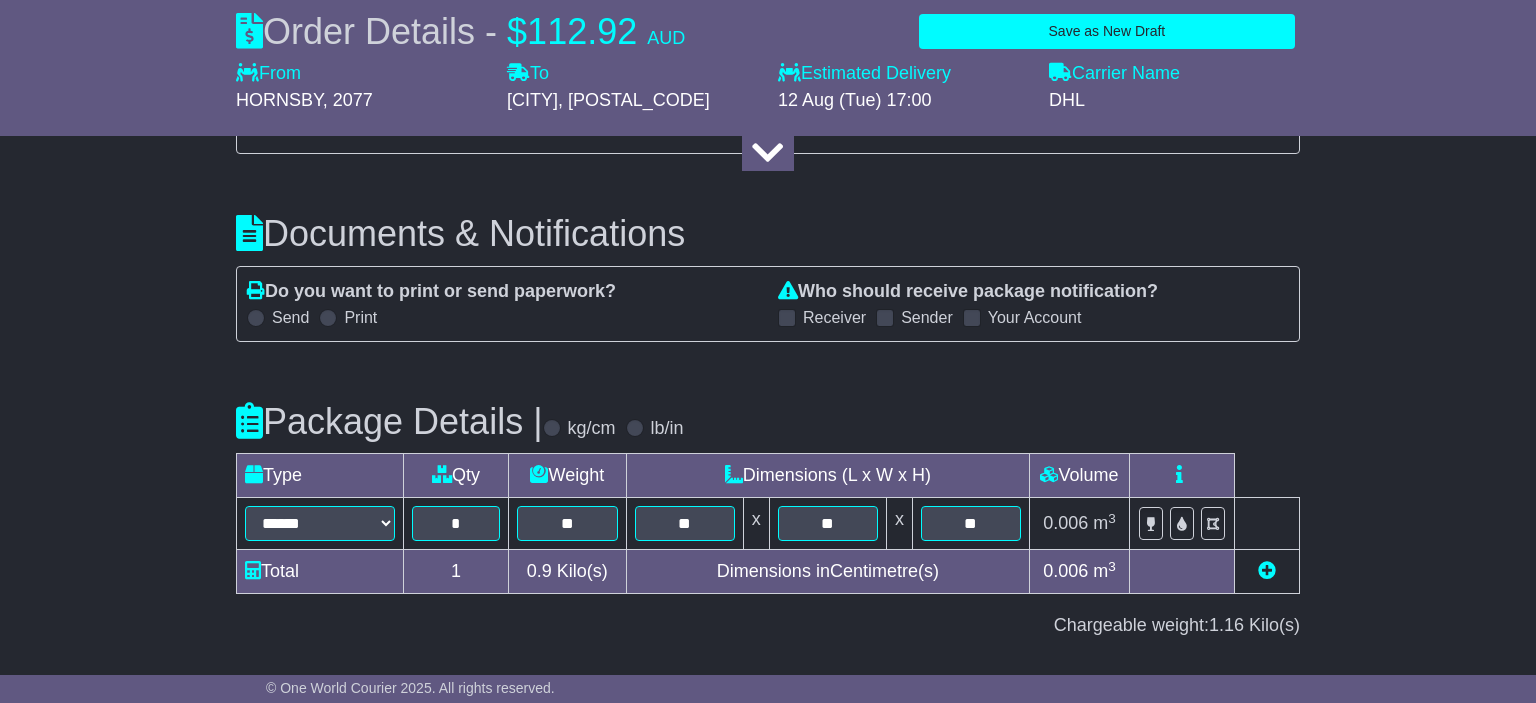 drag, startPoint x: 261, startPoint y: 315, endPoint x: 294, endPoint y: 315, distance: 33 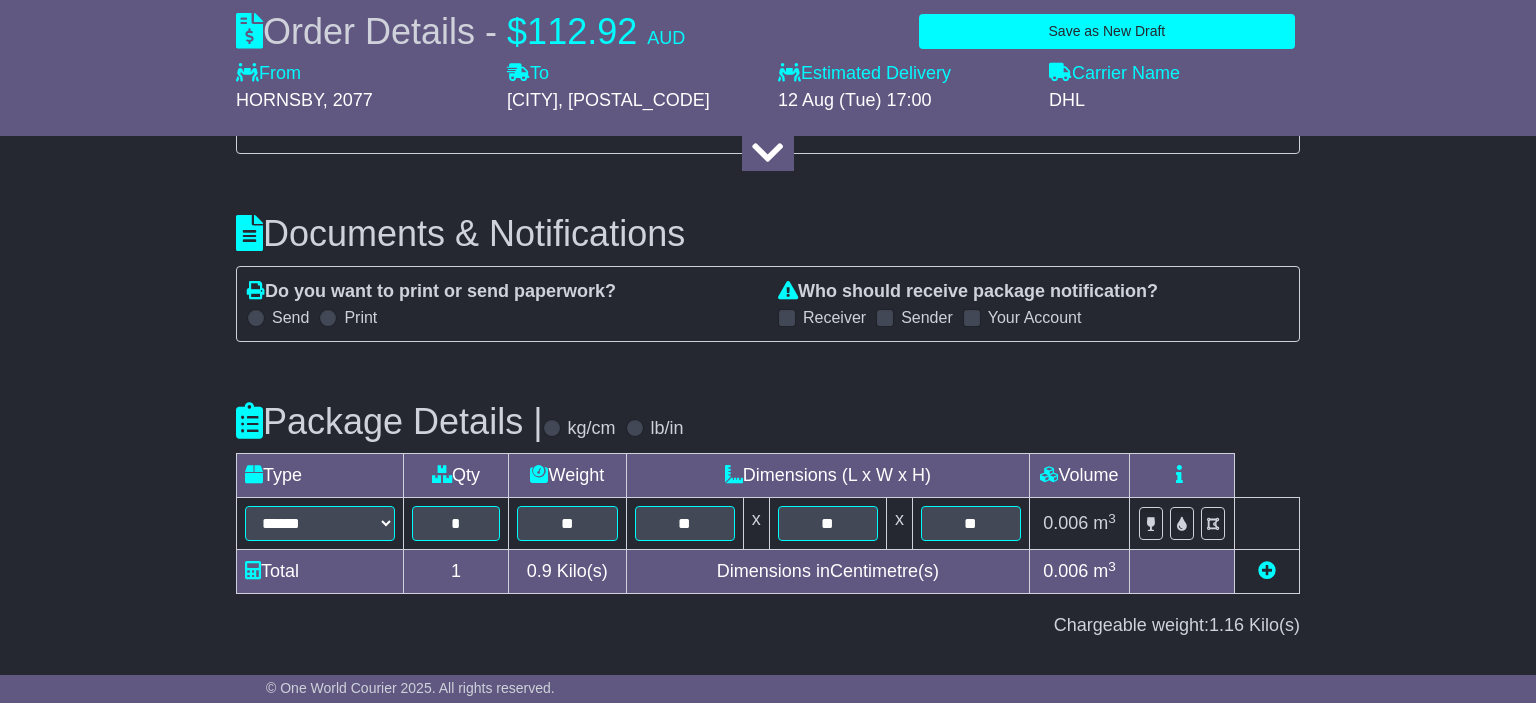 click at bounding box center [328, 318] 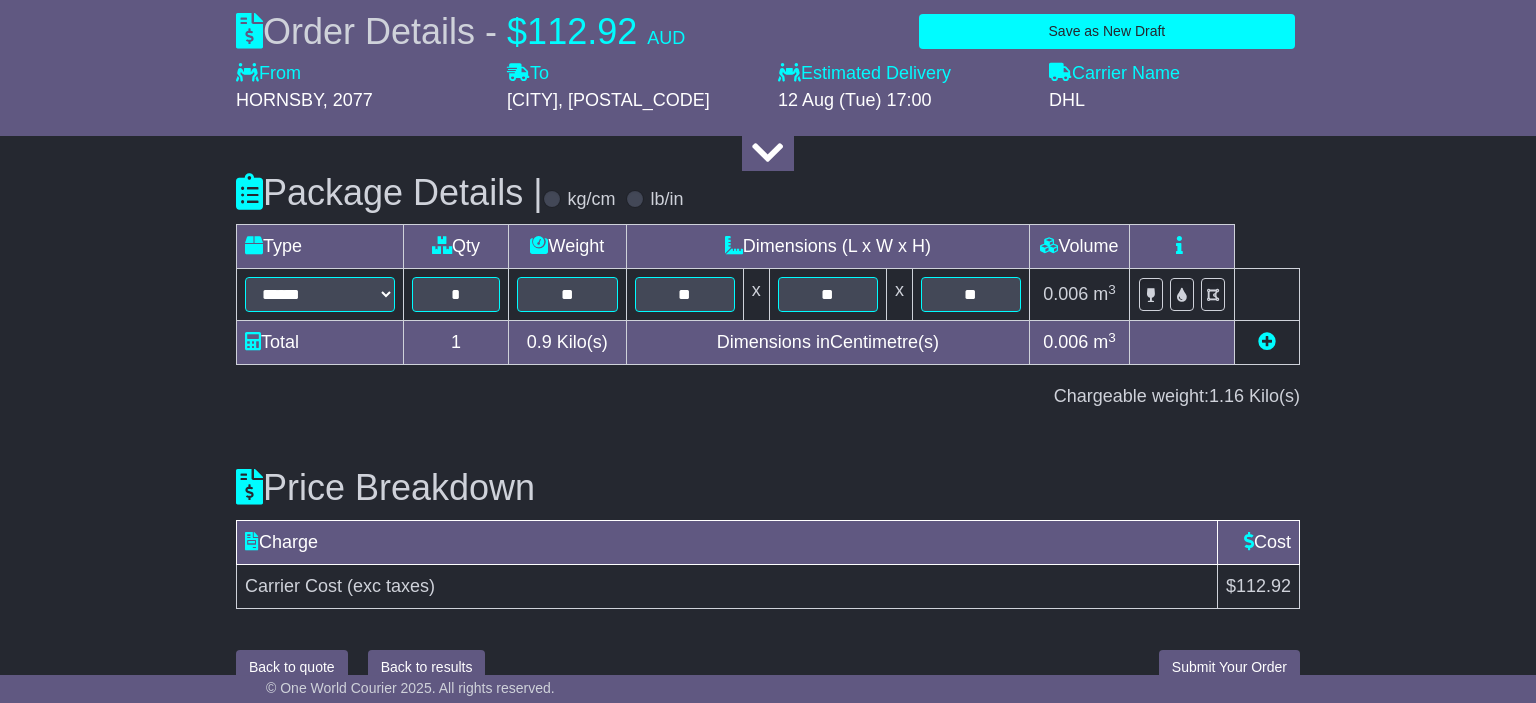 scroll, scrollTop: 2684, scrollLeft: 0, axis: vertical 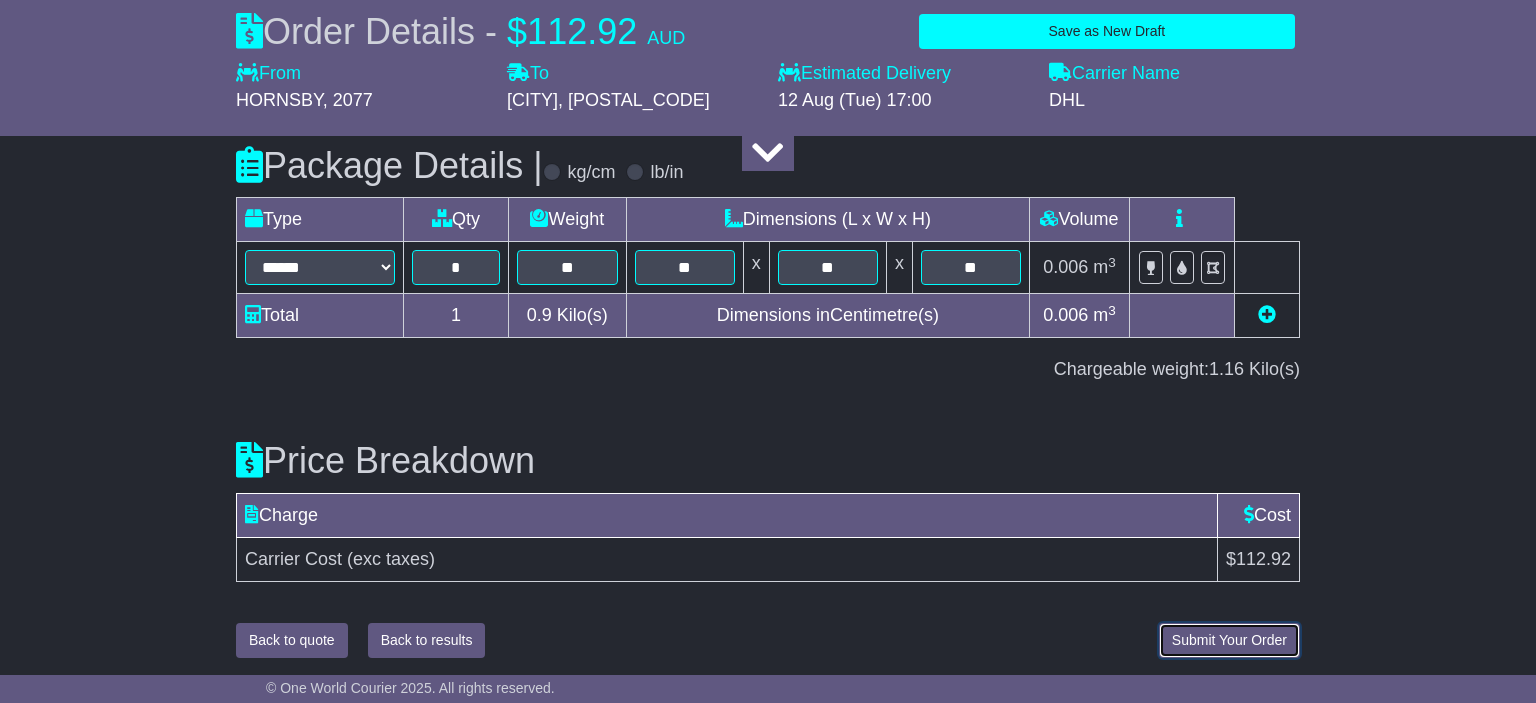 click on "Submit Your Order" at bounding box center (1229, 640) 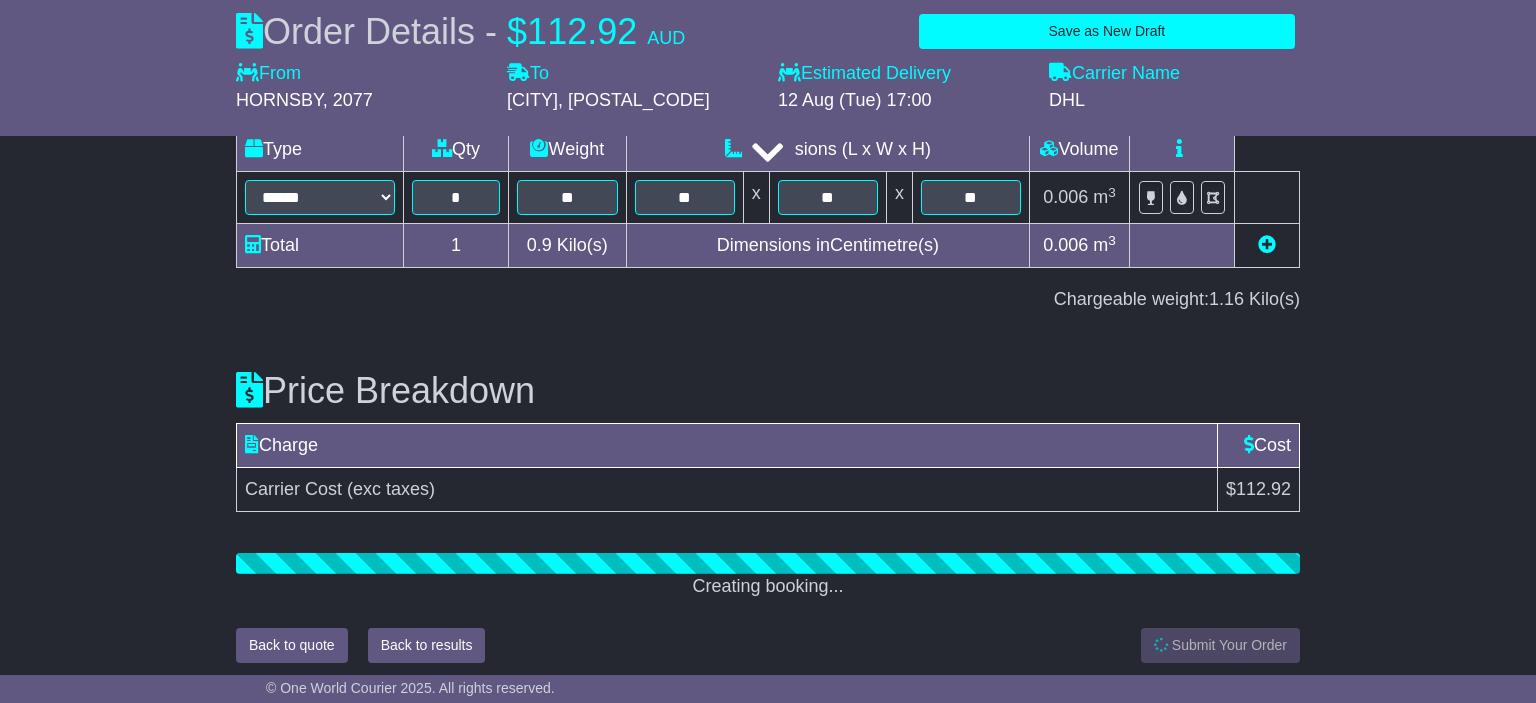 scroll, scrollTop: 2760, scrollLeft: 0, axis: vertical 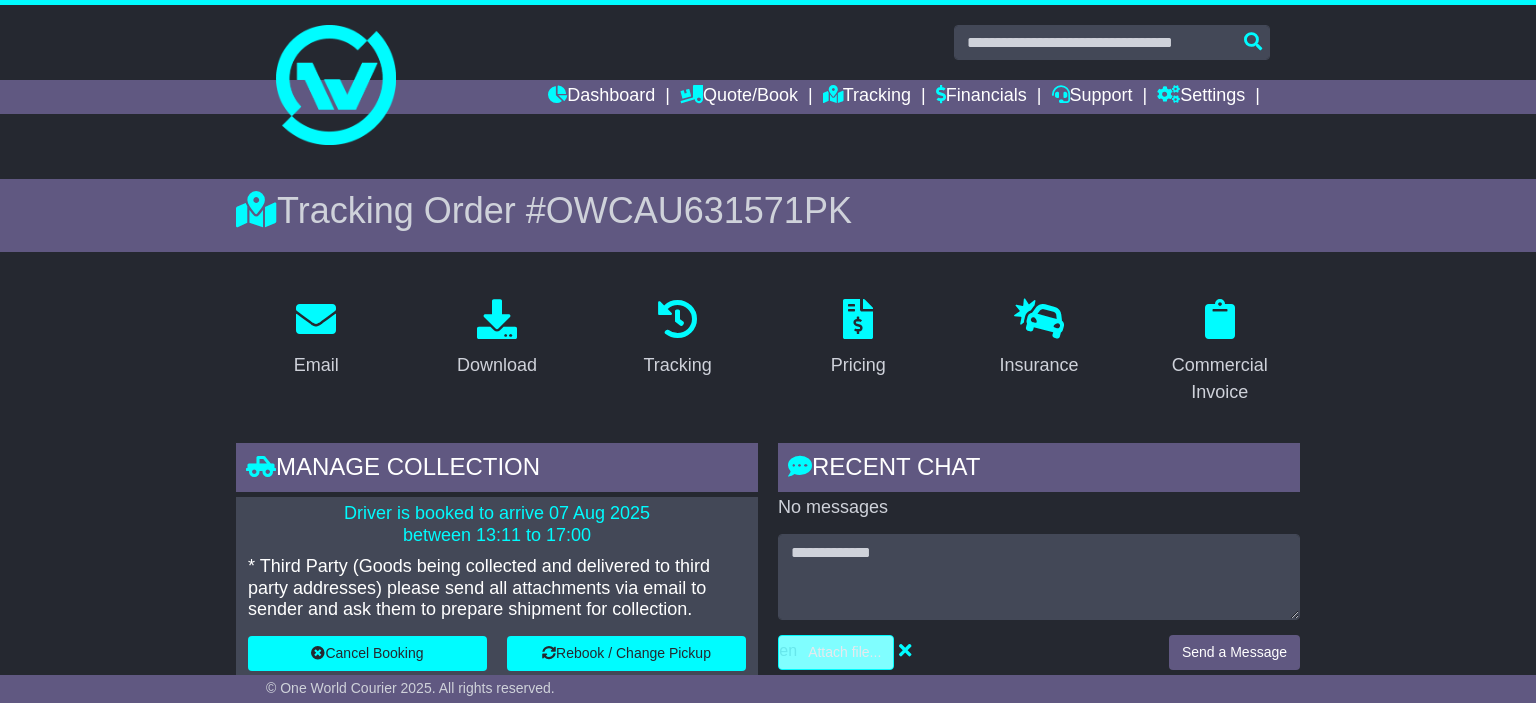 click at bounding box center [741, 652] 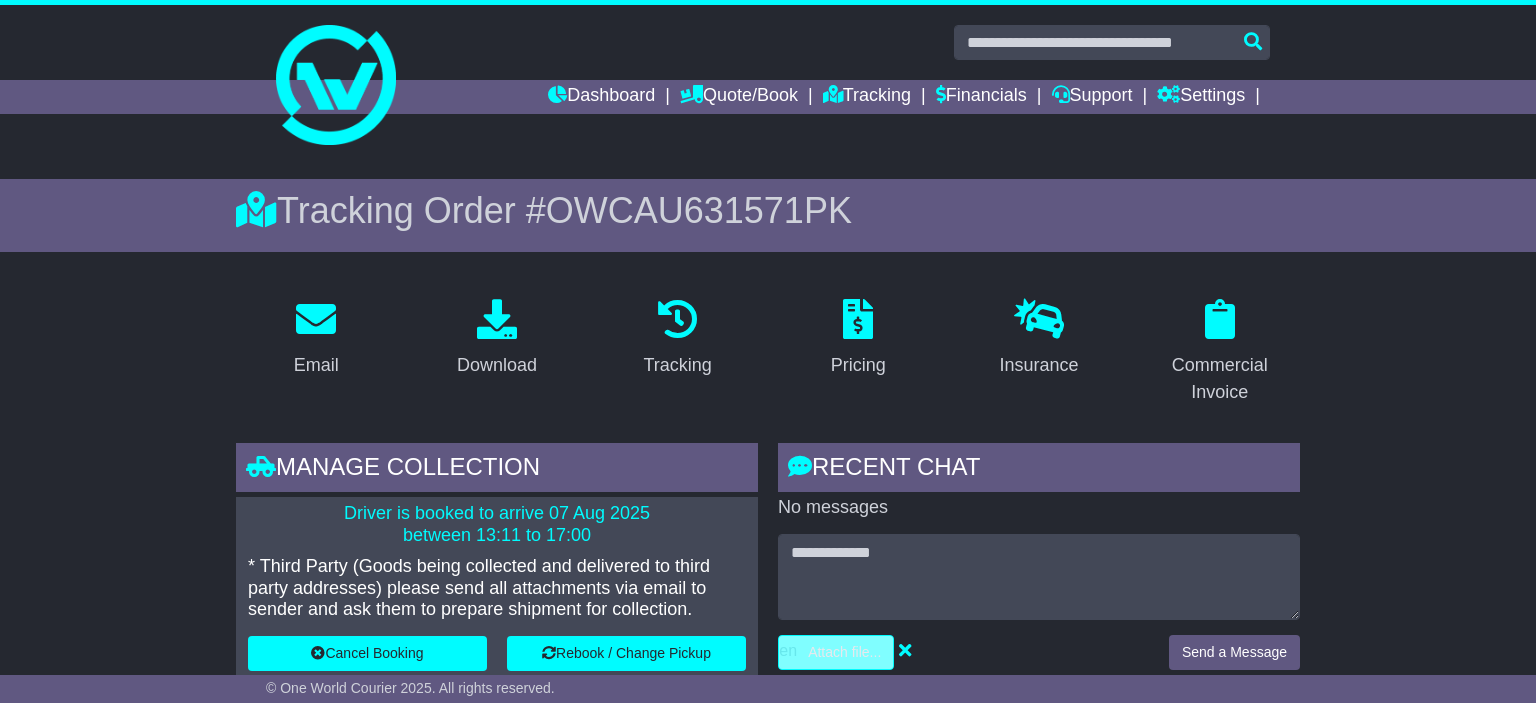 type on "**********" 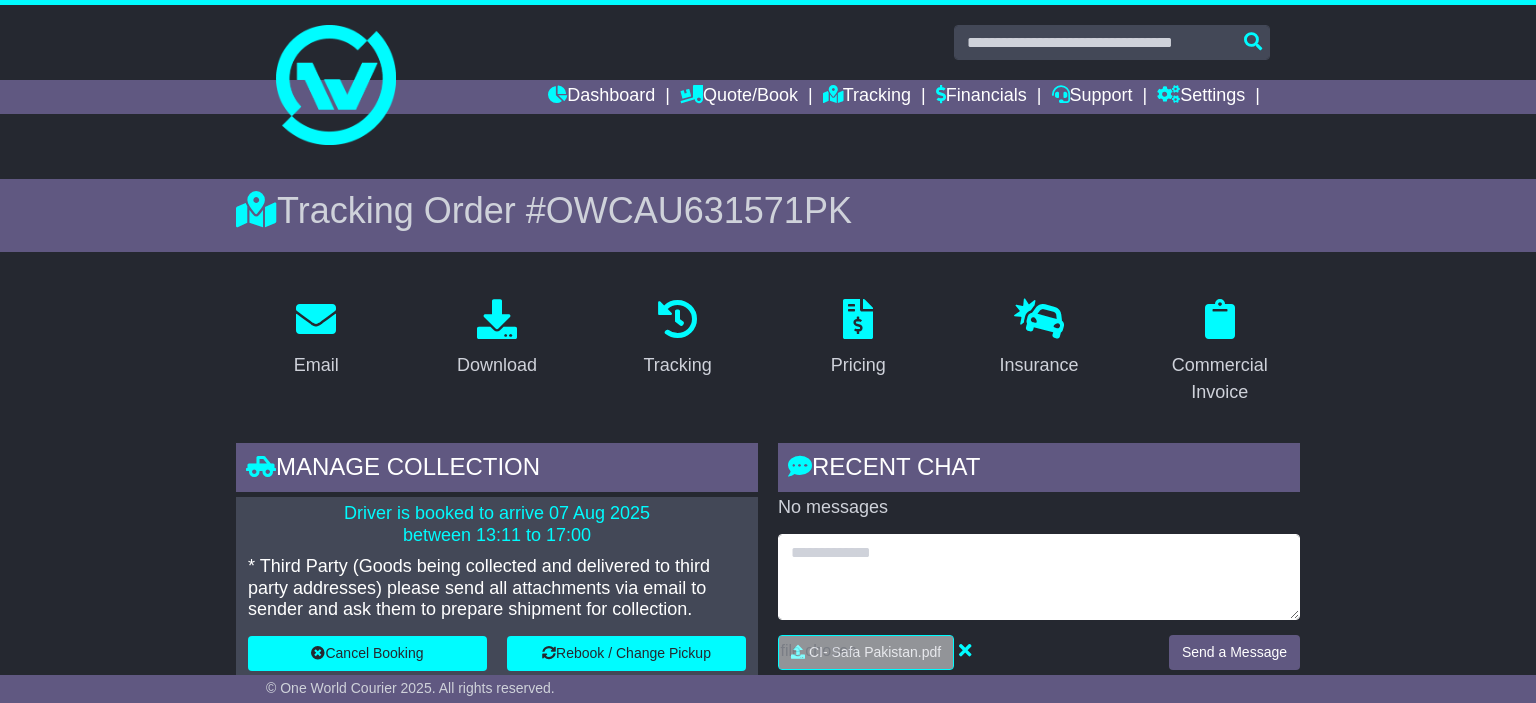 click at bounding box center [1039, 577] 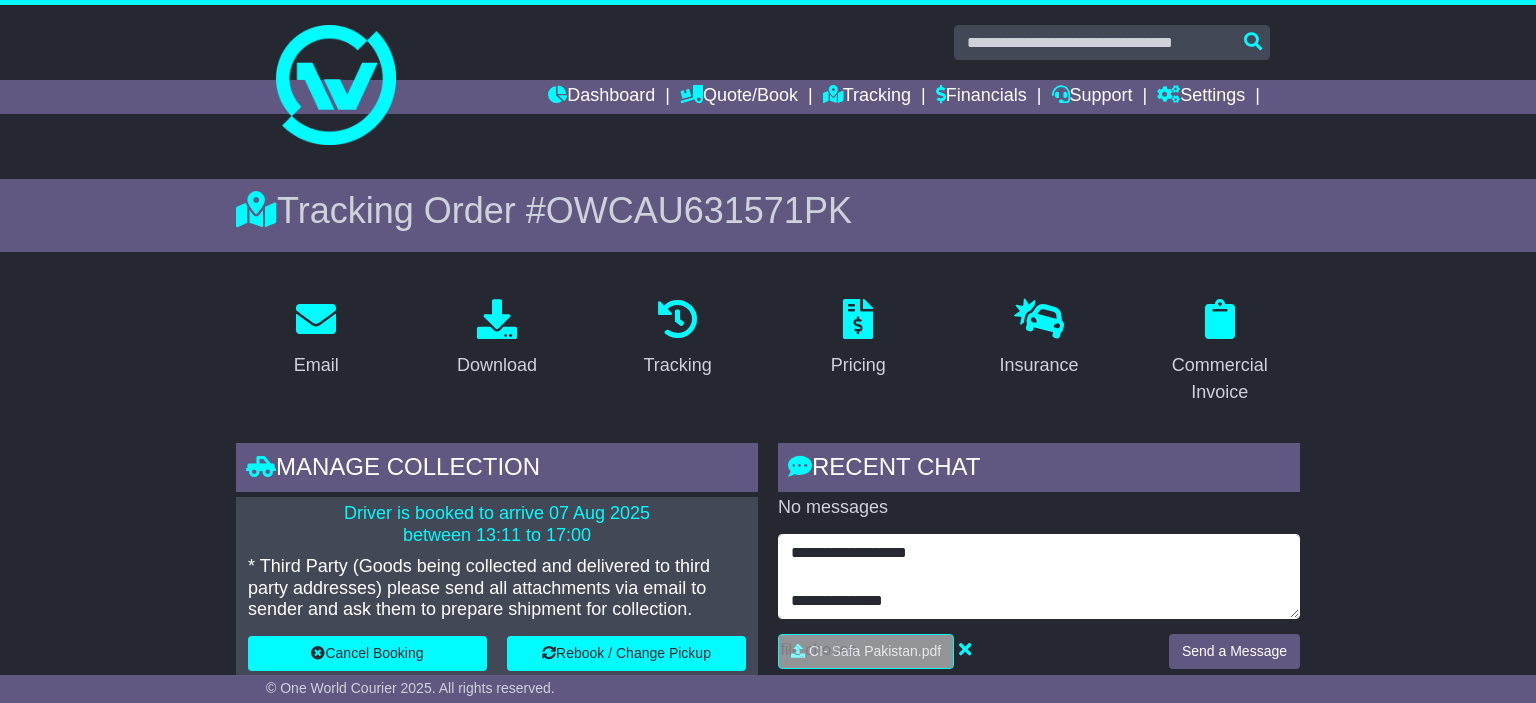 scroll, scrollTop: 90, scrollLeft: 0, axis: vertical 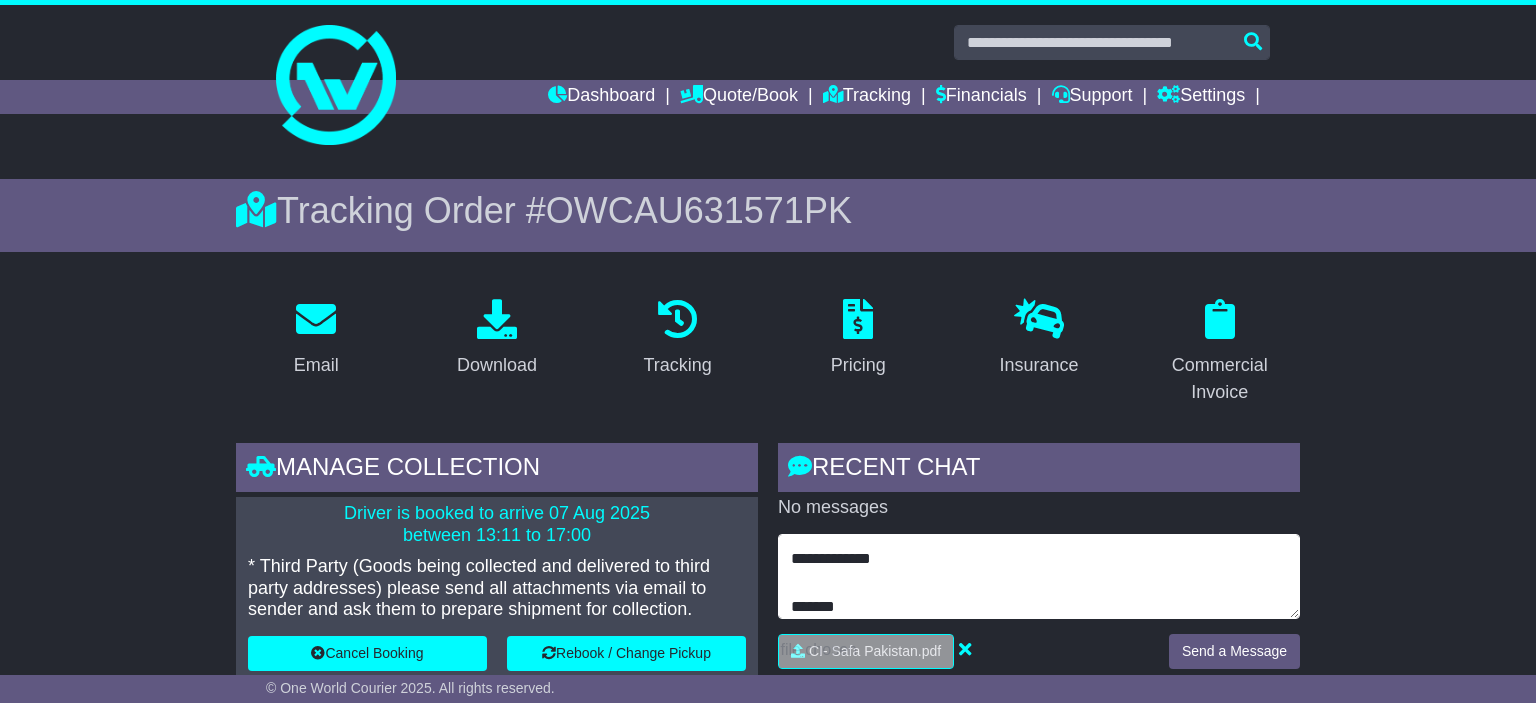 type on "**********" 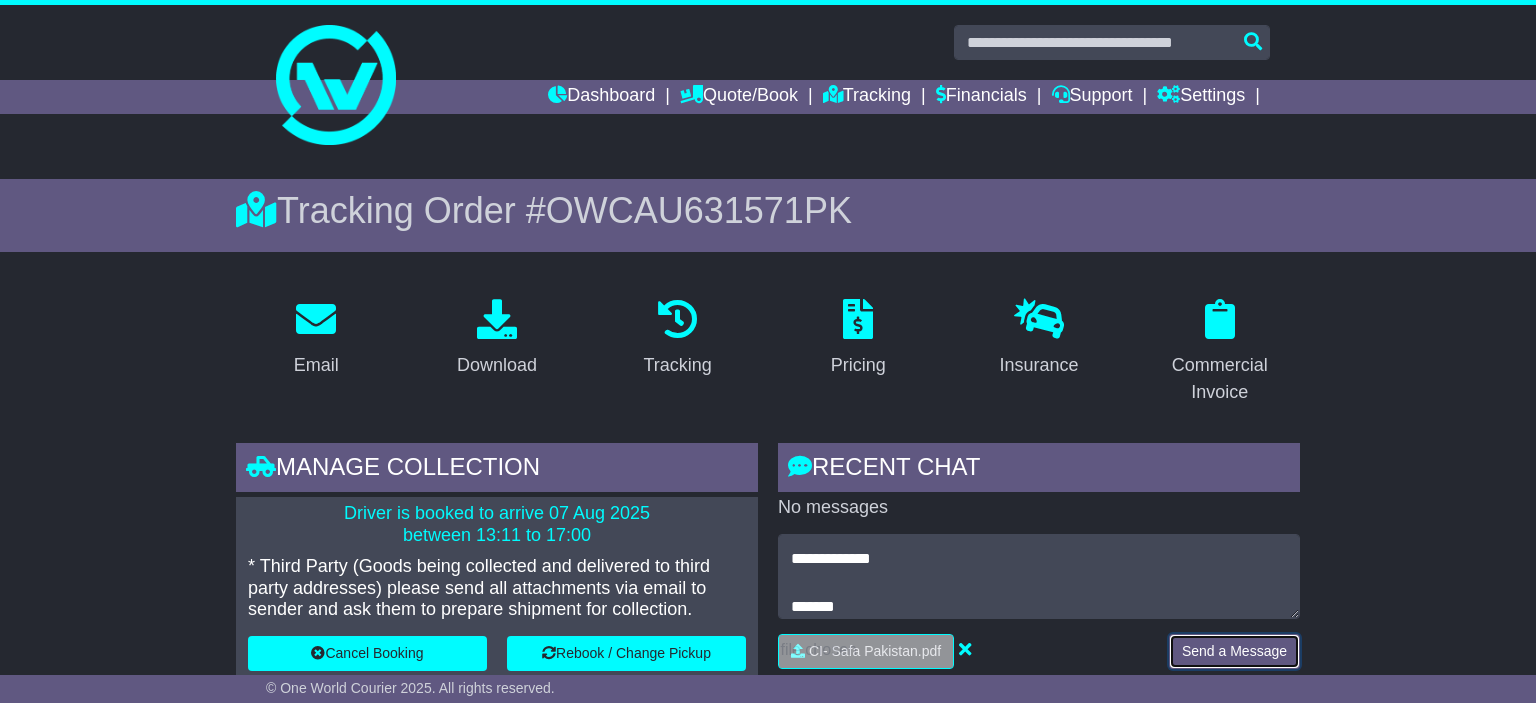 click on "Send a Message" at bounding box center (1234, 651) 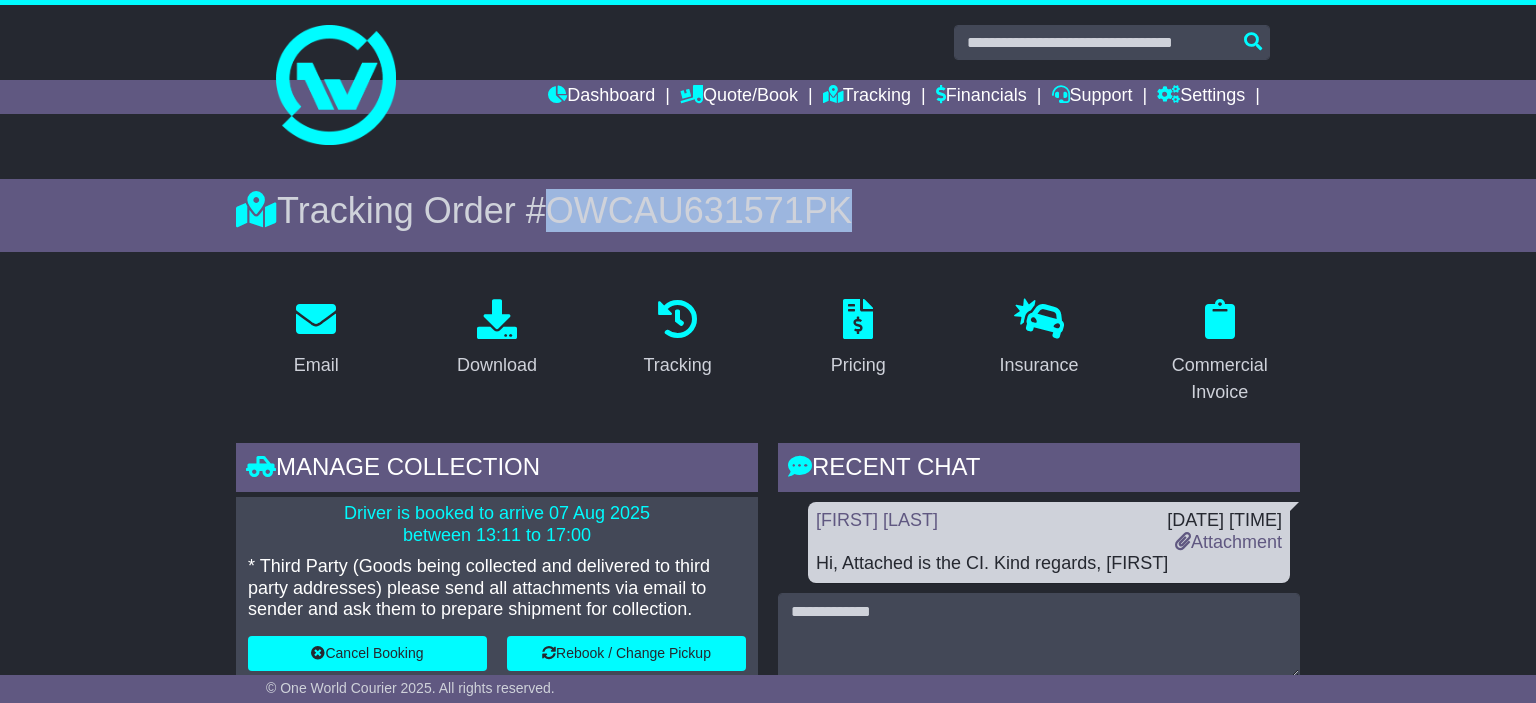 drag, startPoint x: 568, startPoint y: 196, endPoint x: 888, endPoint y: 180, distance: 320.39975 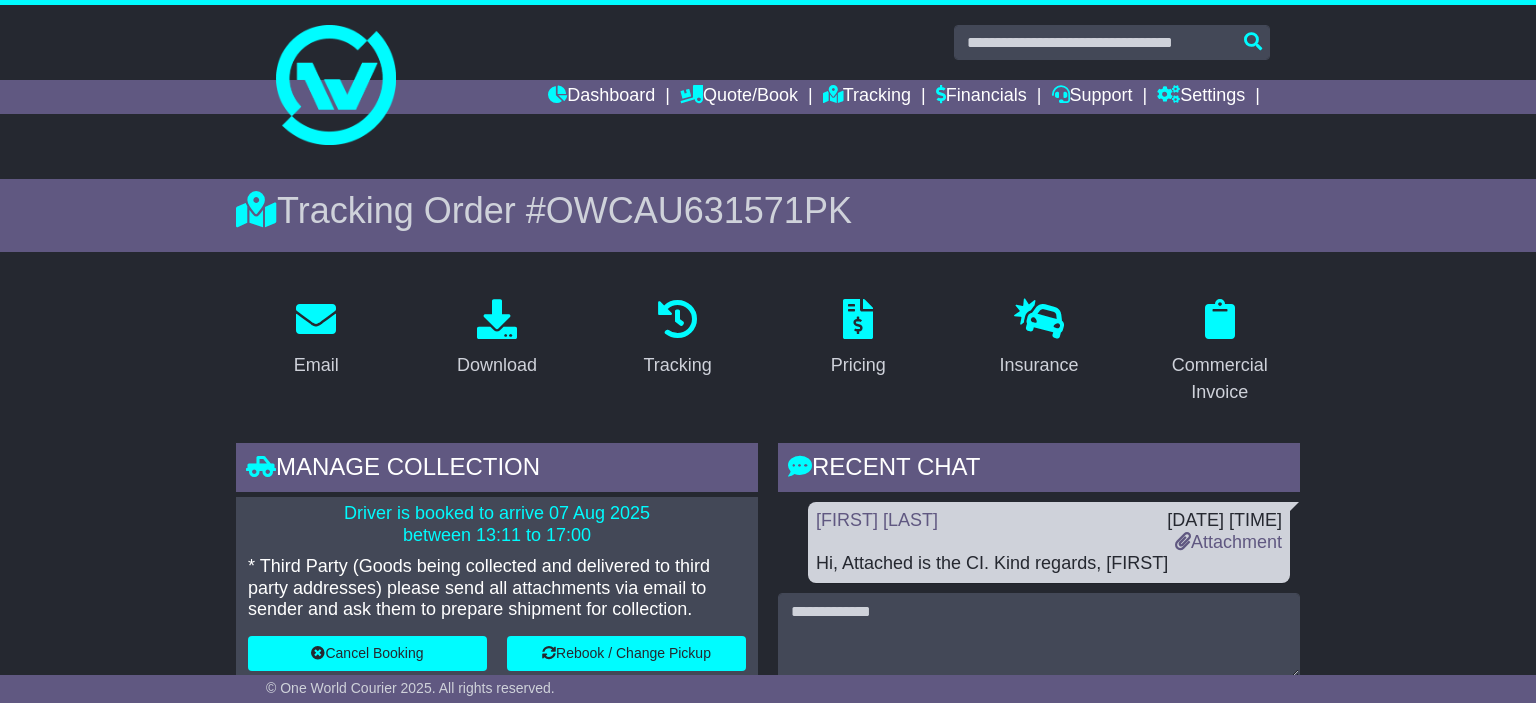 click on "Email
Download
Tracking
Pricing
Insurance" at bounding box center (768, 1435) 